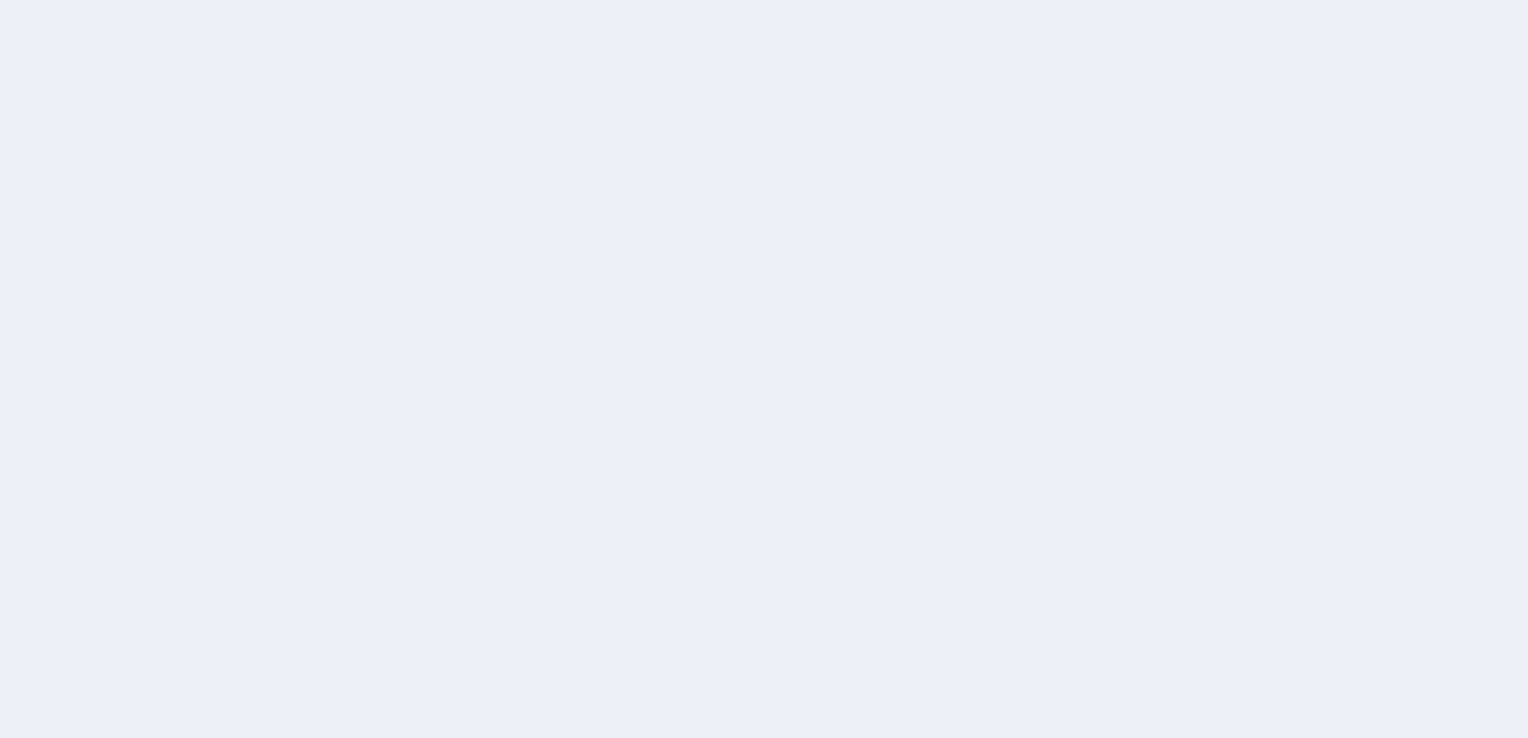 scroll, scrollTop: 0, scrollLeft: 0, axis: both 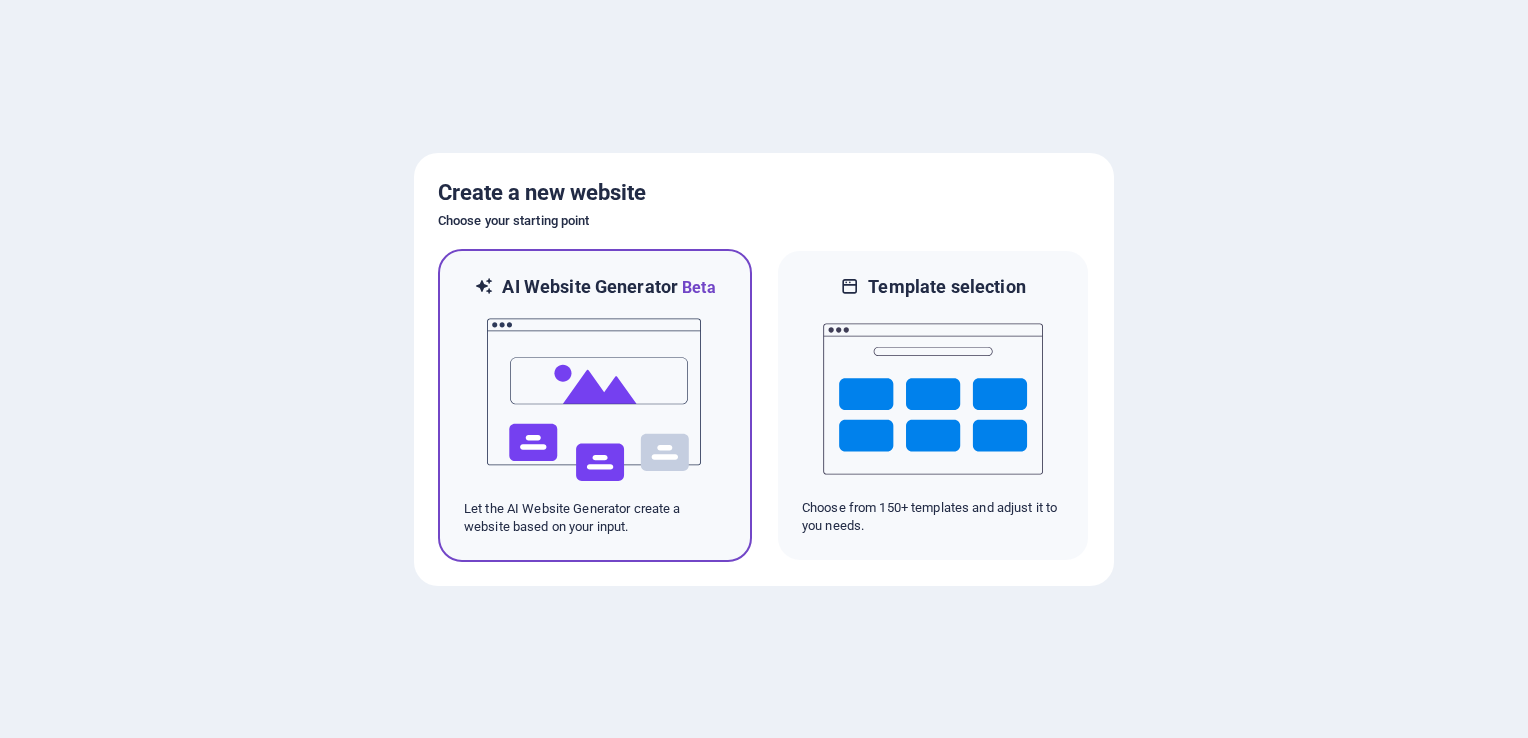 click at bounding box center [595, 400] 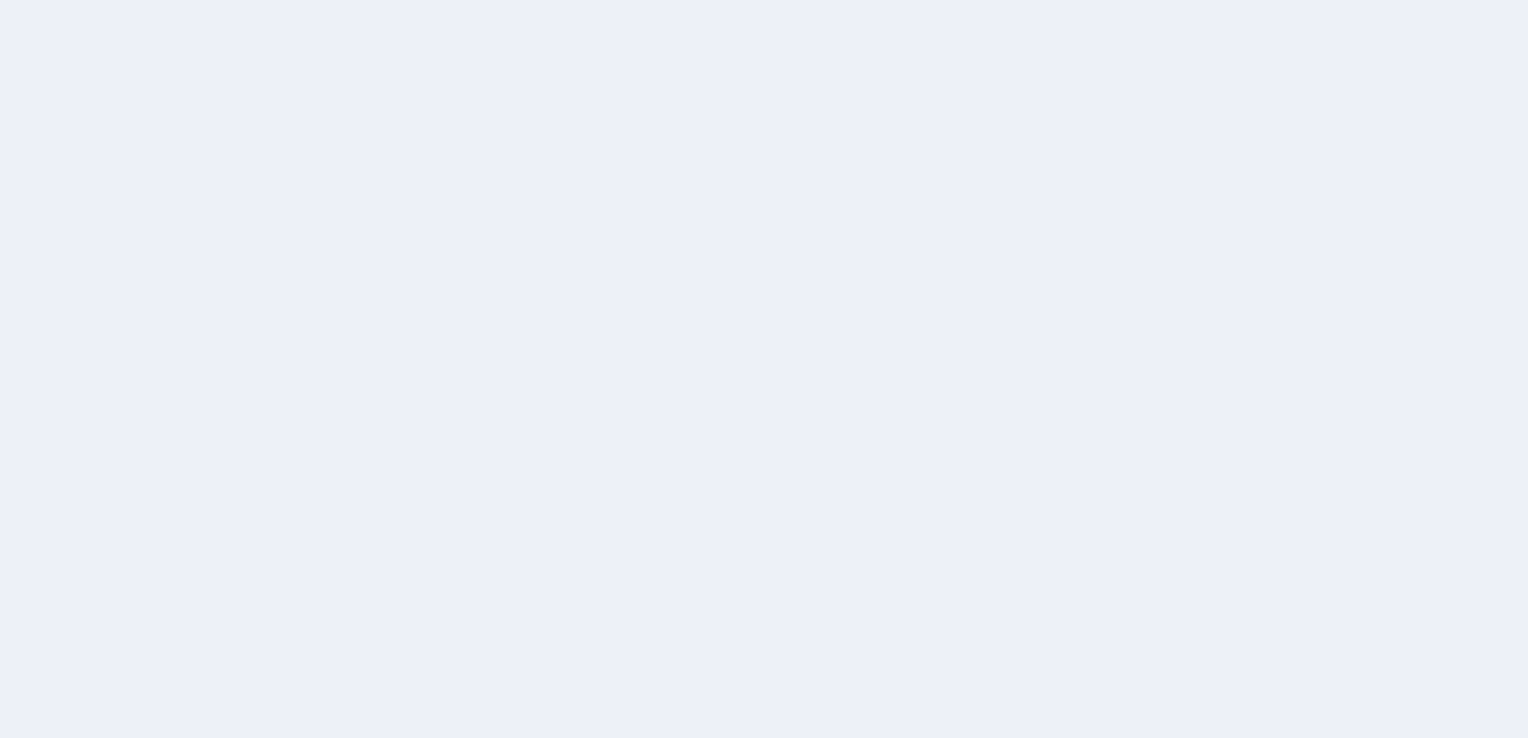 scroll, scrollTop: 0, scrollLeft: 0, axis: both 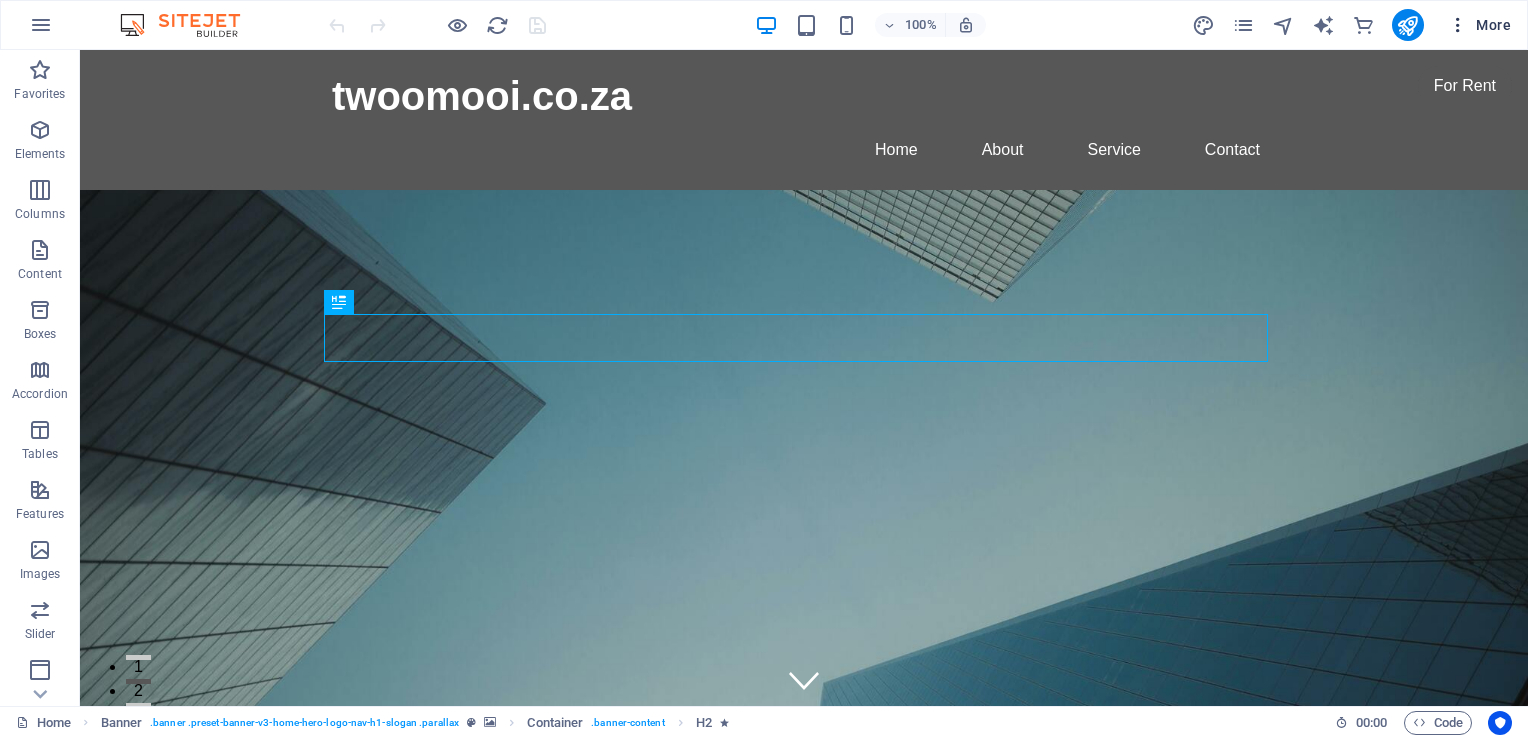 click at bounding box center [1458, 25] 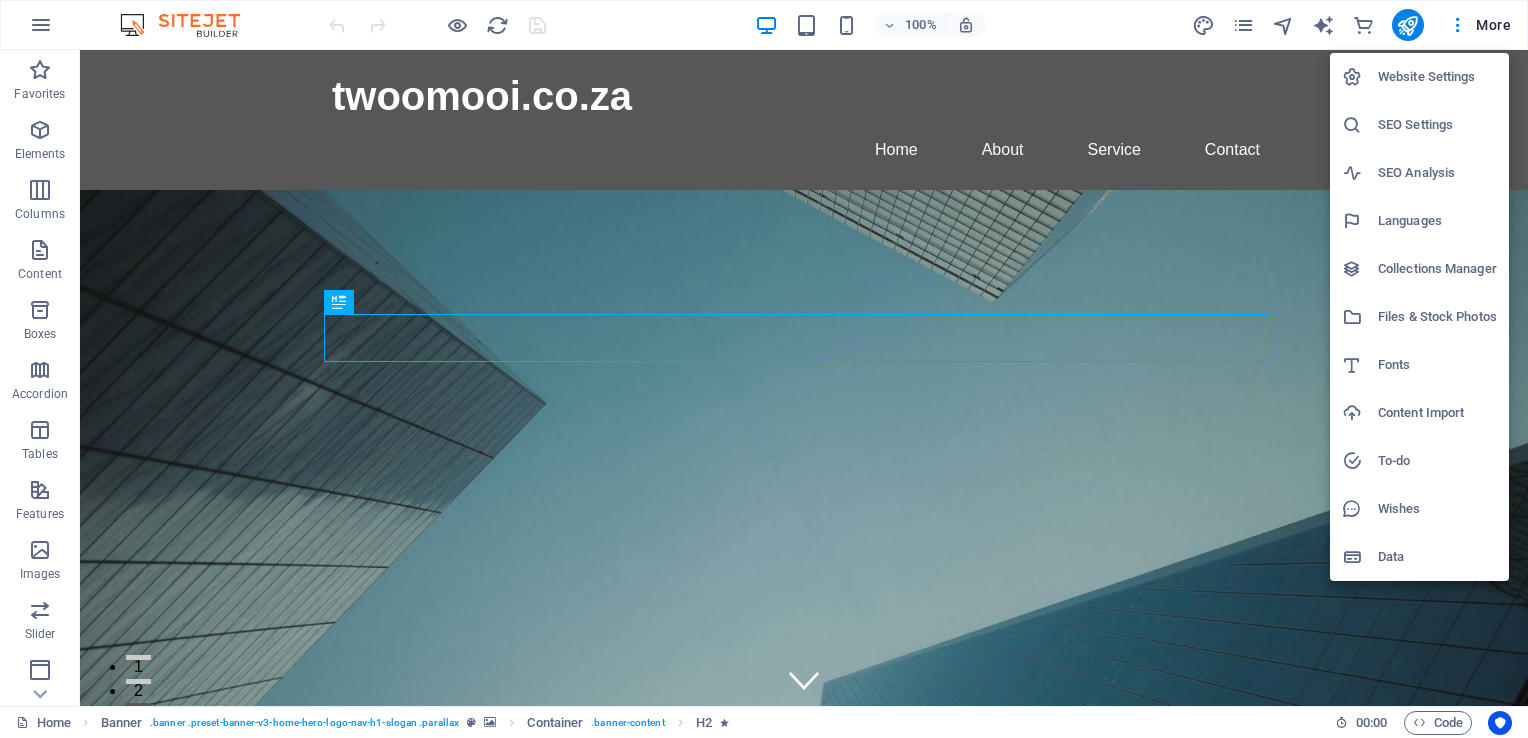 click on "Website Settings" at bounding box center [1437, 77] 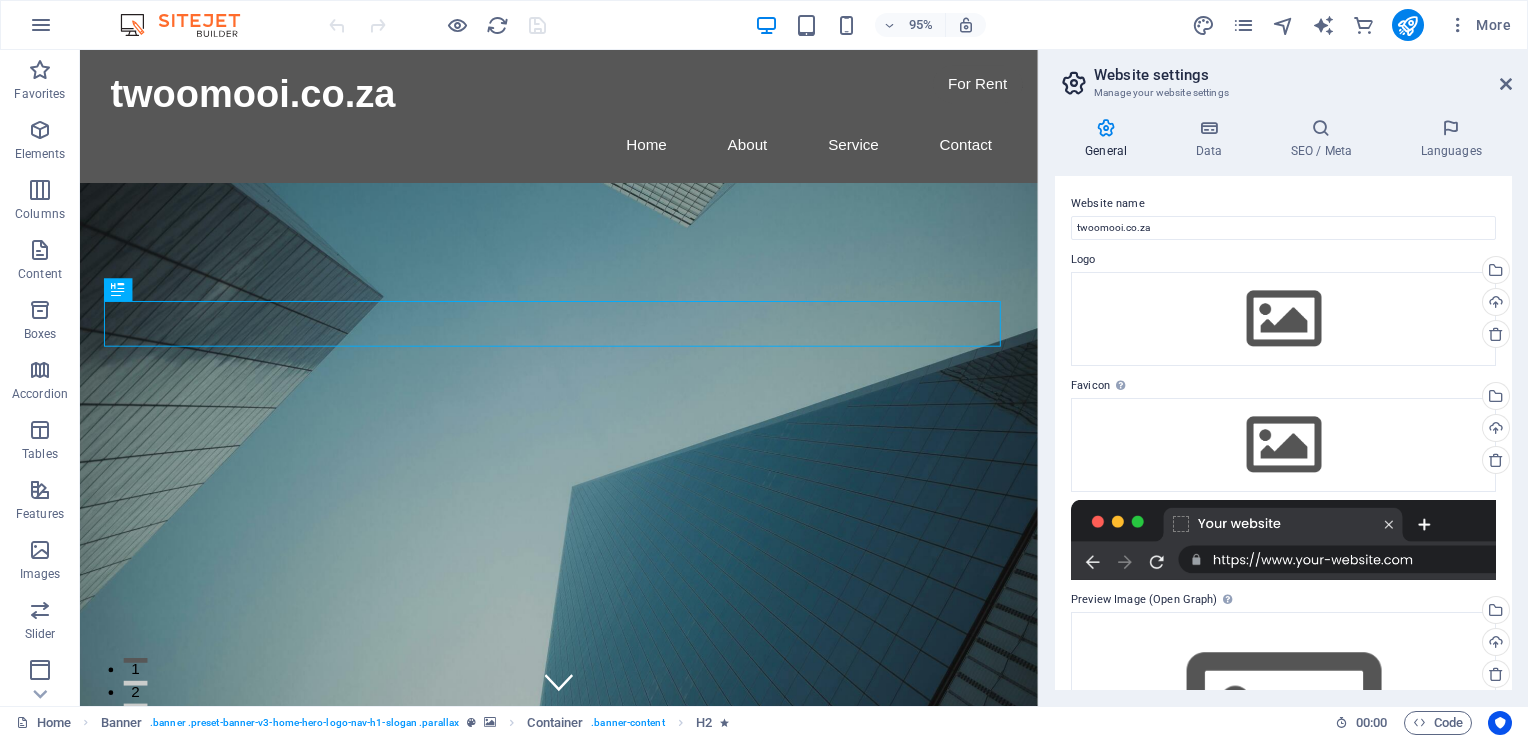 drag, startPoint x: 1512, startPoint y: 281, endPoint x: 1508, endPoint y: 532, distance: 251.03188 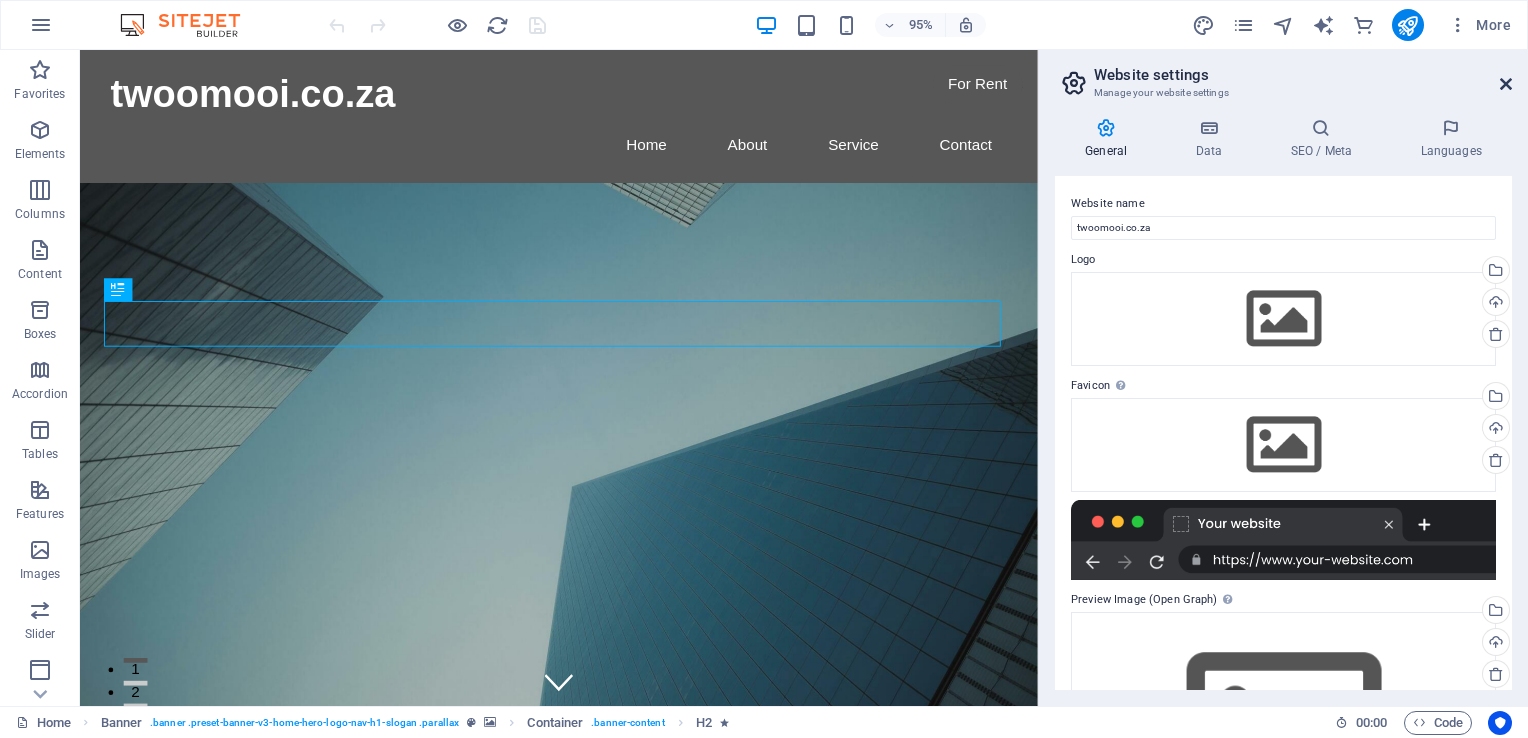 click at bounding box center [1506, 84] 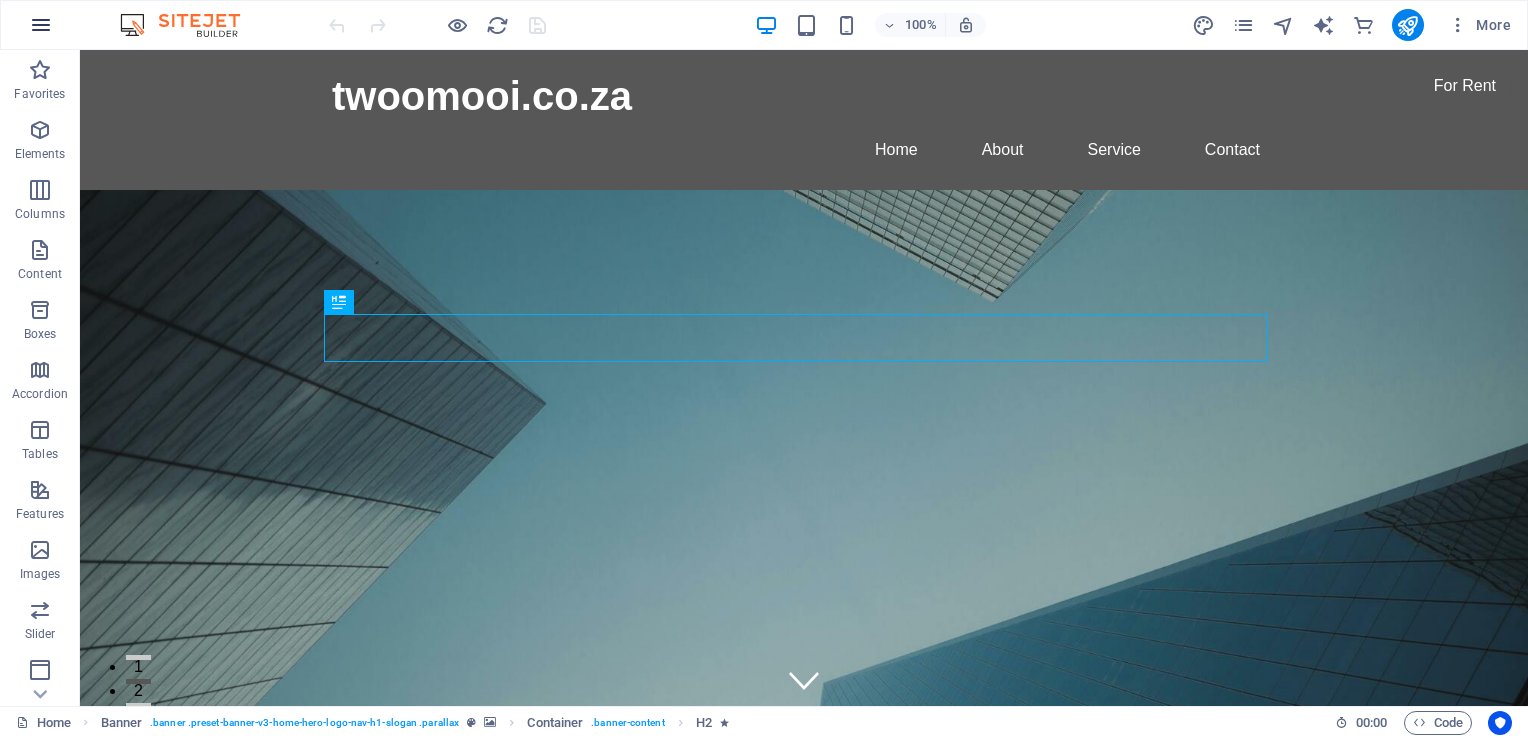 click at bounding box center [41, 25] 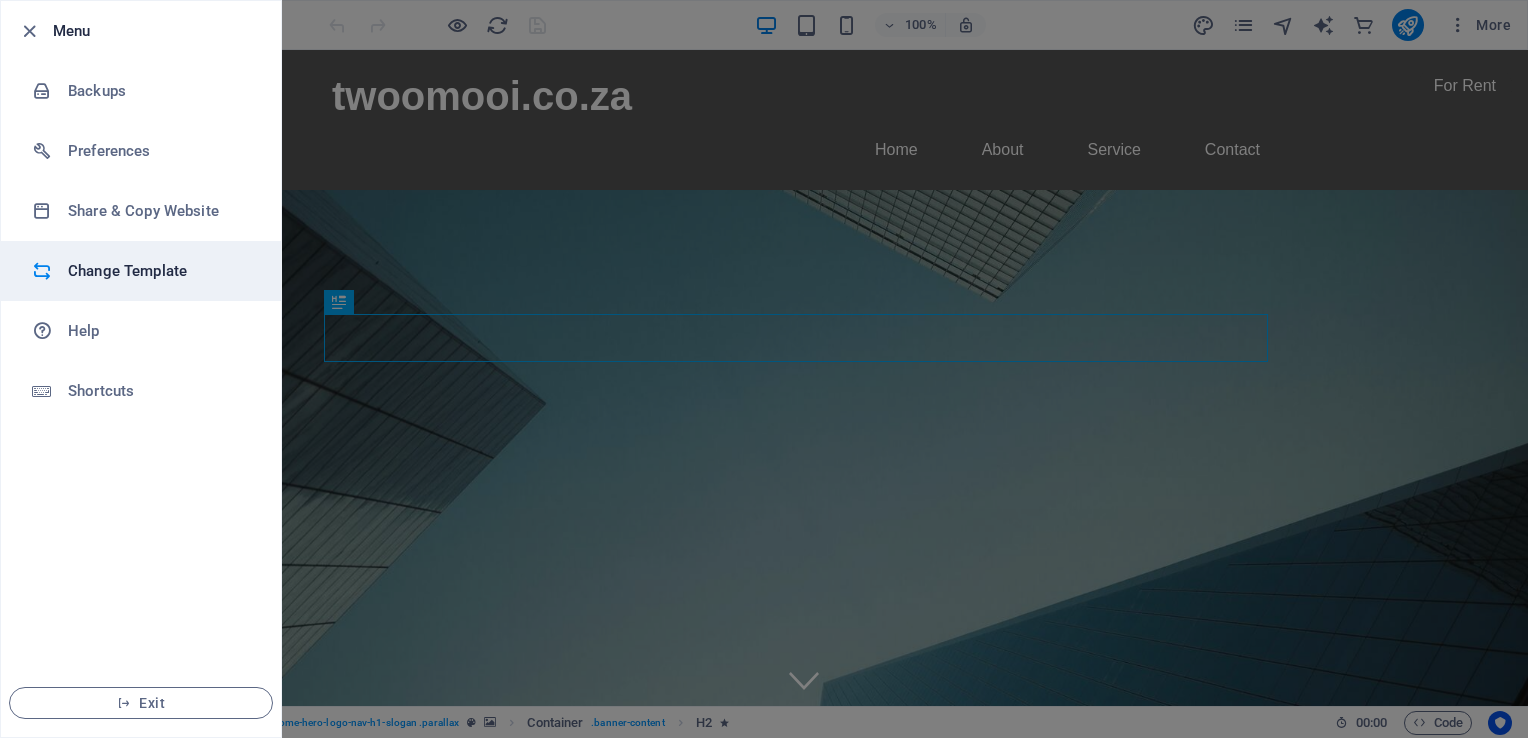 click on "Change Template" at bounding box center (160, 271) 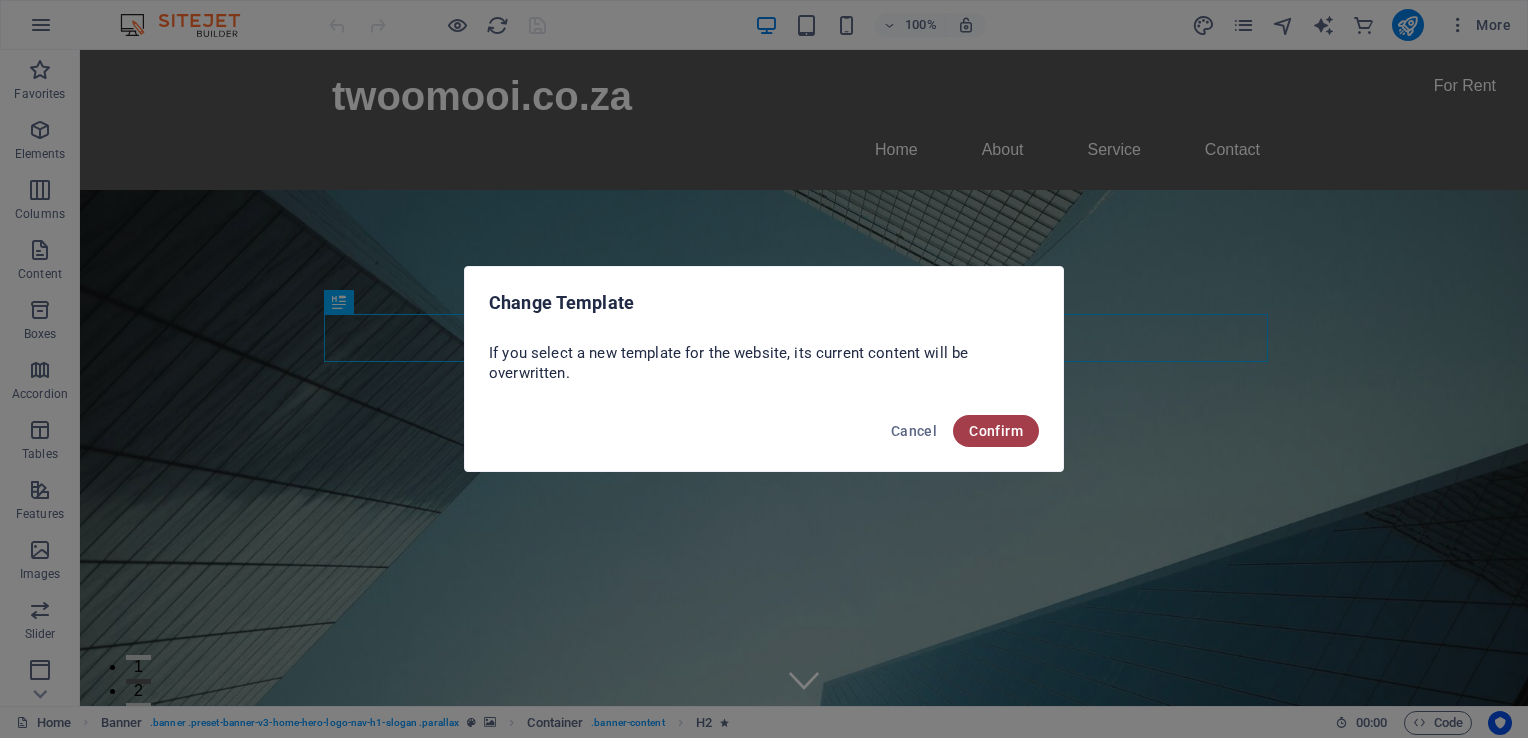 click on "Confirm" at bounding box center [996, 431] 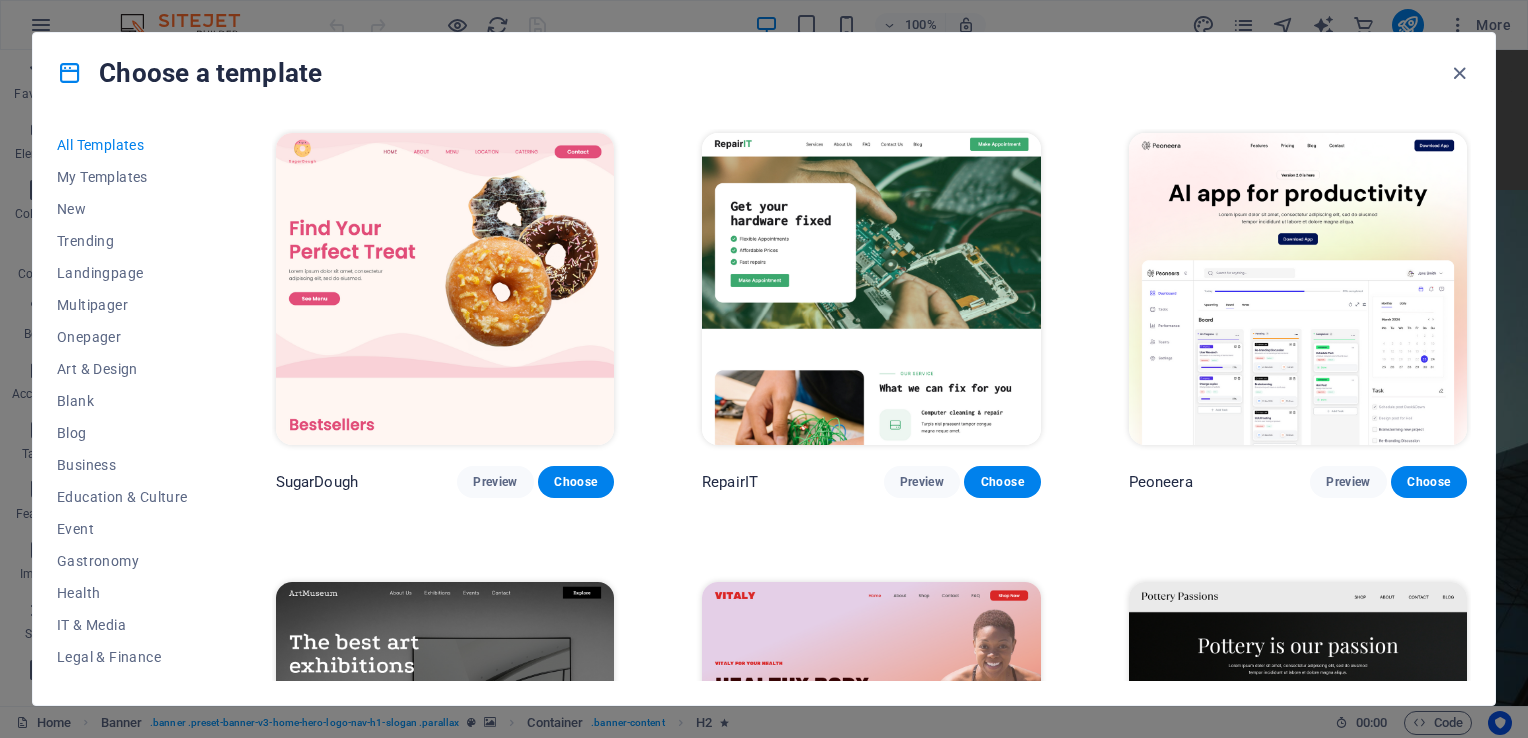 drag, startPoint x: 1465, startPoint y: 151, endPoint x: 1475, endPoint y: 294, distance: 143.34923 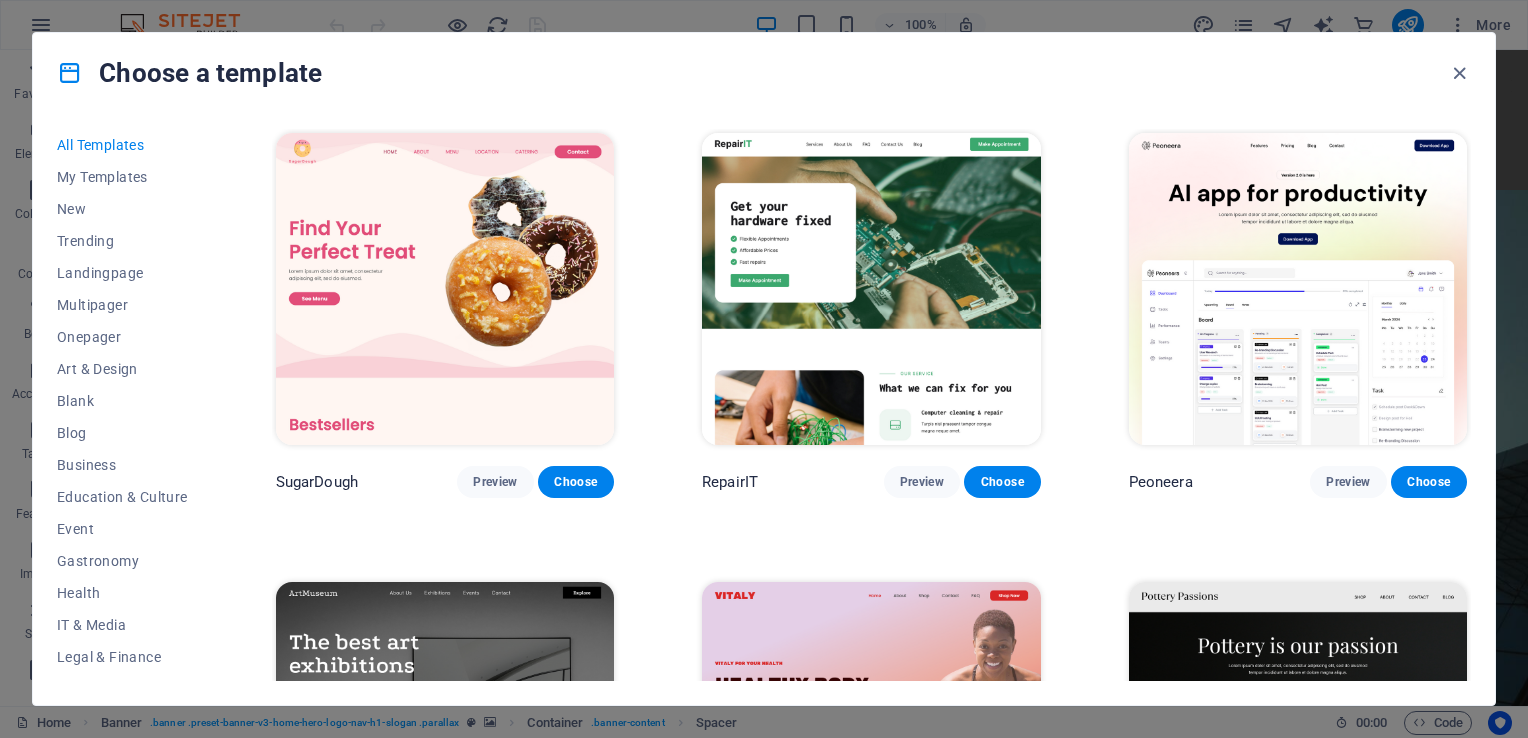 click on "All Templates My Templates New Trending Landingpage Multipager Onepager Art & Design Blank Blog Business Education & Culture Event Gastronomy Health IT & Media Legal & Finance Non-Profit Performance Portfolio Services Shop Sports & Beauty Trades Travel Wireframe SugarDough Preview Choose RepairIT Preview Choose Peoneera Preview Choose Art Museum Preview Choose Vitaly Preview Choose Pottery Passions Preview Choose Home Decor Preview Choose Toyland Preview Choose Pet Shop Preview Choose Wonder Planner Preview Choose Transportable Preview Choose S&L Preview Choose WePaint Preview Choose Eco-Con Preview Choose MeetUp Preview Choose Help & Care Preview Choose Podcaster Preview Choose Academix Preview Choose BIG Barber Shop Preview Choose Health & Food Preview Choose UrbanNest Interiors Preview Choose Green Change Preview Choose The Beauty Temple Preview Choose WeTrain Preview Choose Cleaner Preview Choose Johanna James Preview Choose Delicioso Preview Choose Dream Garden Preview Choose LumeDeAqua Preview Choose" at bounding box center [764, 409] 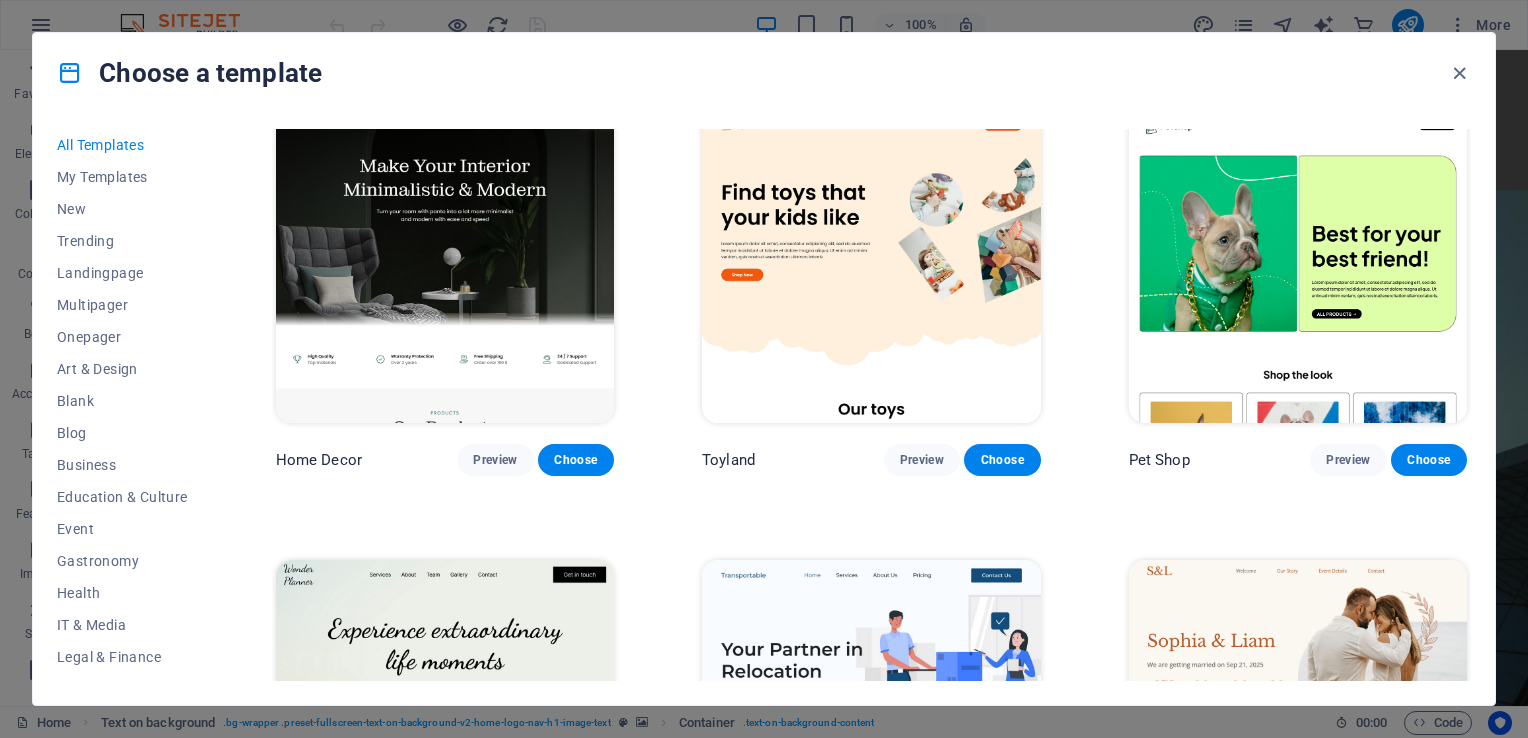 scroll, scrollTop: 995, scrollLeft: 0, axis: vertical 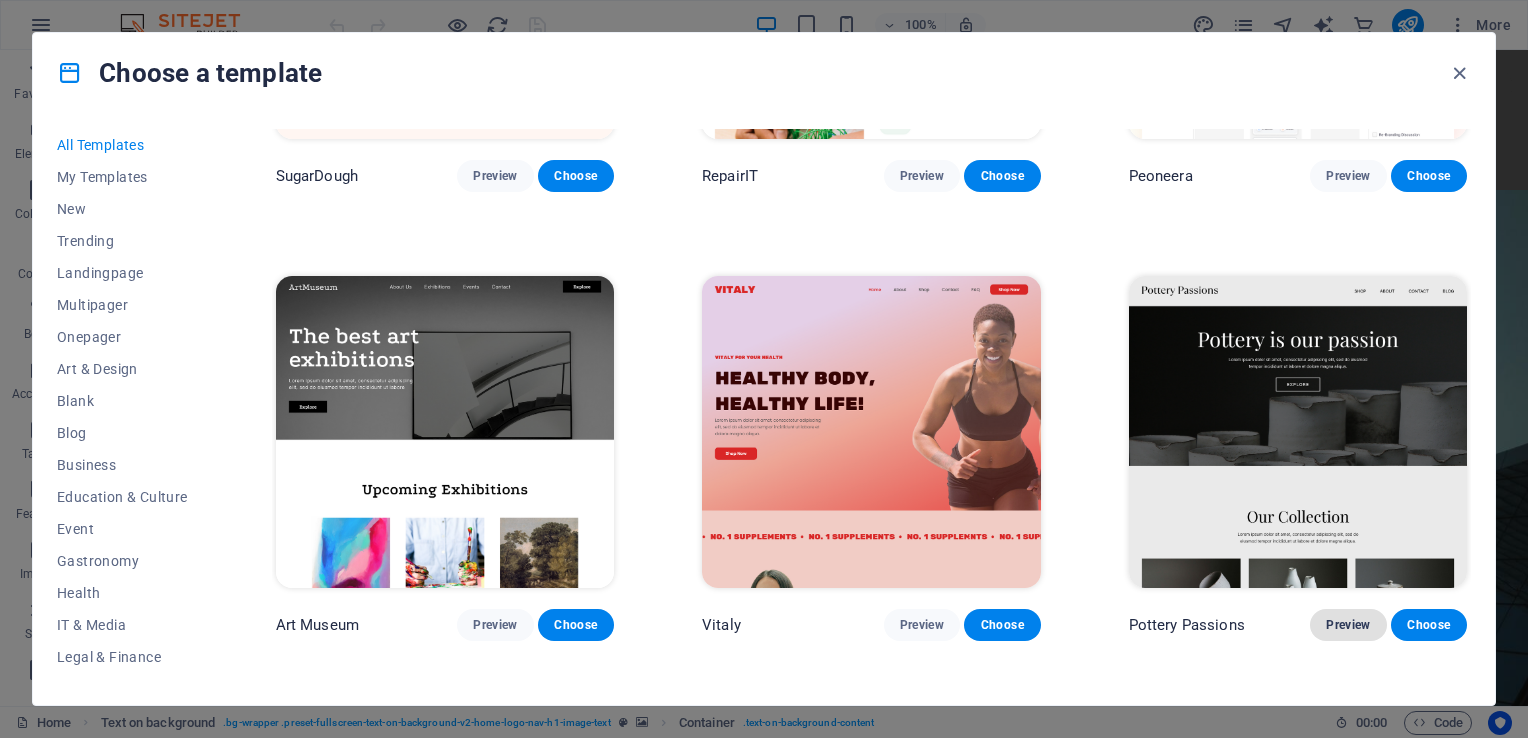 click on "Preview" at bounding box center [1348, 625] 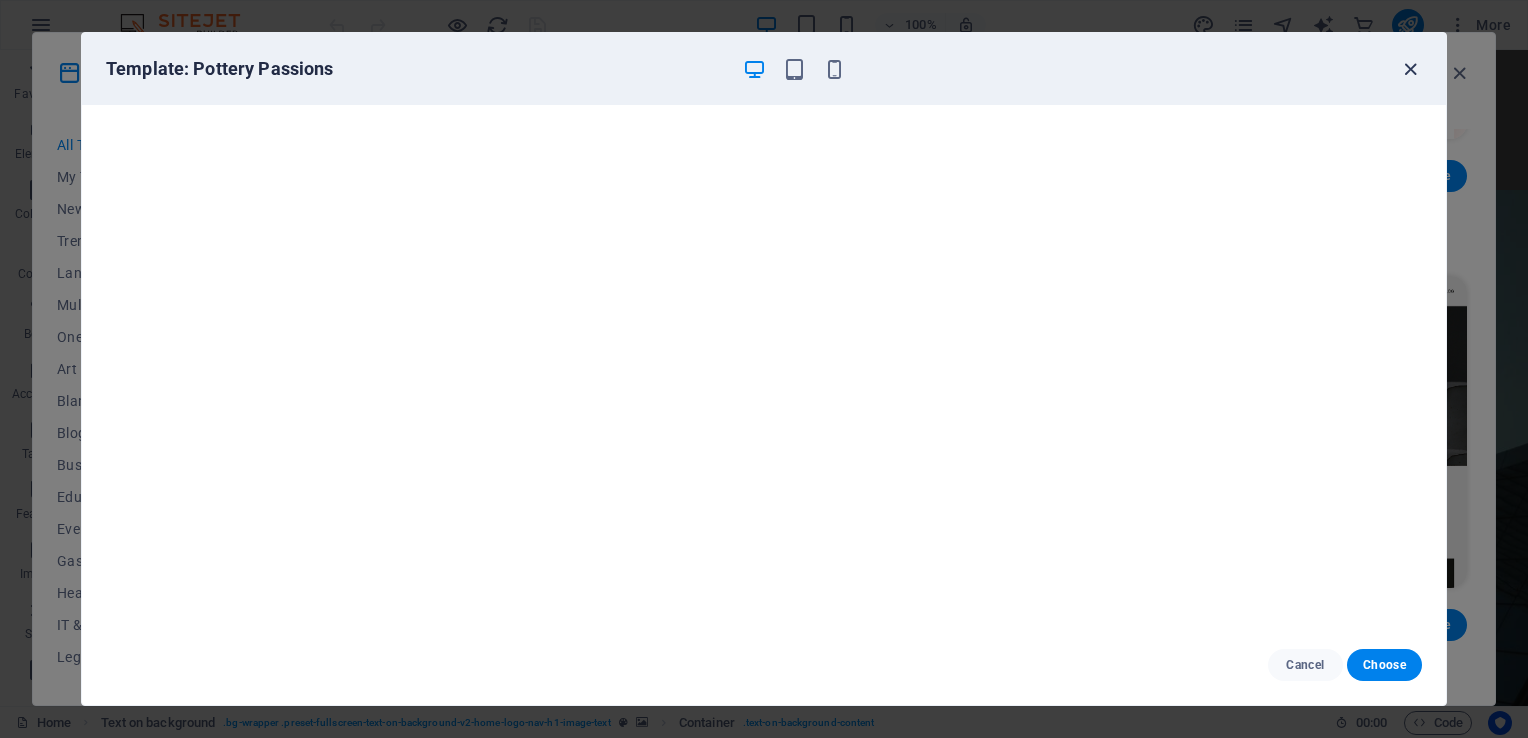 click at bounding box center (1410, 69) 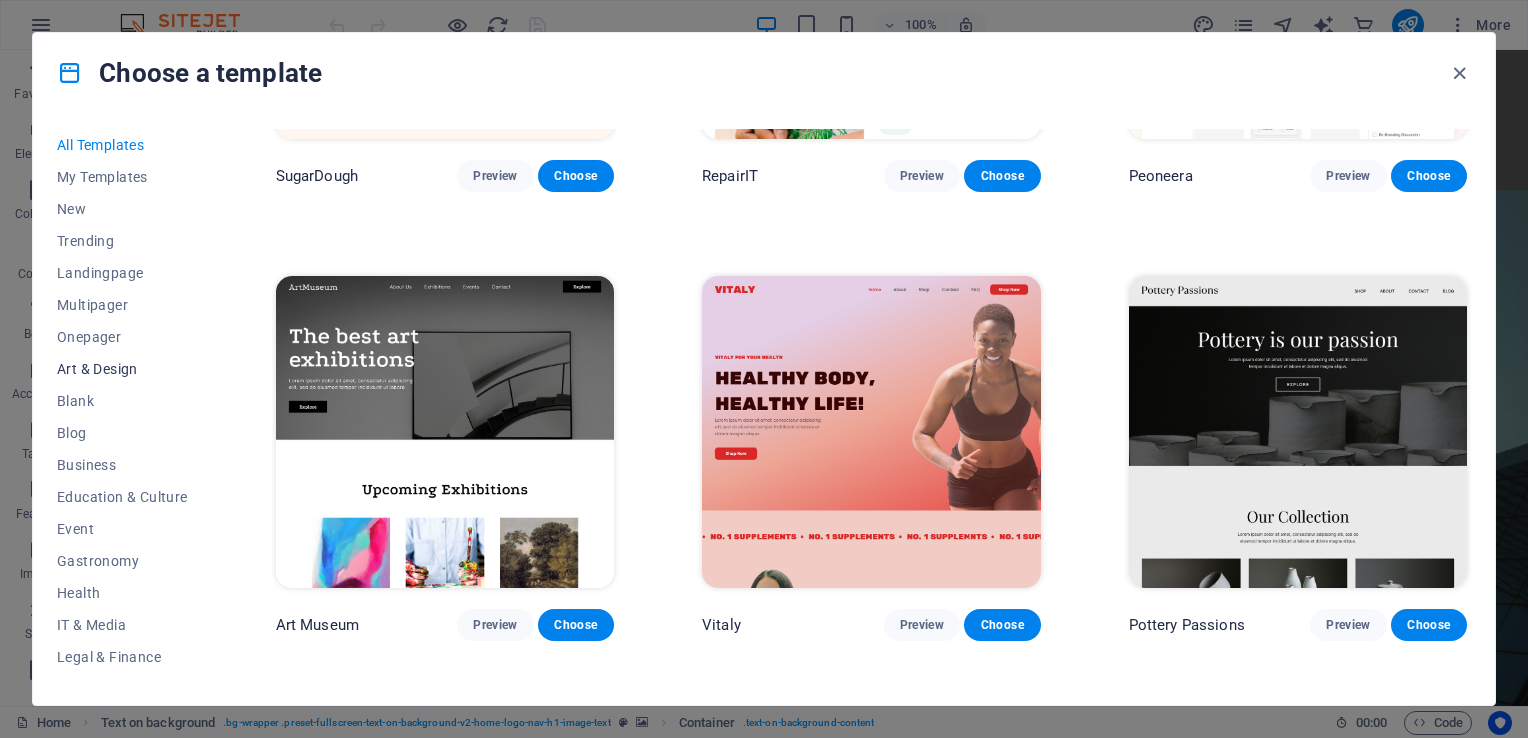 click on "Art & Design" at bounding box center [122, 369] 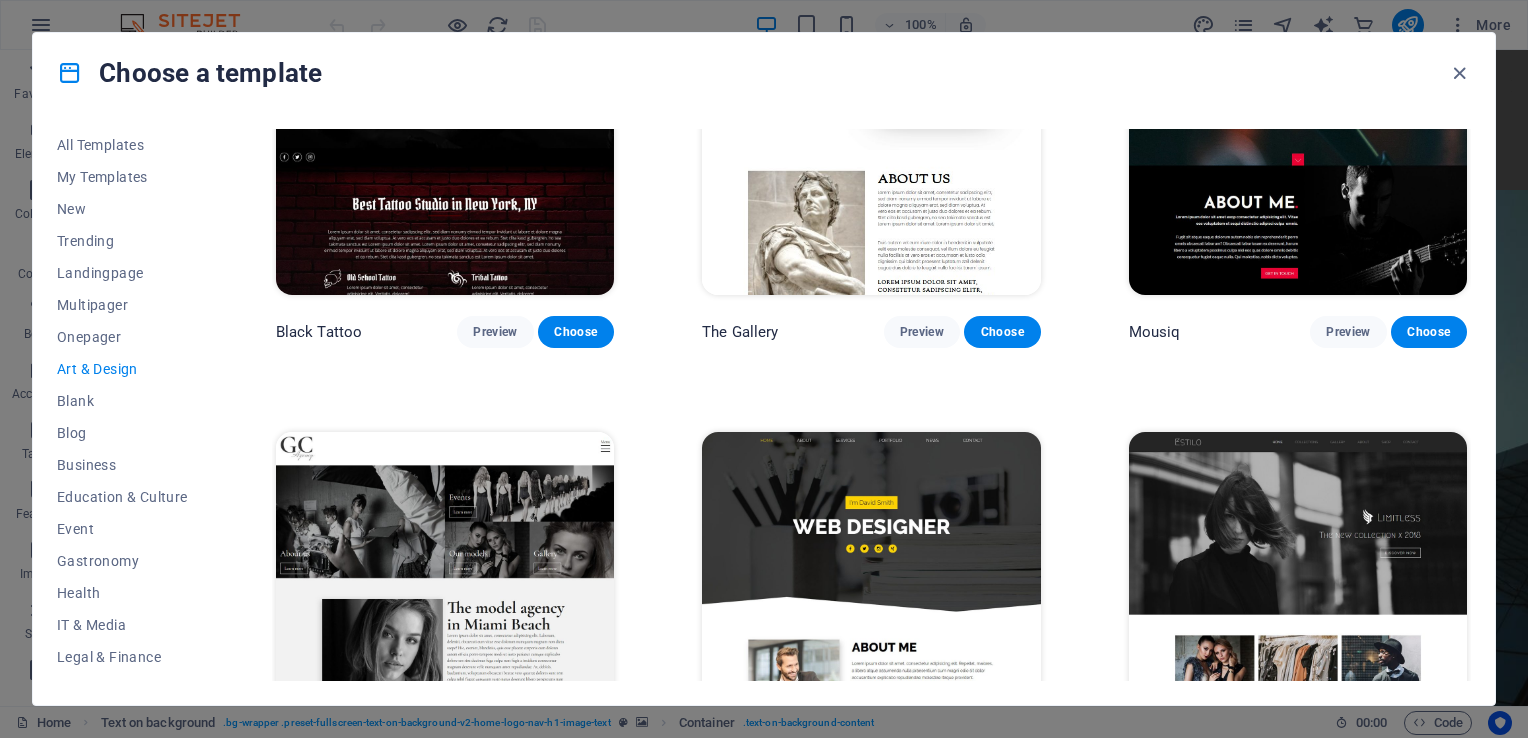 scroll, scrollTop: 1058, scrollLeft: 0, axis: vertical 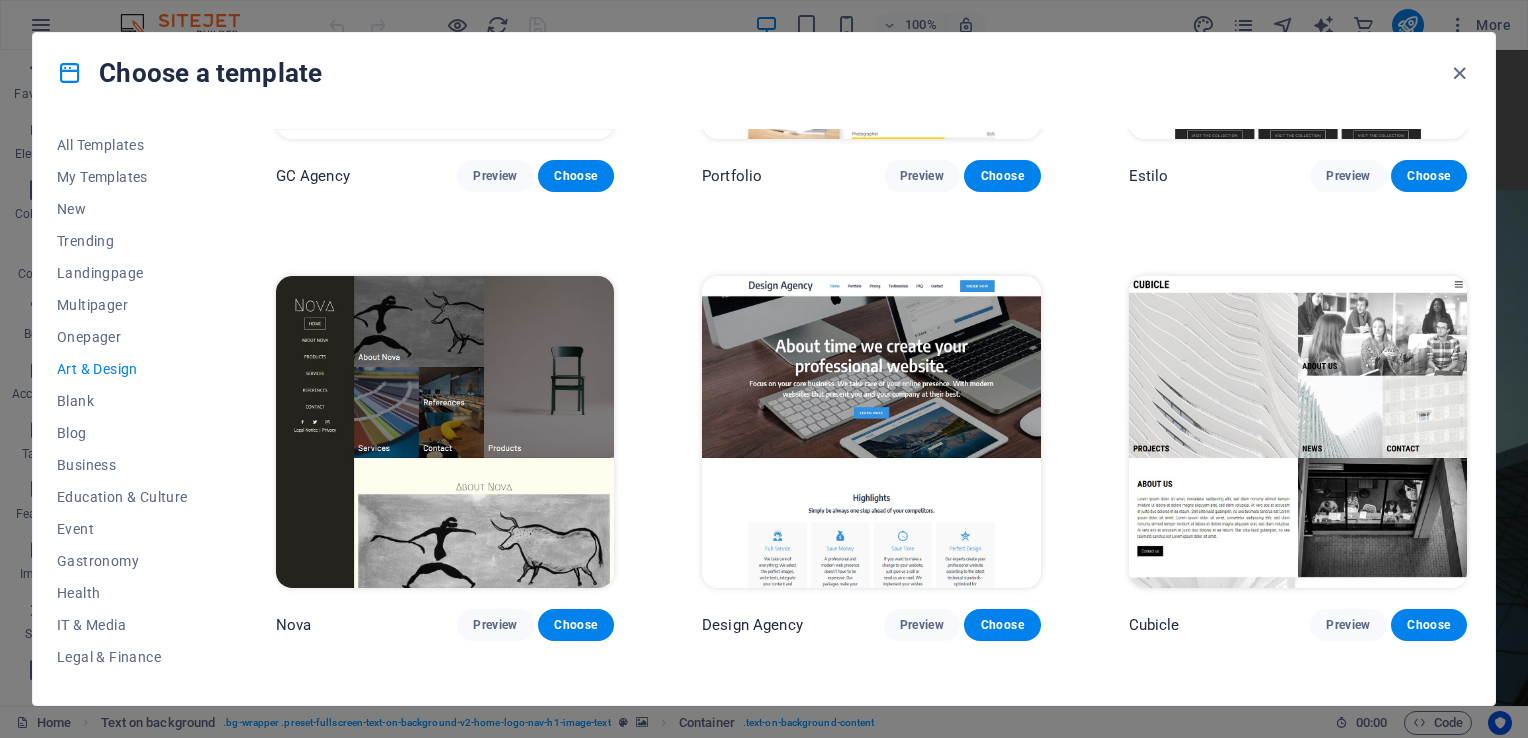drag, startPoint x: 209, startPoint y: 447, endPoint x: 228, endPoint y: 580, distance: 134.3503 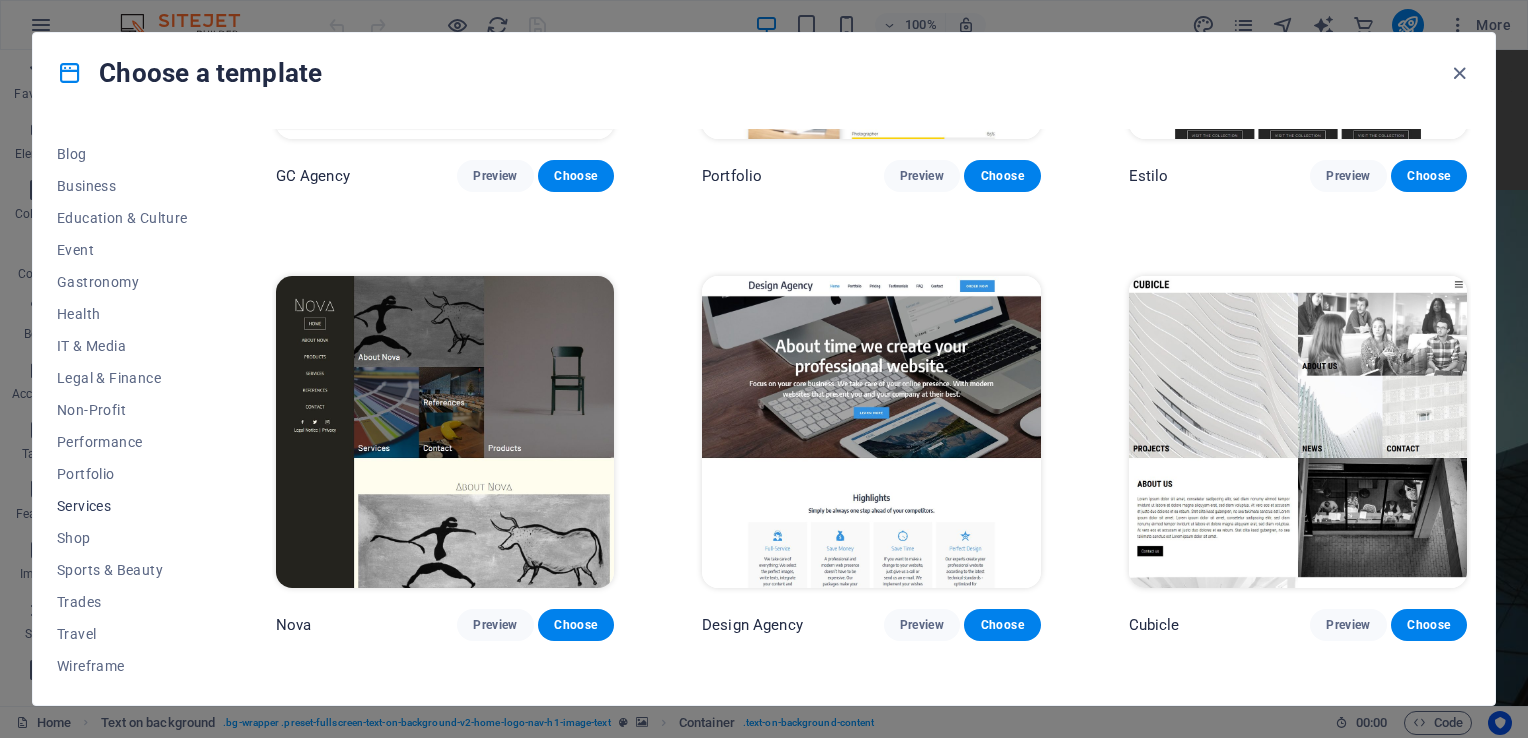 click on "Services" at bounding box center [122, 506] 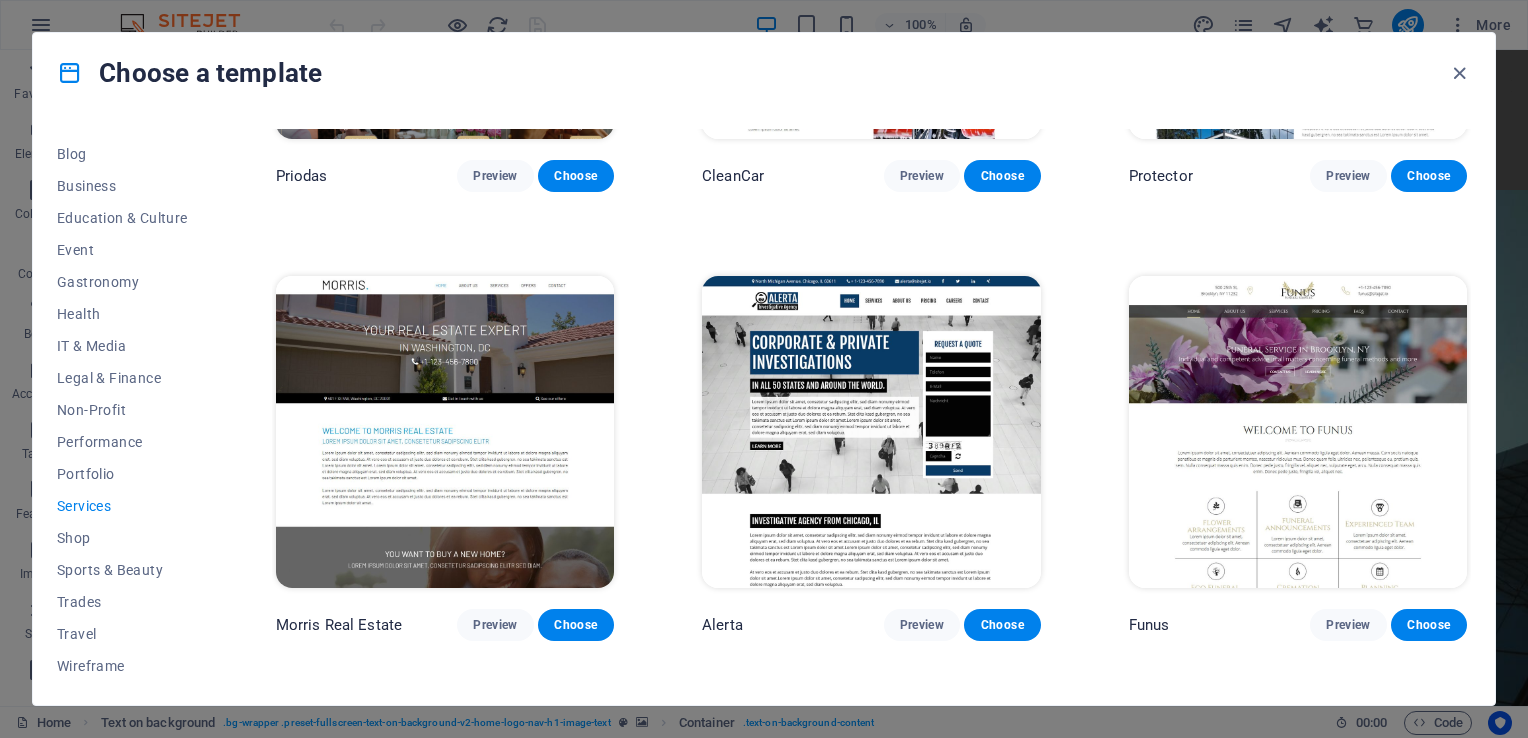scroll, scrollTop: 1652, scrollLeft: 0, axis: vertical 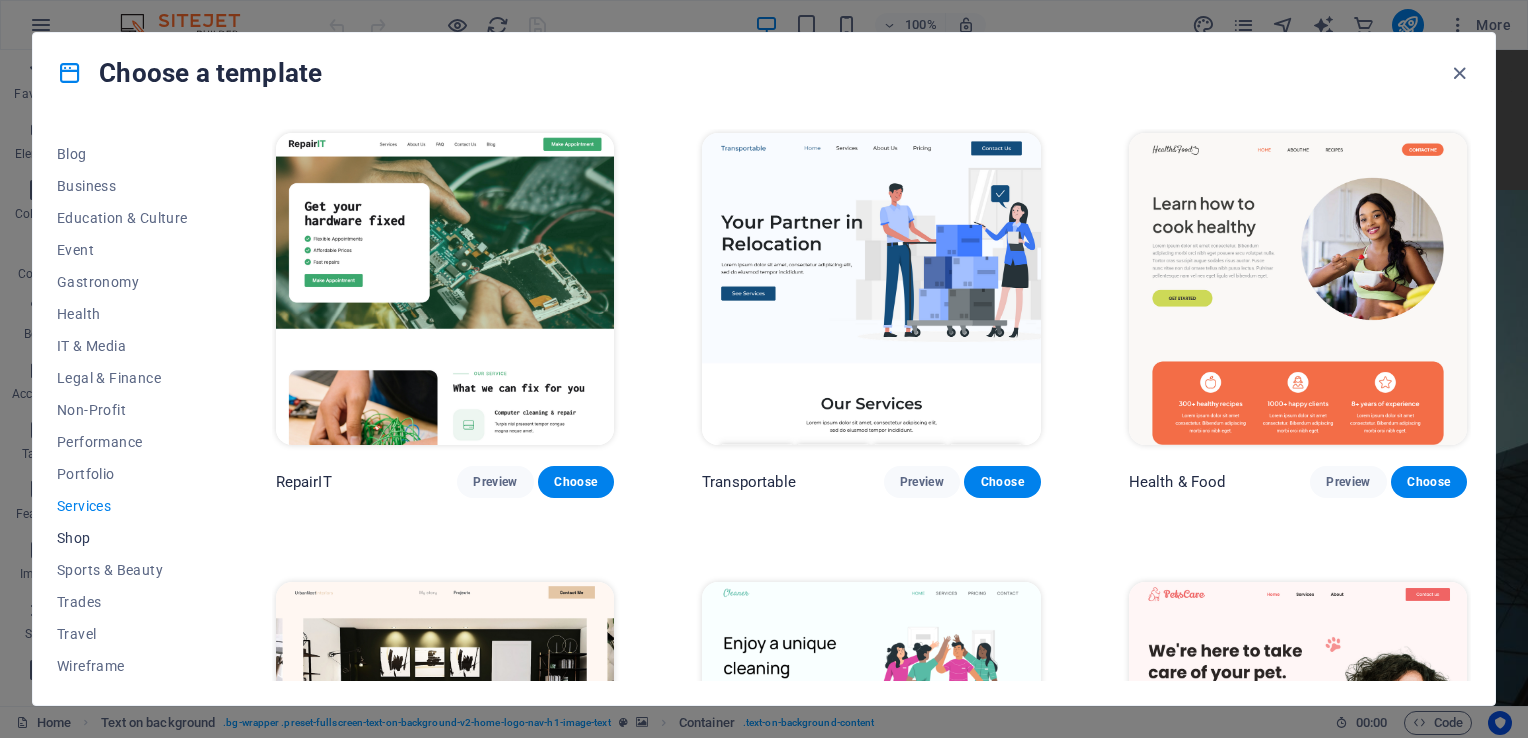 click on "Shop" at bounding box center (122, 538) 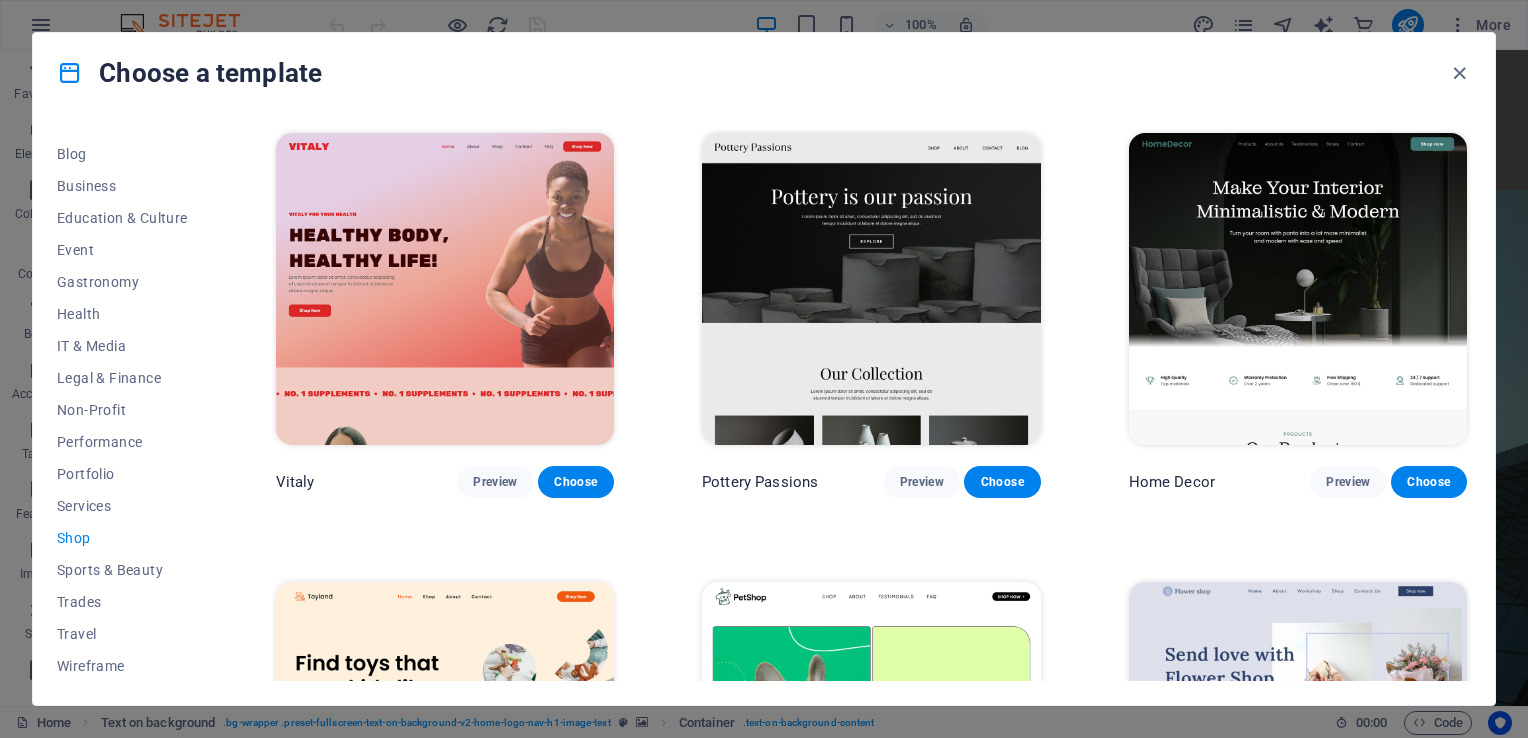 drag, startPoint x: 1466, startPoint y: 208, endPoint x: 1469, endPoint y: 219, distance: 11.401754 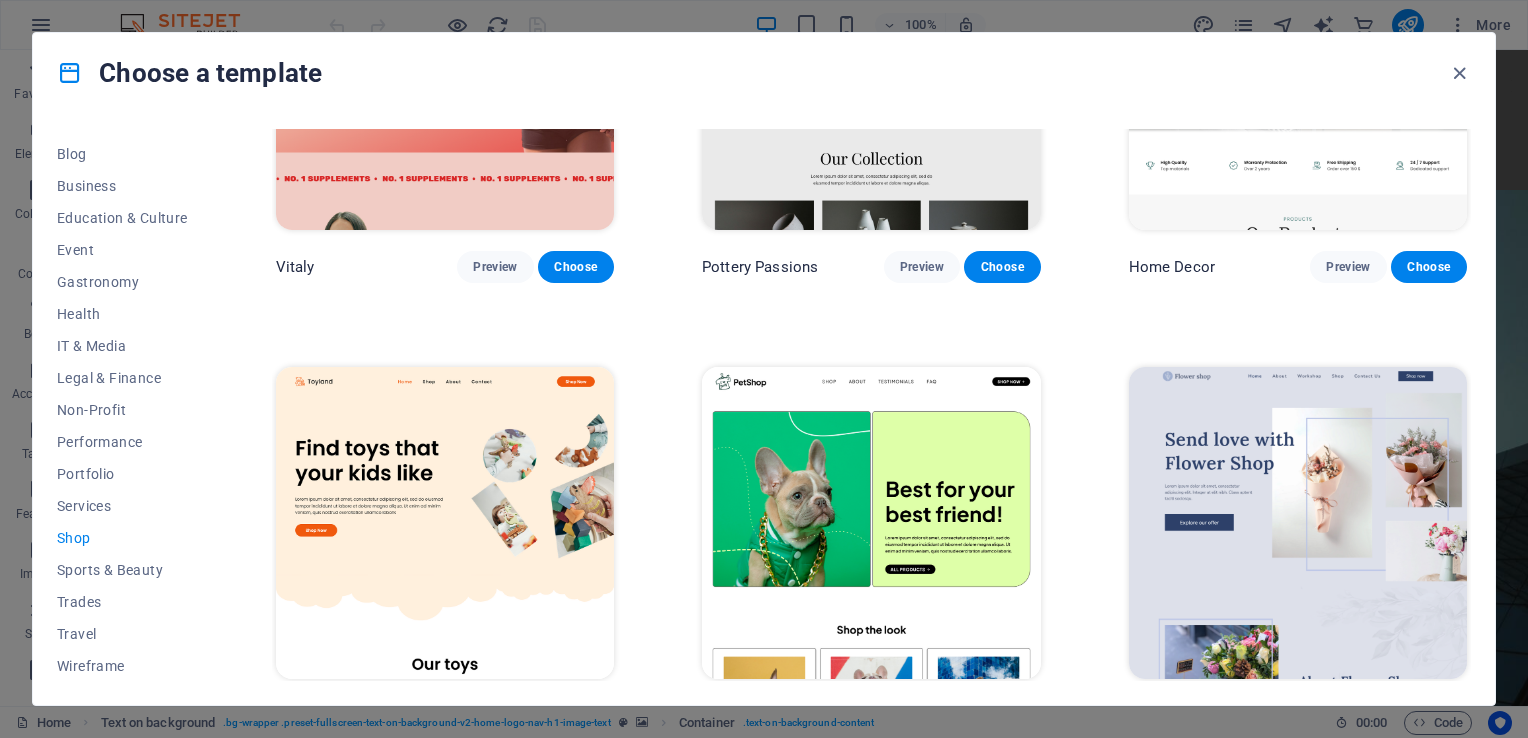 scroll, scrollTop: 0, scrollLeft: 0, axis: both 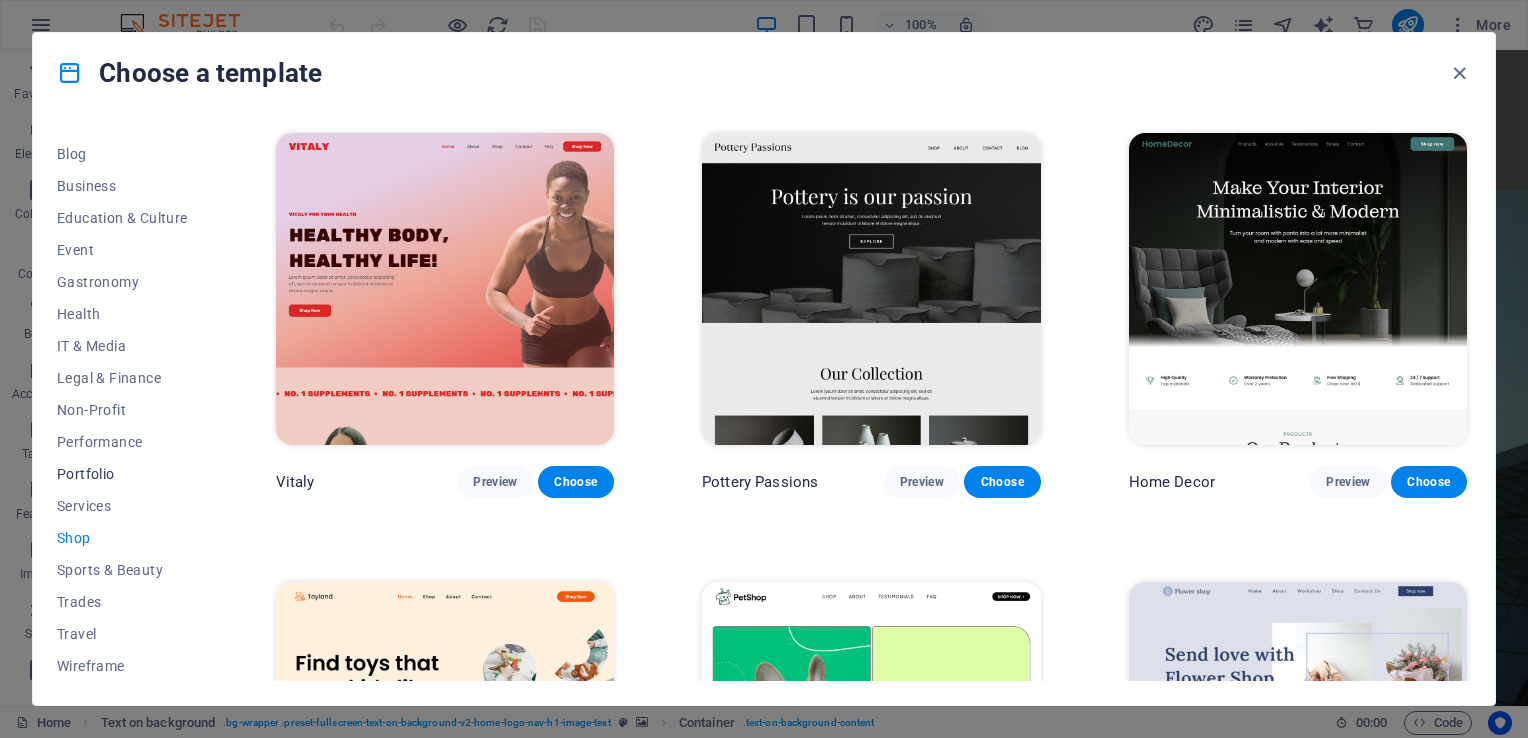 click on "Portfolio" at bounding box center (122, 474) 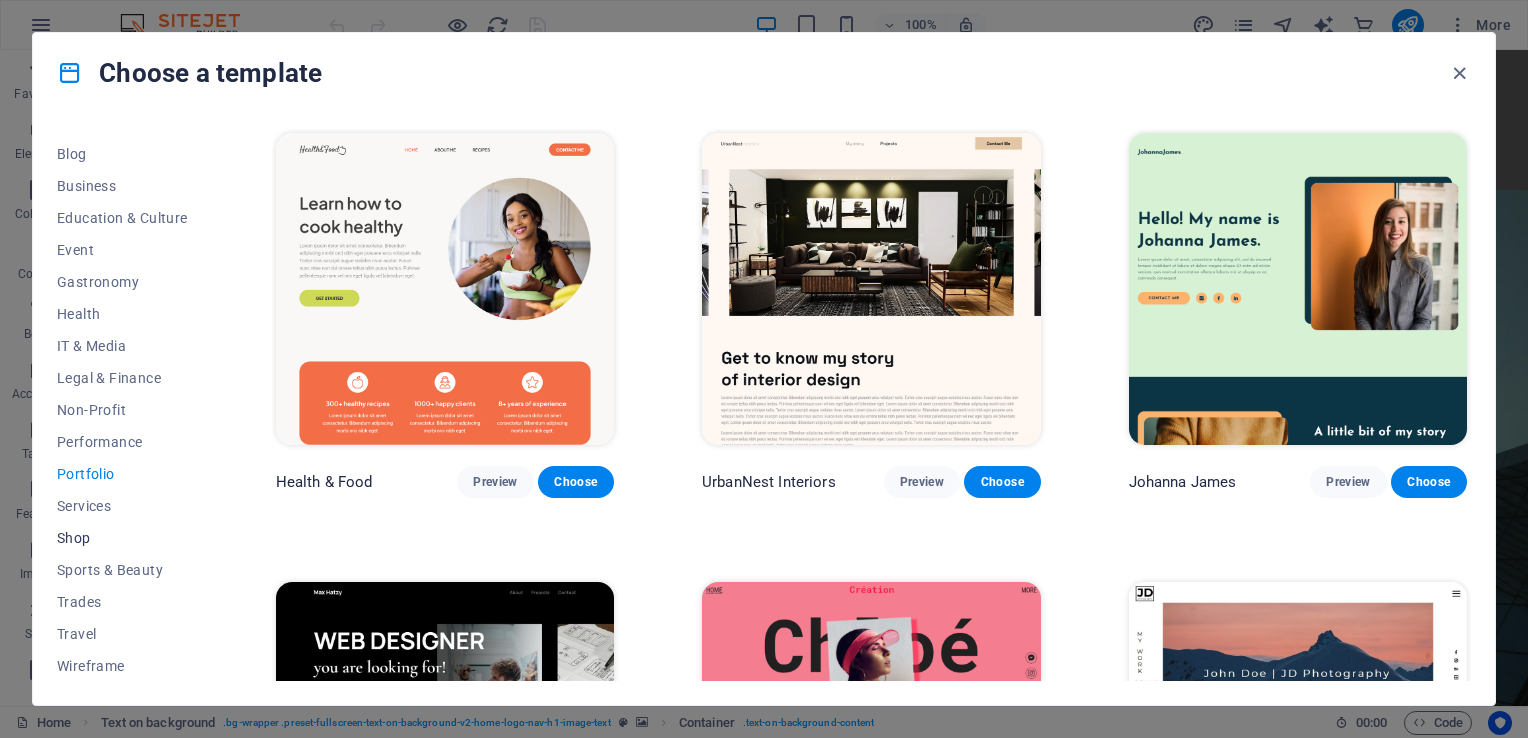 click on "Shop" at bounding box center [122, 538] 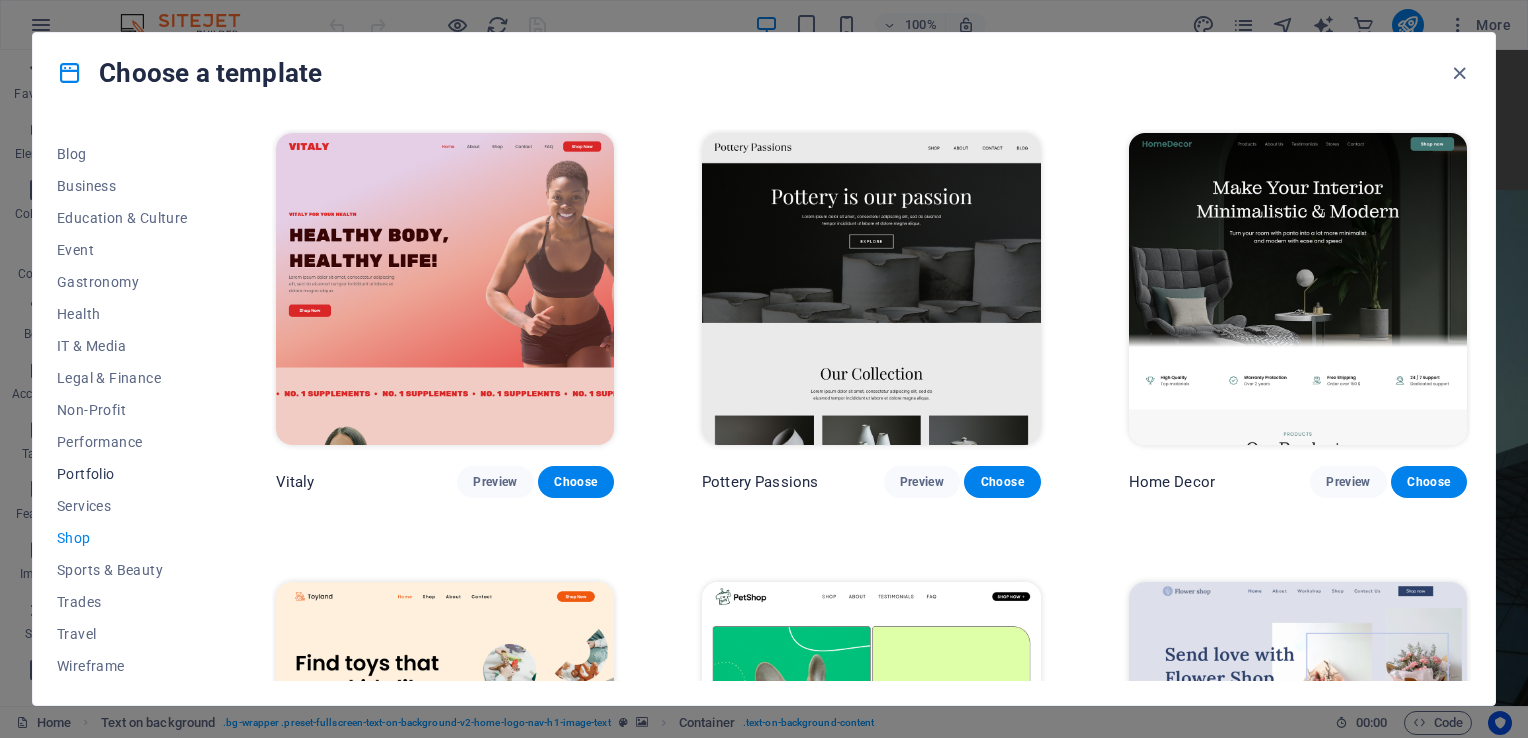 click on "Portfolio" at bounding box center (122, 474) 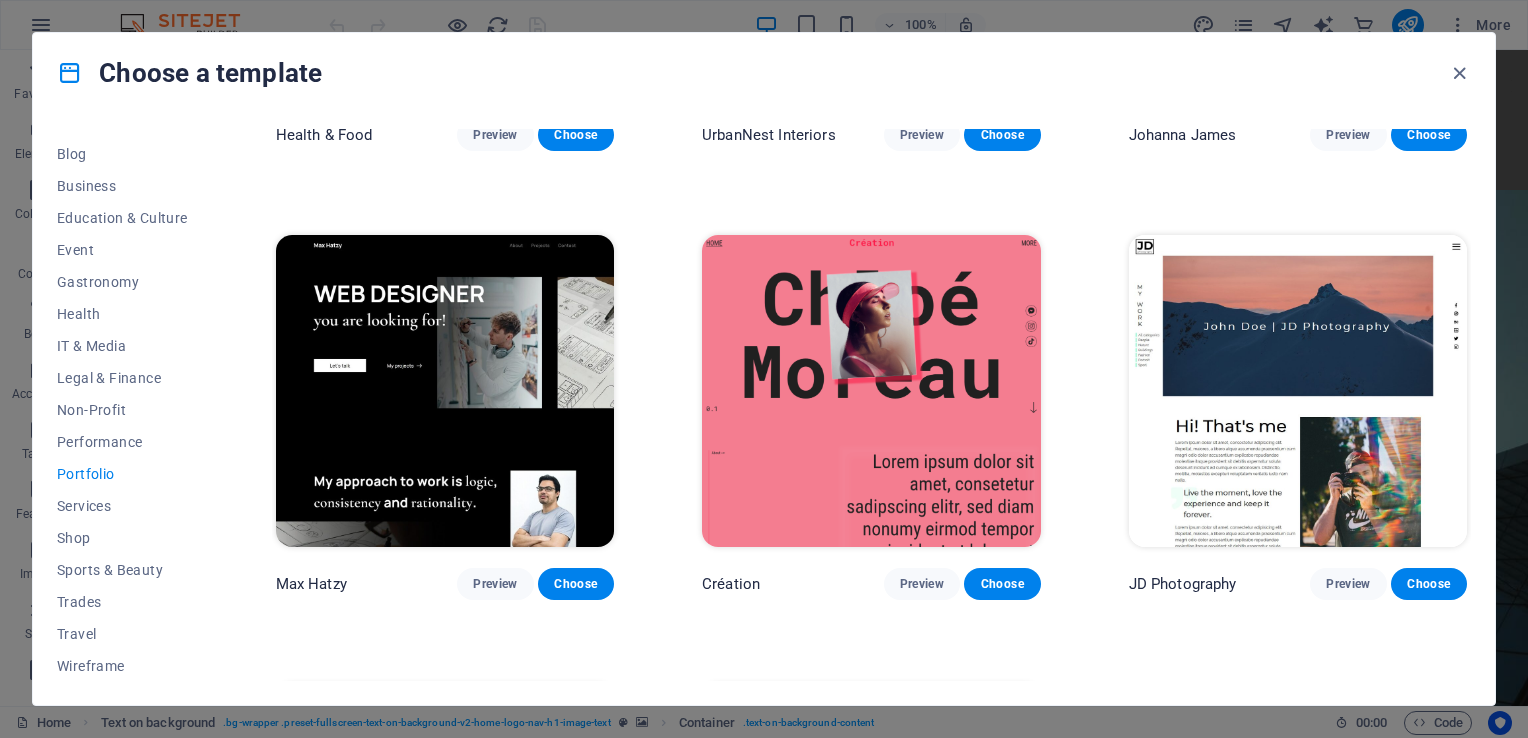 scroll, scrollTop: 708, scrollLeft: 0, axis: vertical 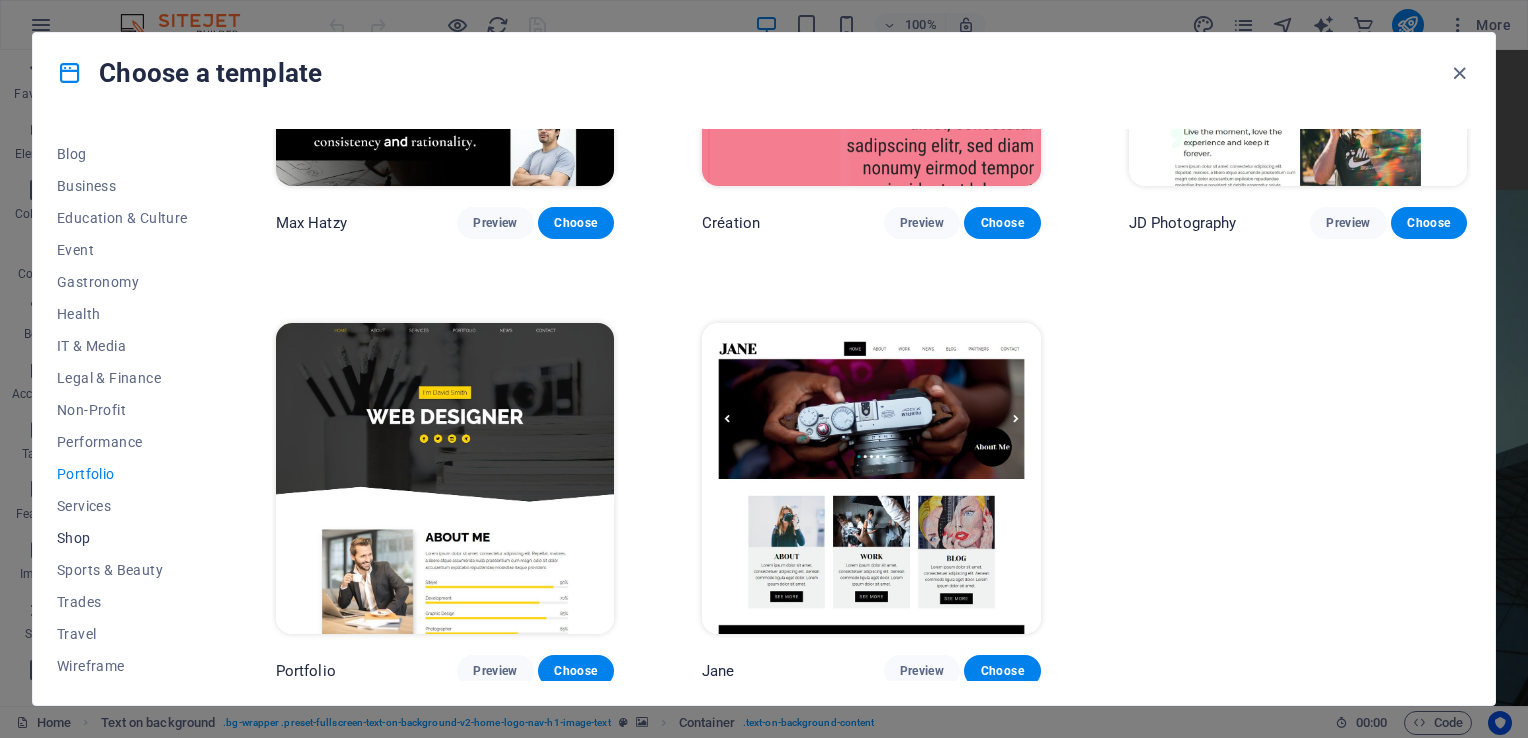 click on "Shop" at bounding box center [122, 538] 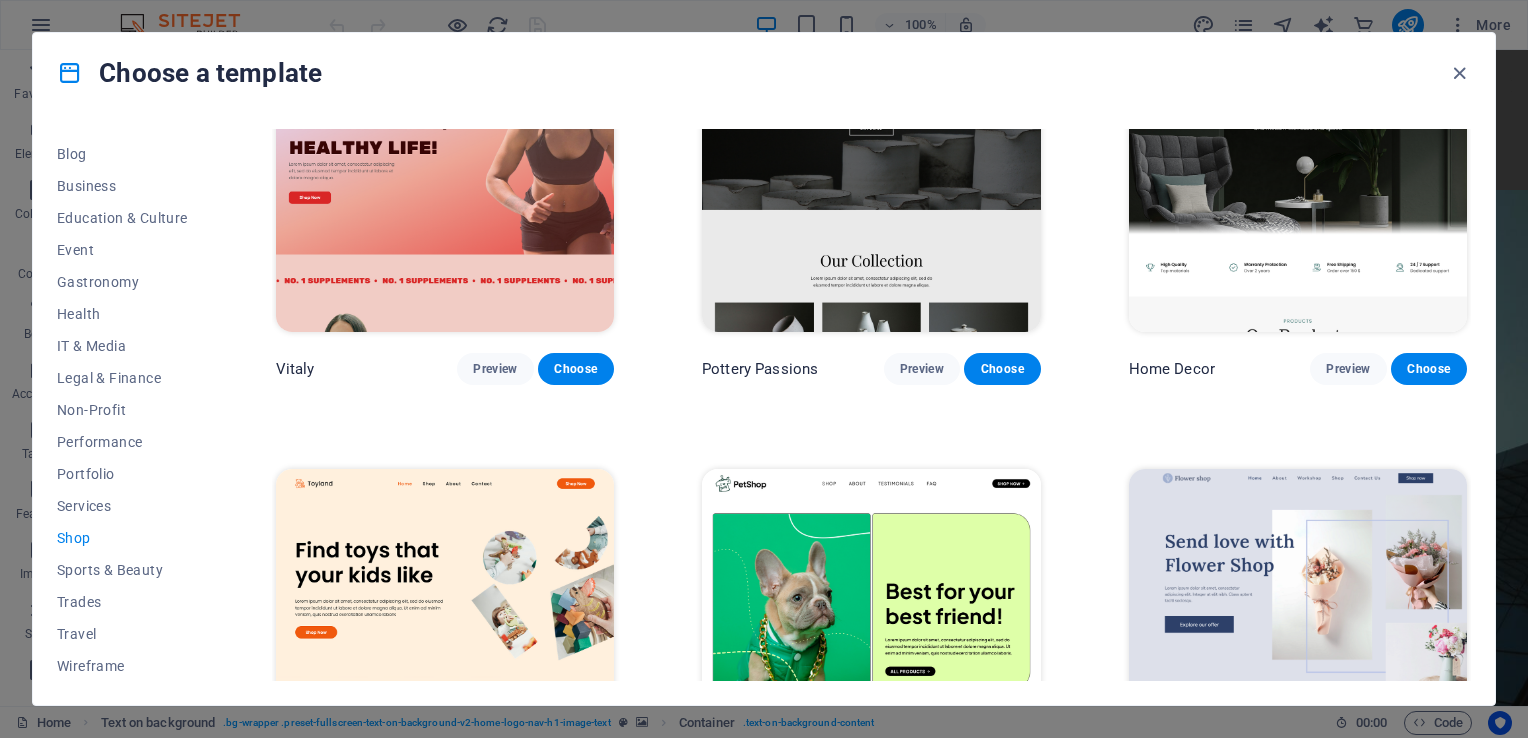 scroll, scrollTop: 86, scrollLeft: 0, axis: vertical 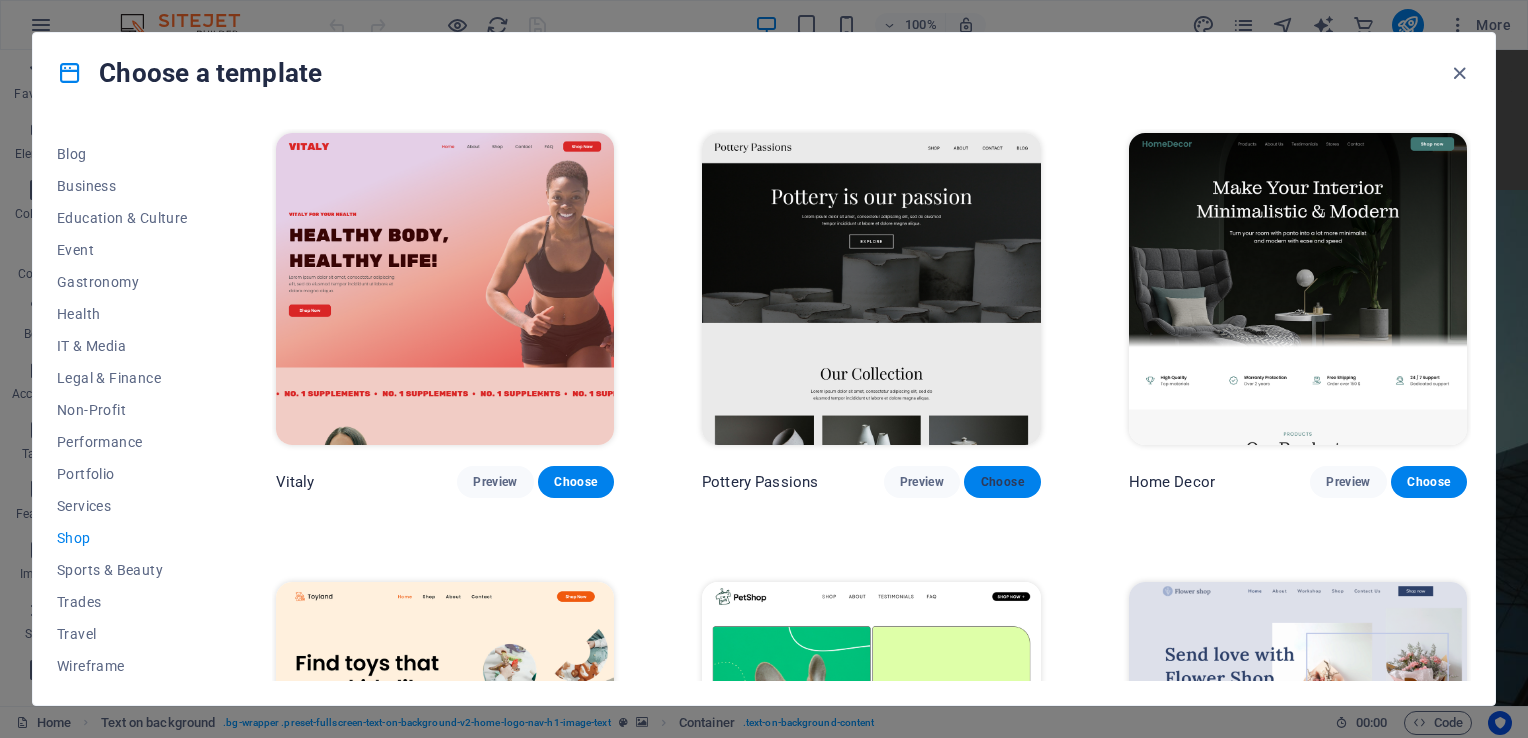 click on "Choose" at bounding box center [1002, 482] 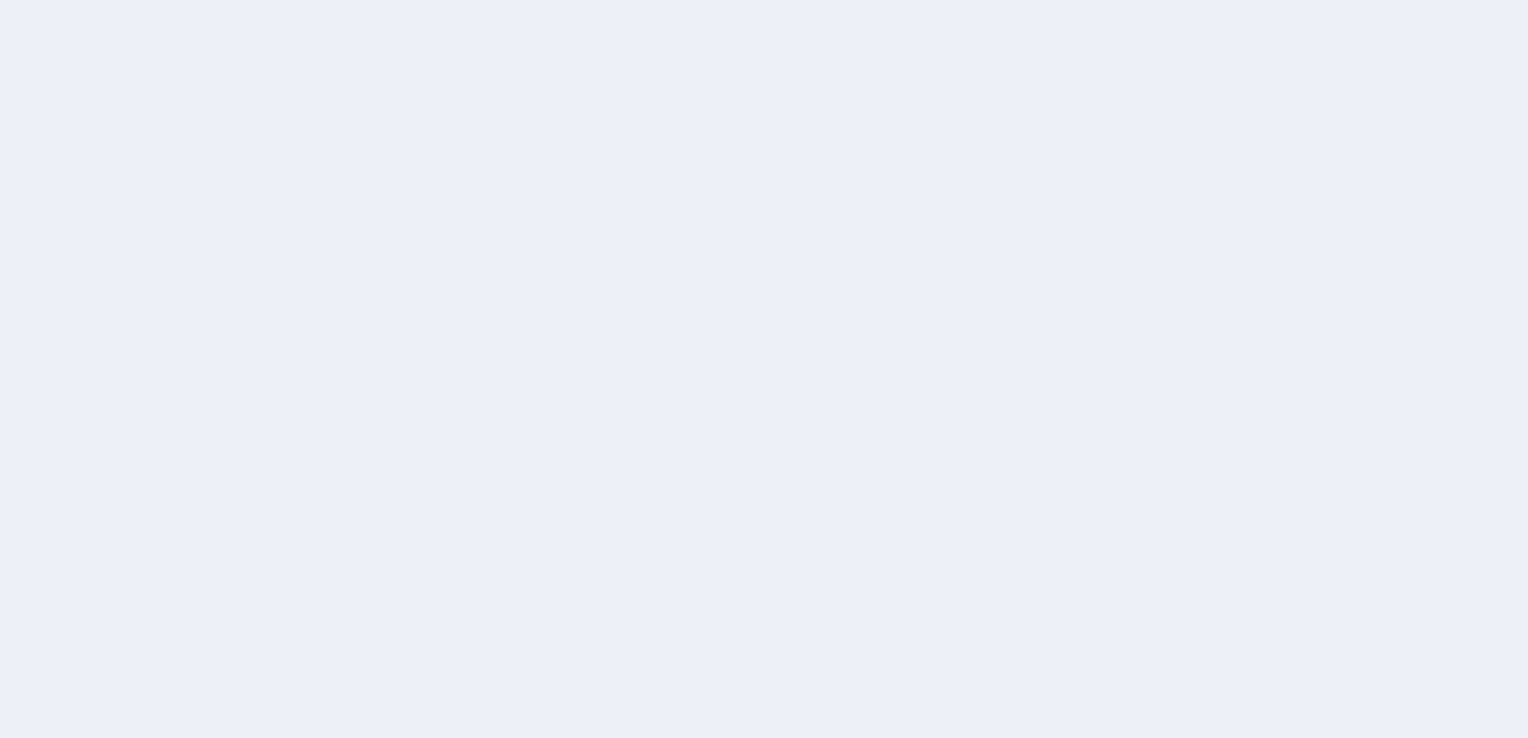 scroll, scrollTop: 0, scrollLeft: 0, axis: both 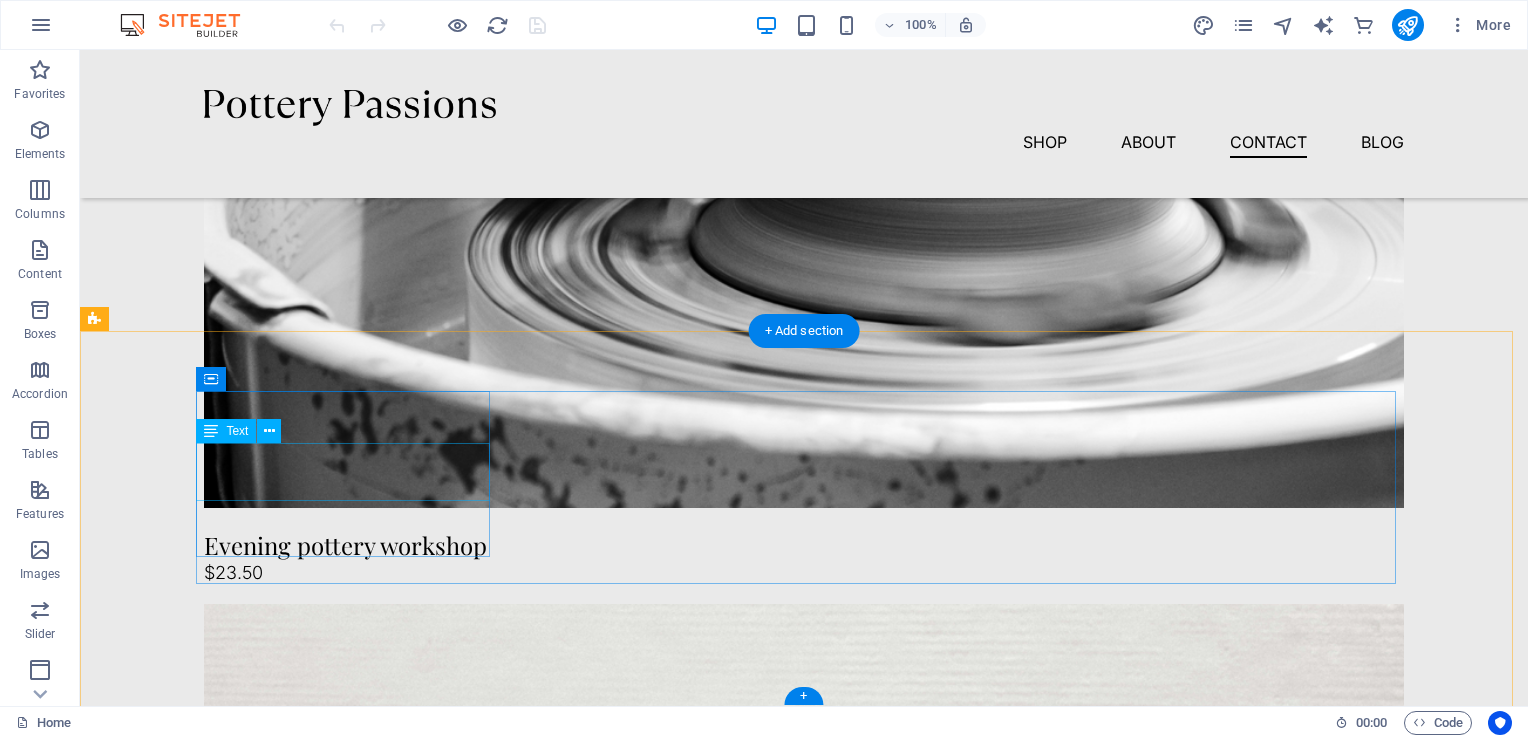 click on "Berlin" at bounding box center (279, 5861) 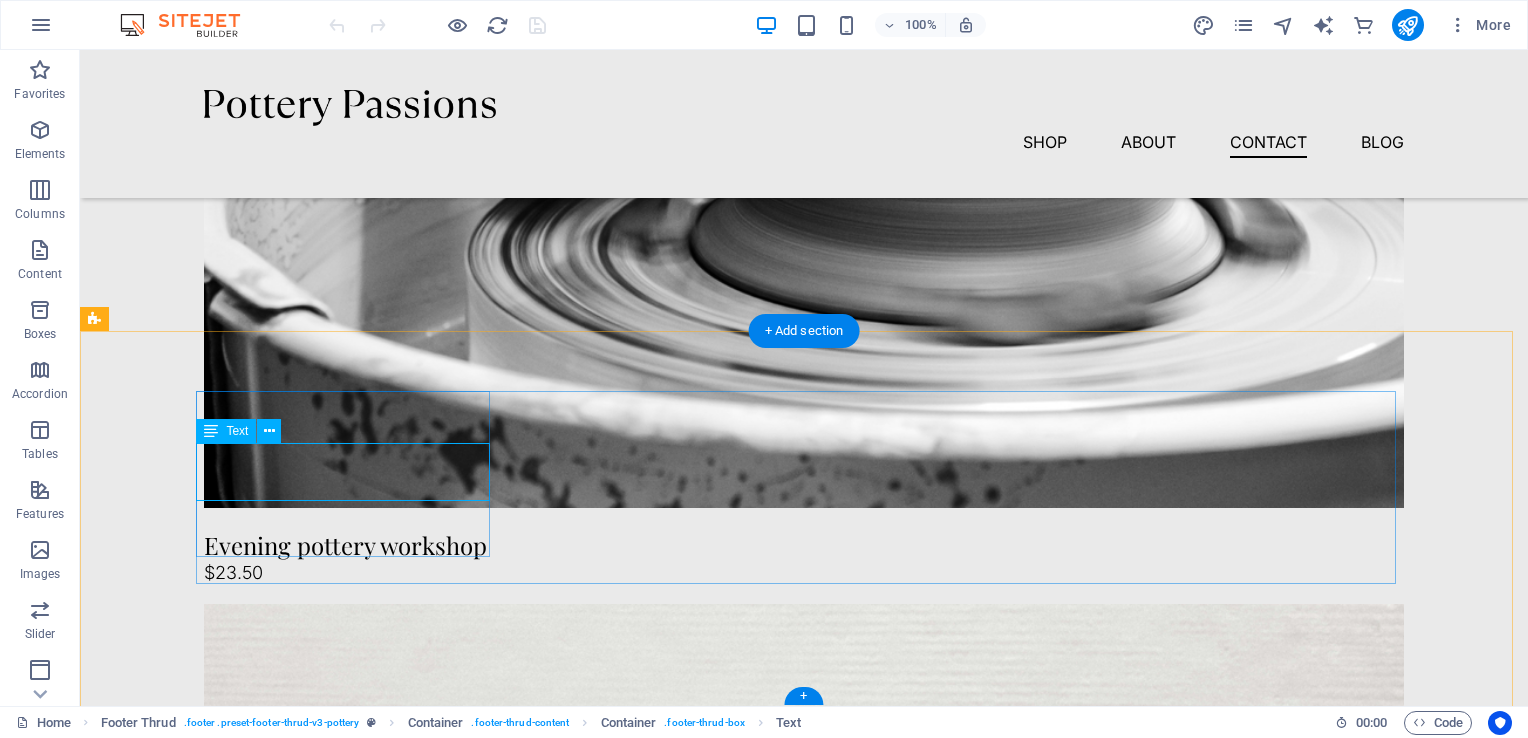 drag, startPoint x: 200, startPoint y: 463, endPoint x: 321, endPoint y: 480, distance: 122.18838 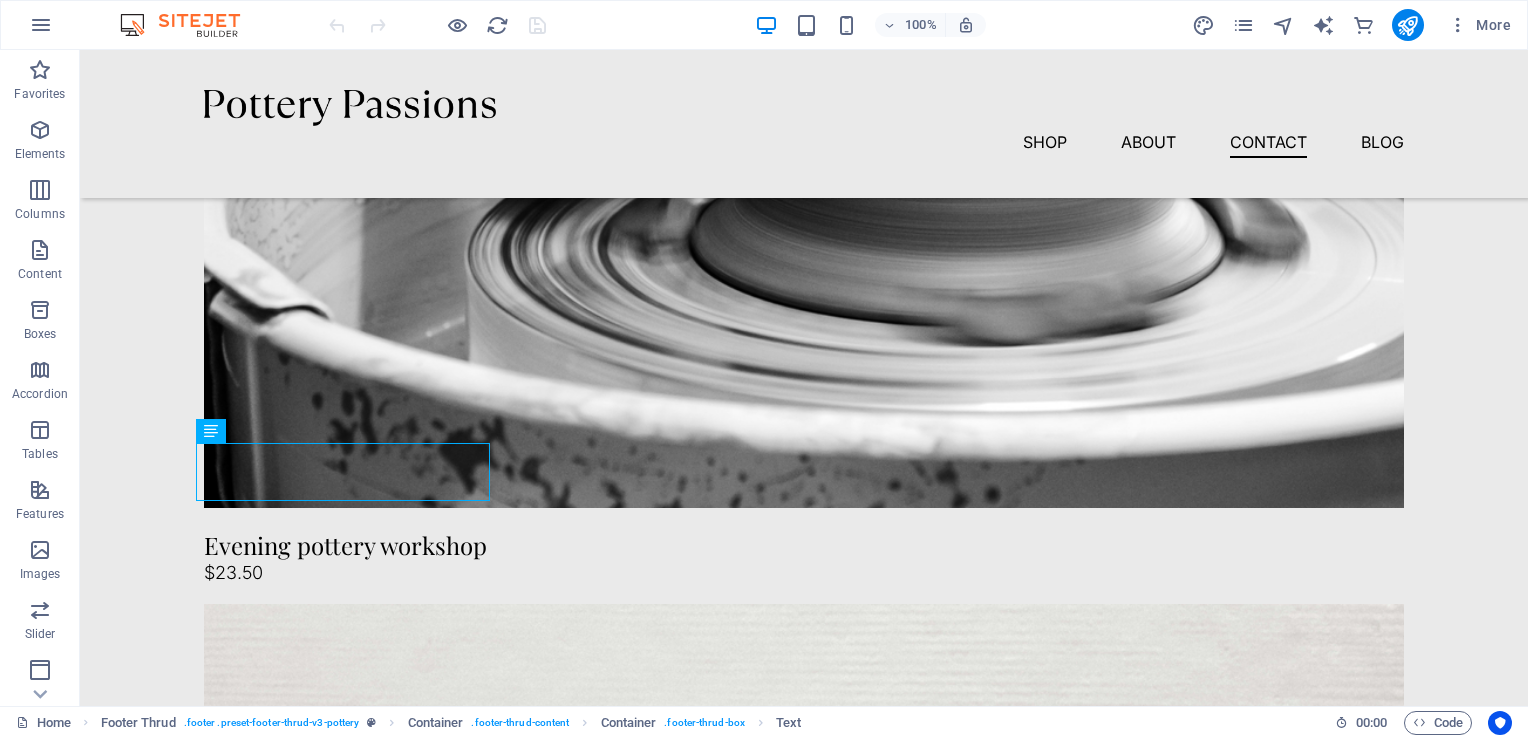 copy on "Street , [CITY] ,
[POSTAL_CODE]" 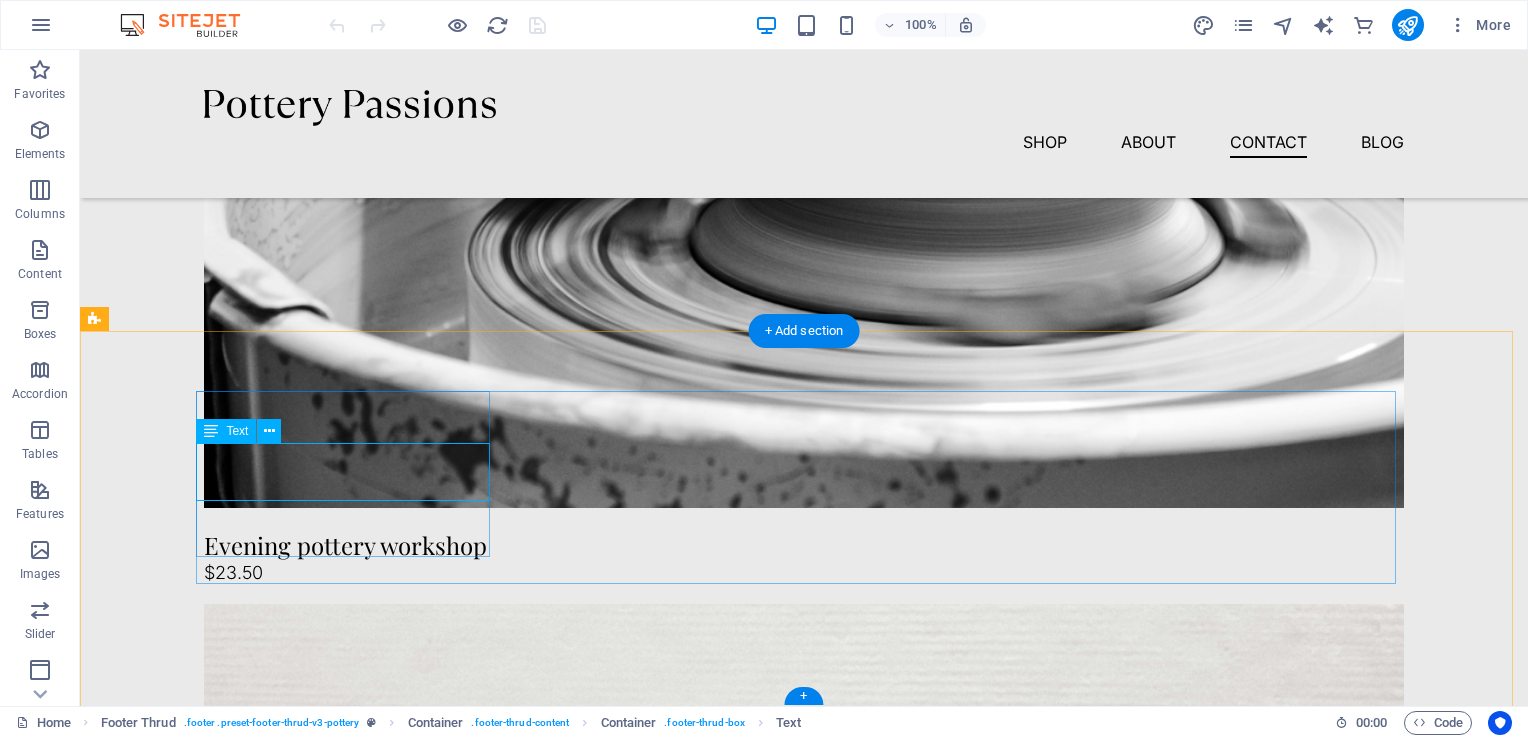 click on "Berlin" at bounding box center (279, 5861) 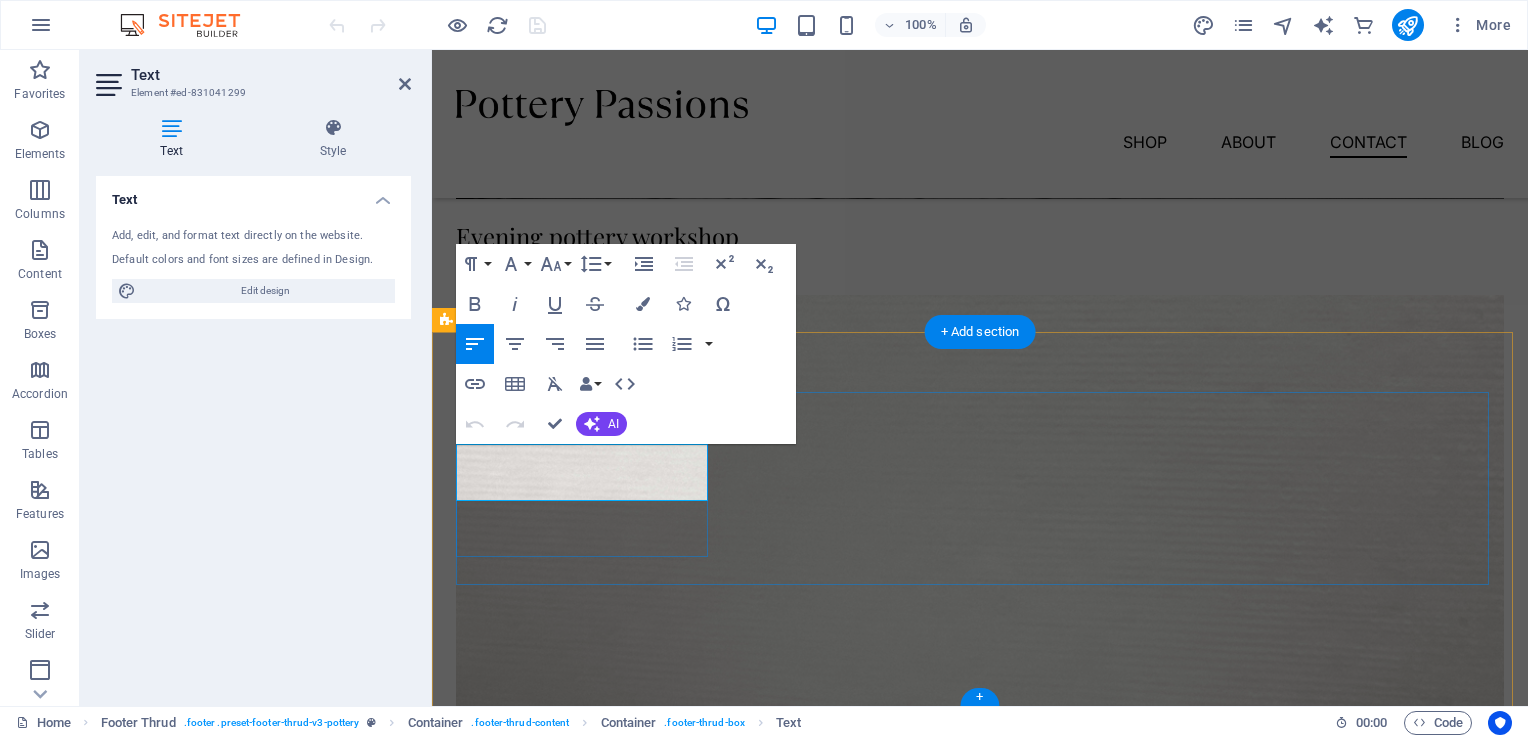 scroll, scrollTop: 5327, scrollLeft: 0, axis: vertical 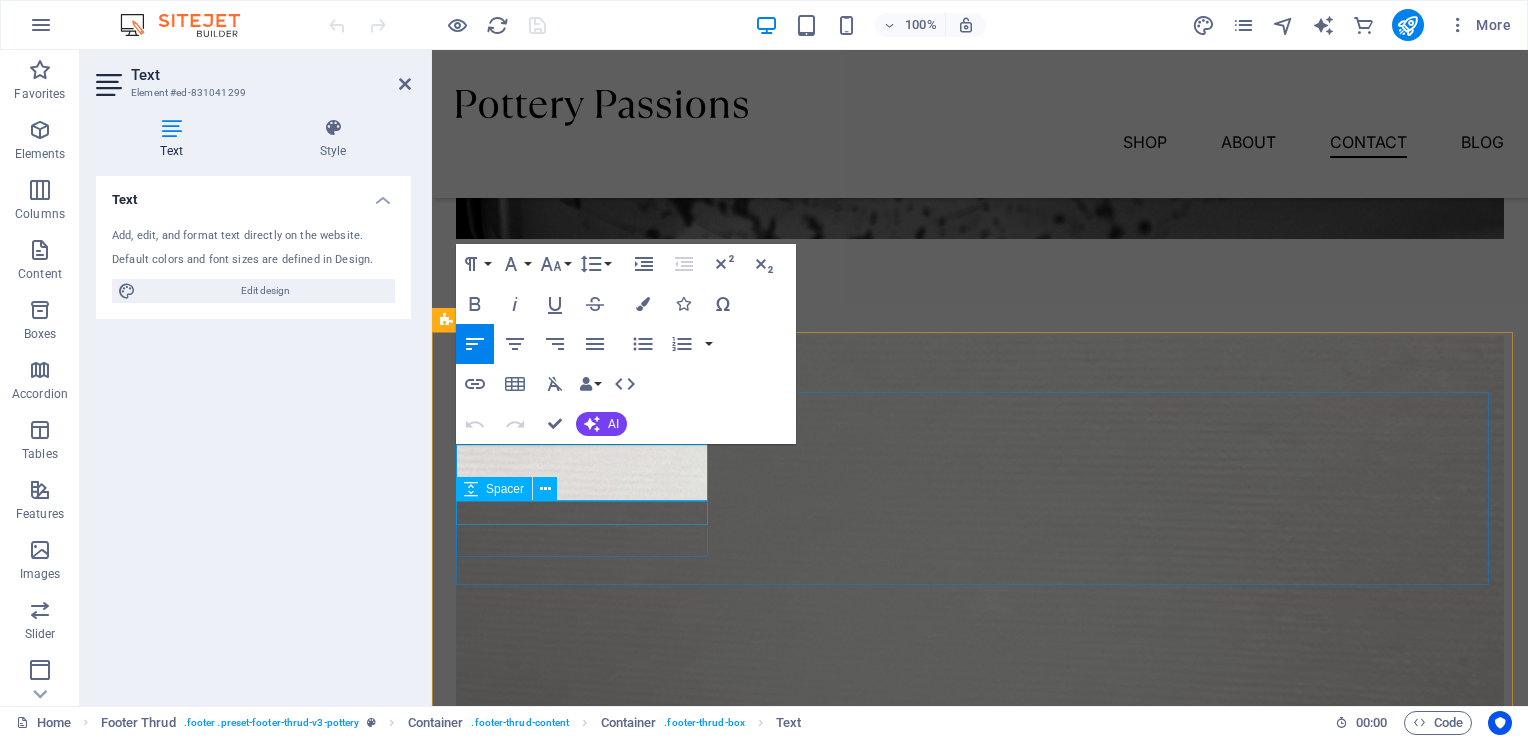 click at bounding box center (584, 5468) 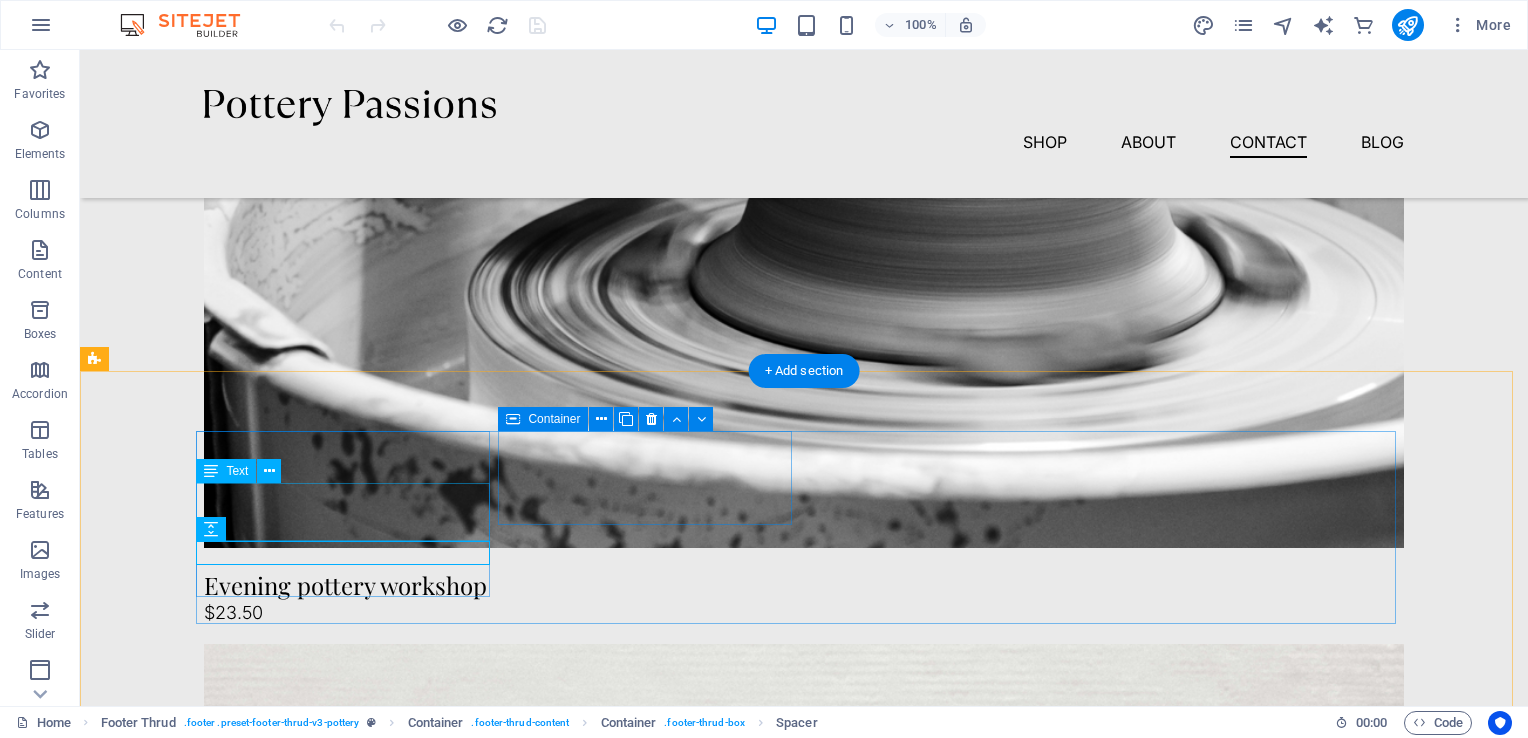 click on "Quick Links Shop Contact About Blog" at bounding box center [351, 6168] 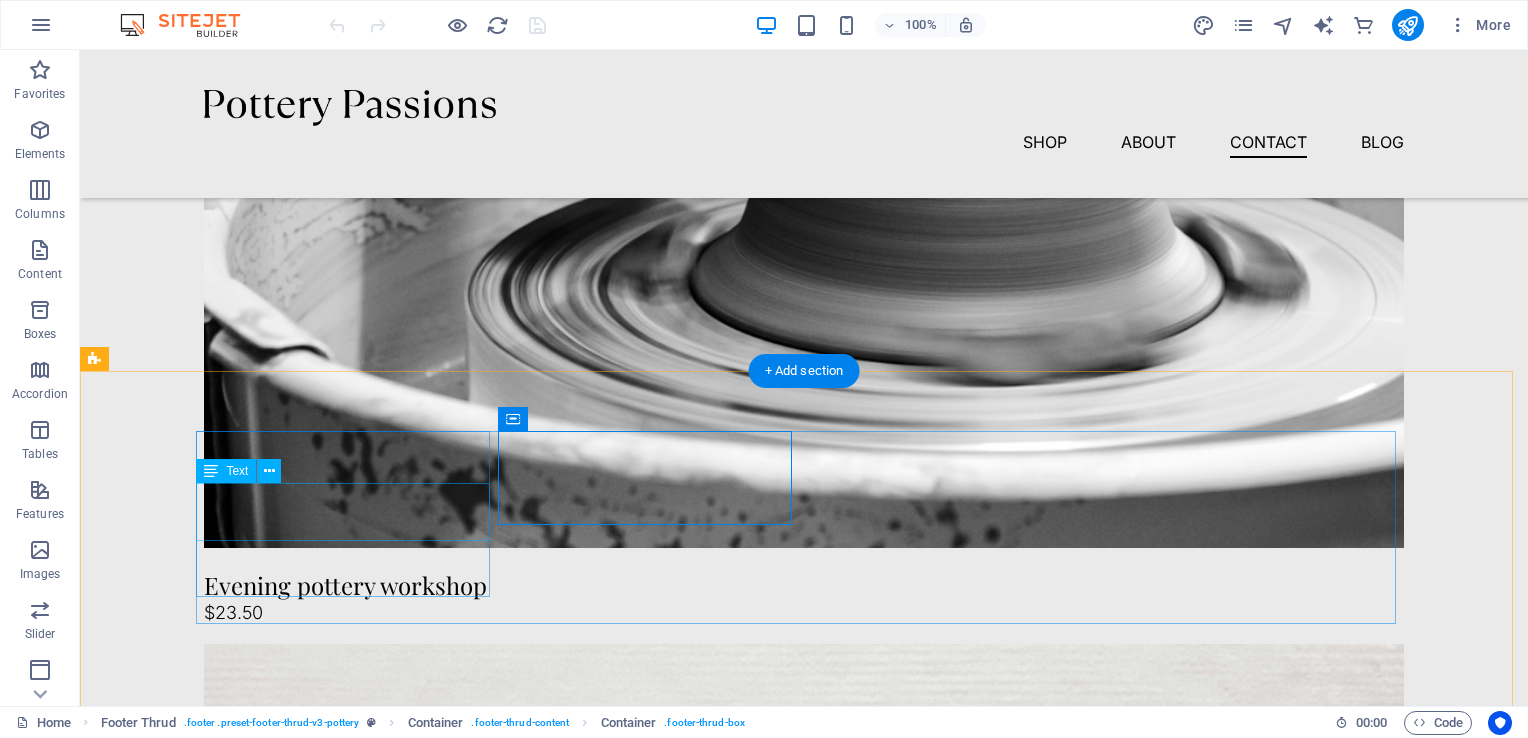 click on "Street , [CITY] ,
[POSTAL_CODE]" at bounding box center (351, 5917) 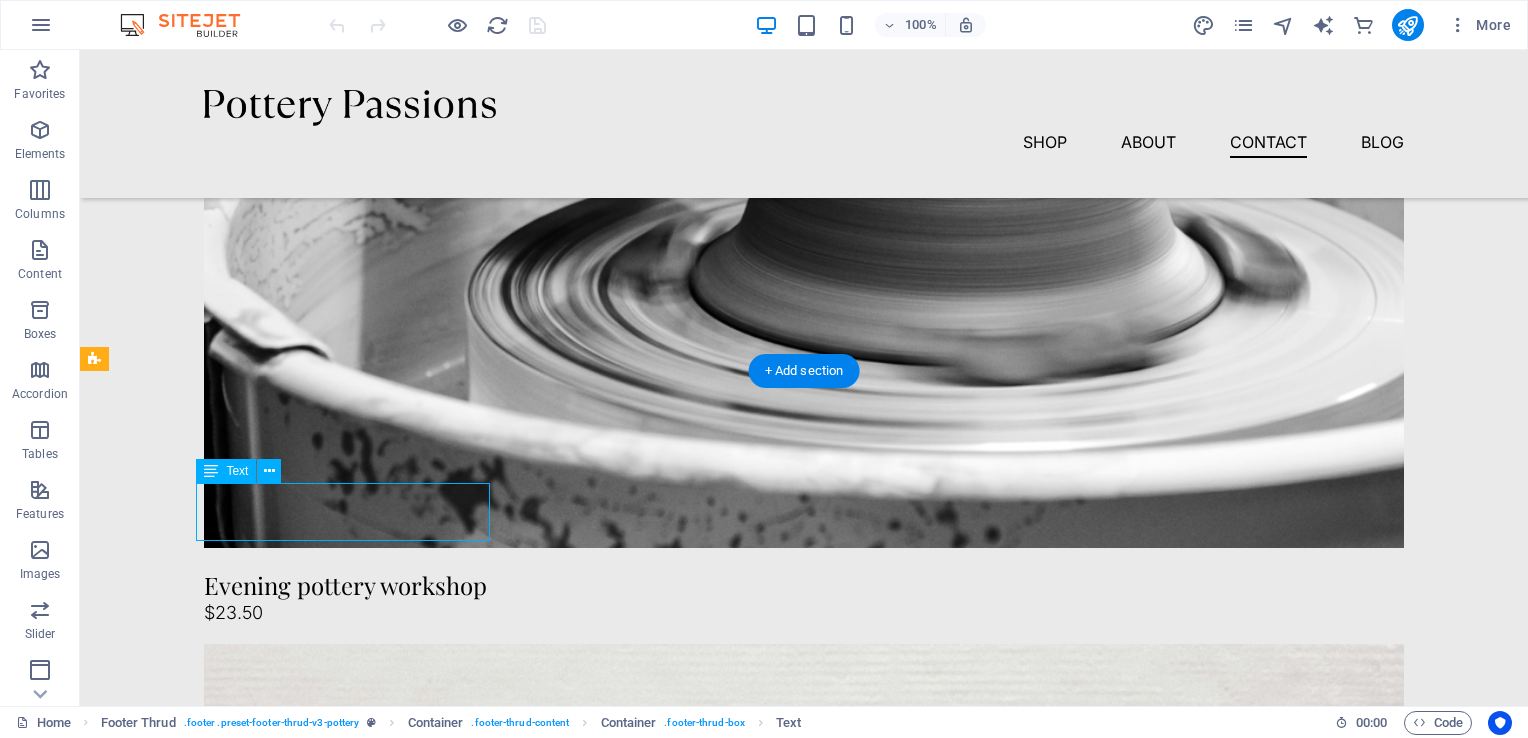 click on "Street , [CITY] ,
[POSTAL_CODE]" at bounding box center (351, 5917) 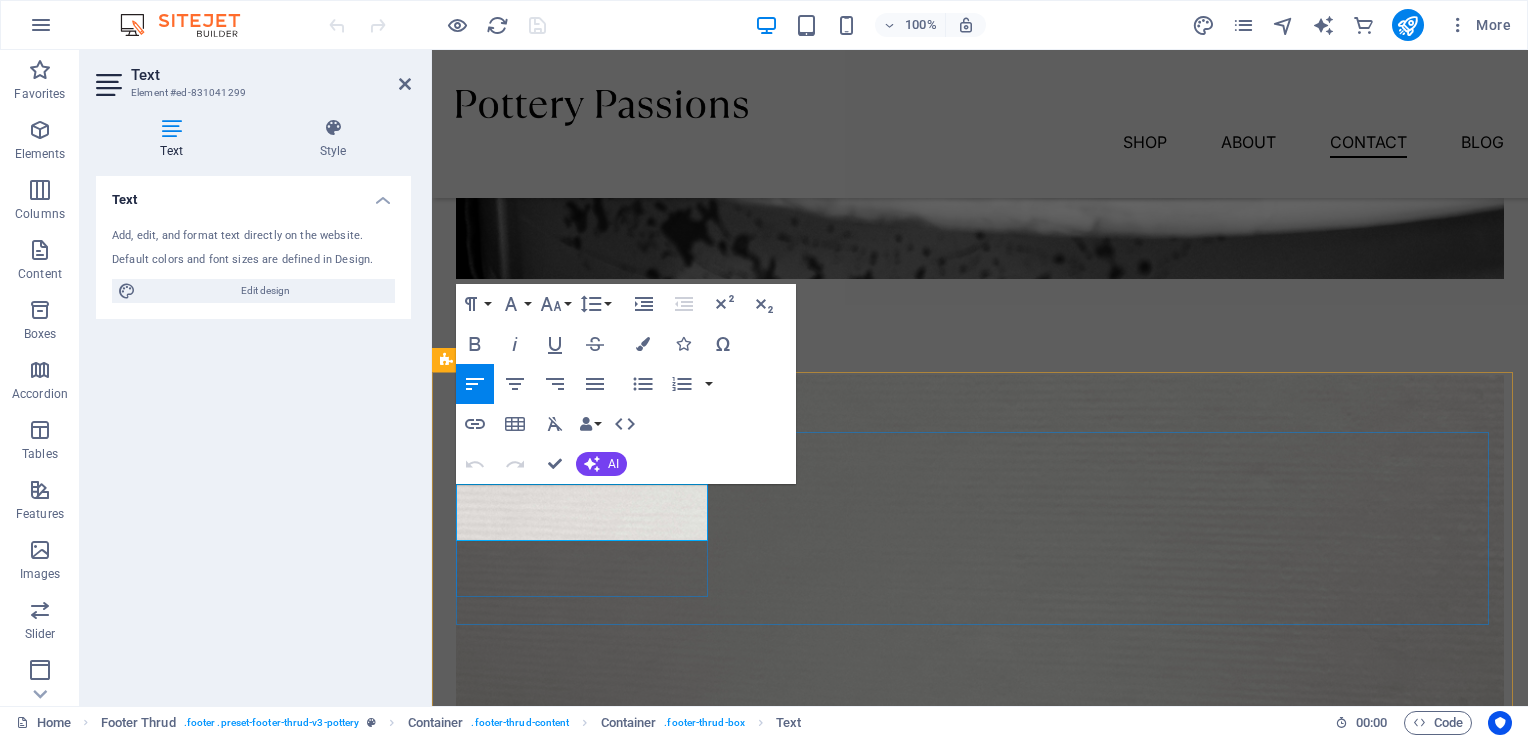 click on "Street , [CITY] ," at bounding box center (584, 5453) 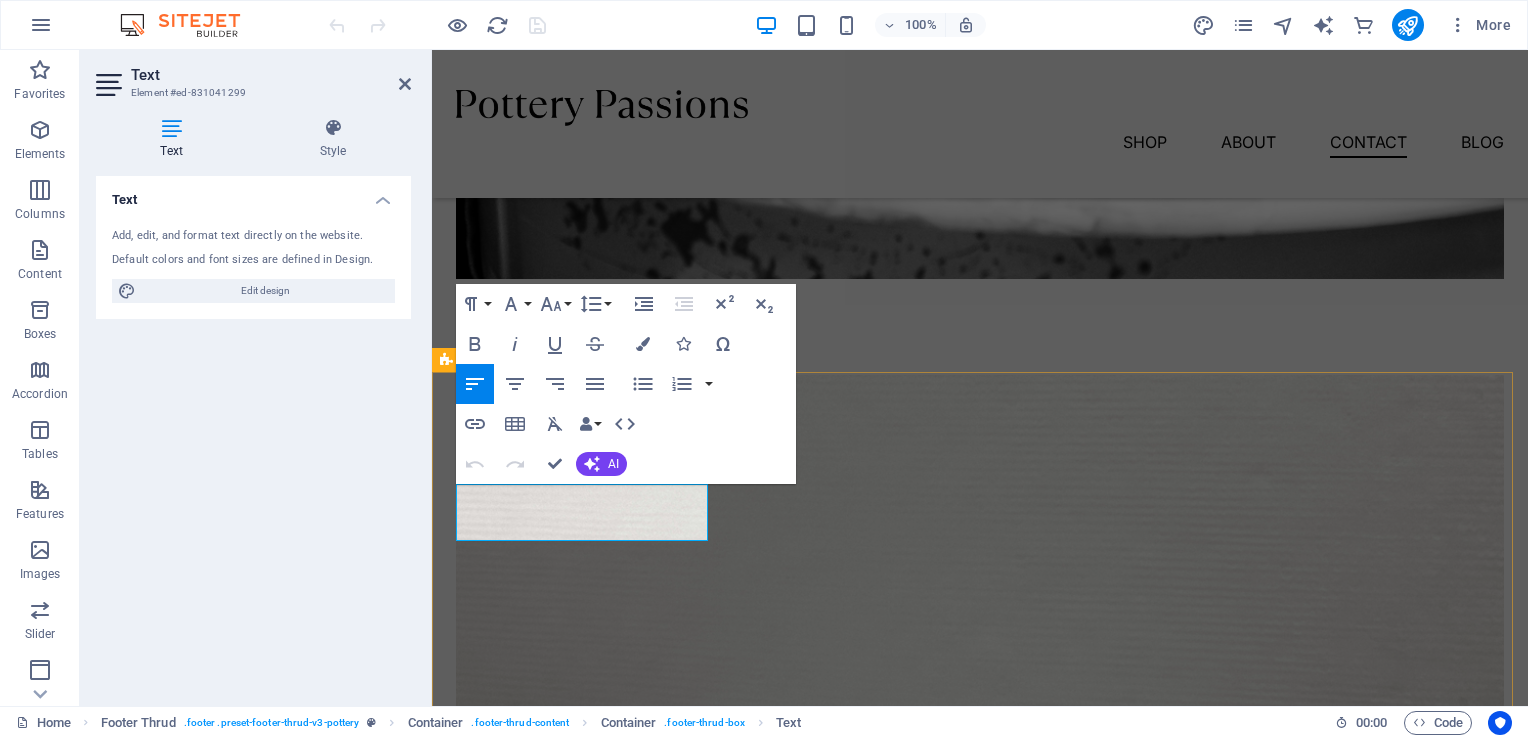 click on "Street , [CITY] ,
[POSTAL_CODE] Quick Links Shop Contact About Blog Details Legal Notice Privacy Policy Contact [PHONE] [EMAIL] 10:00 AM - 08:00 PM
2024 twoomooi.co.za . All rights reserved." at bounding box center (980, 5794) 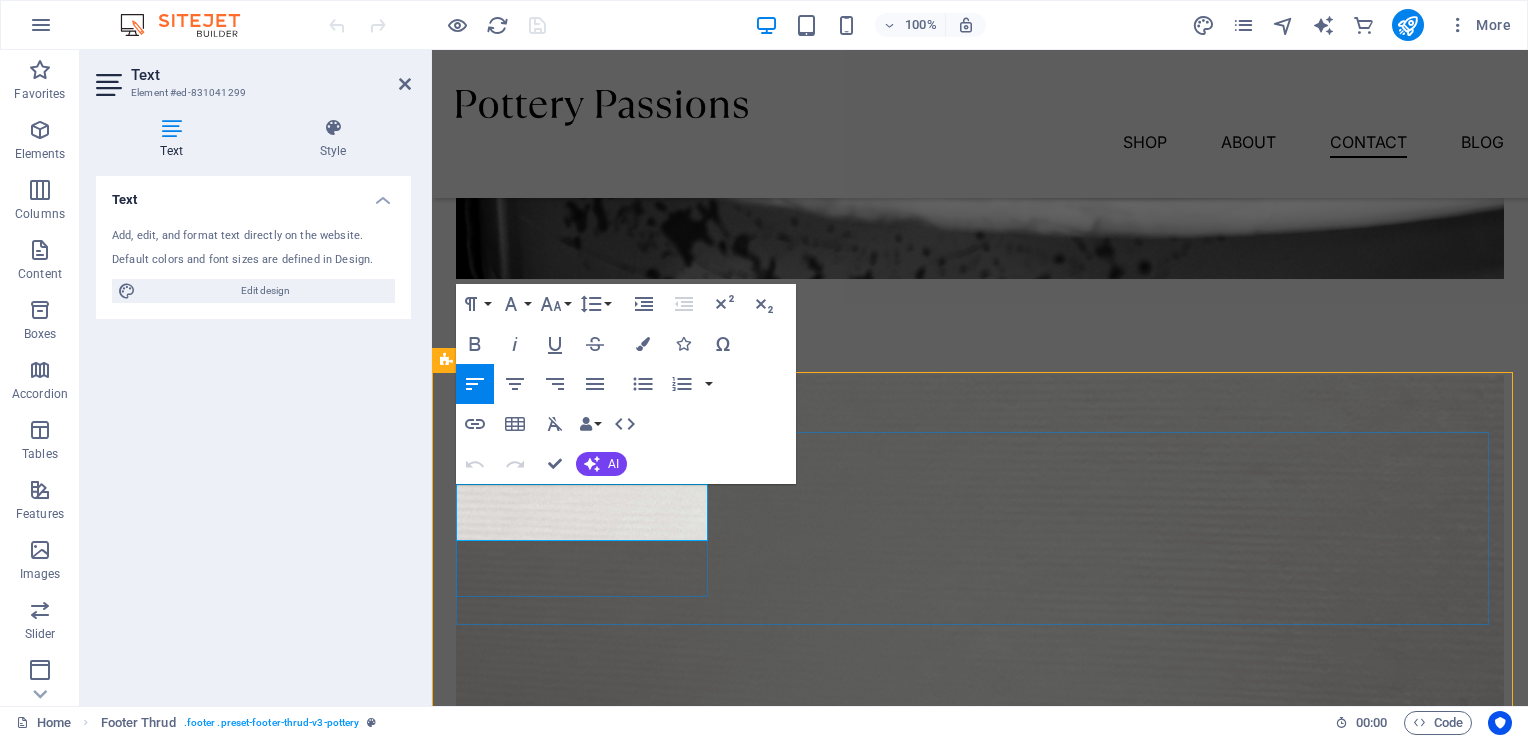scroll, scrollTop: 5327, scrollLeft: 0, axis: vertical 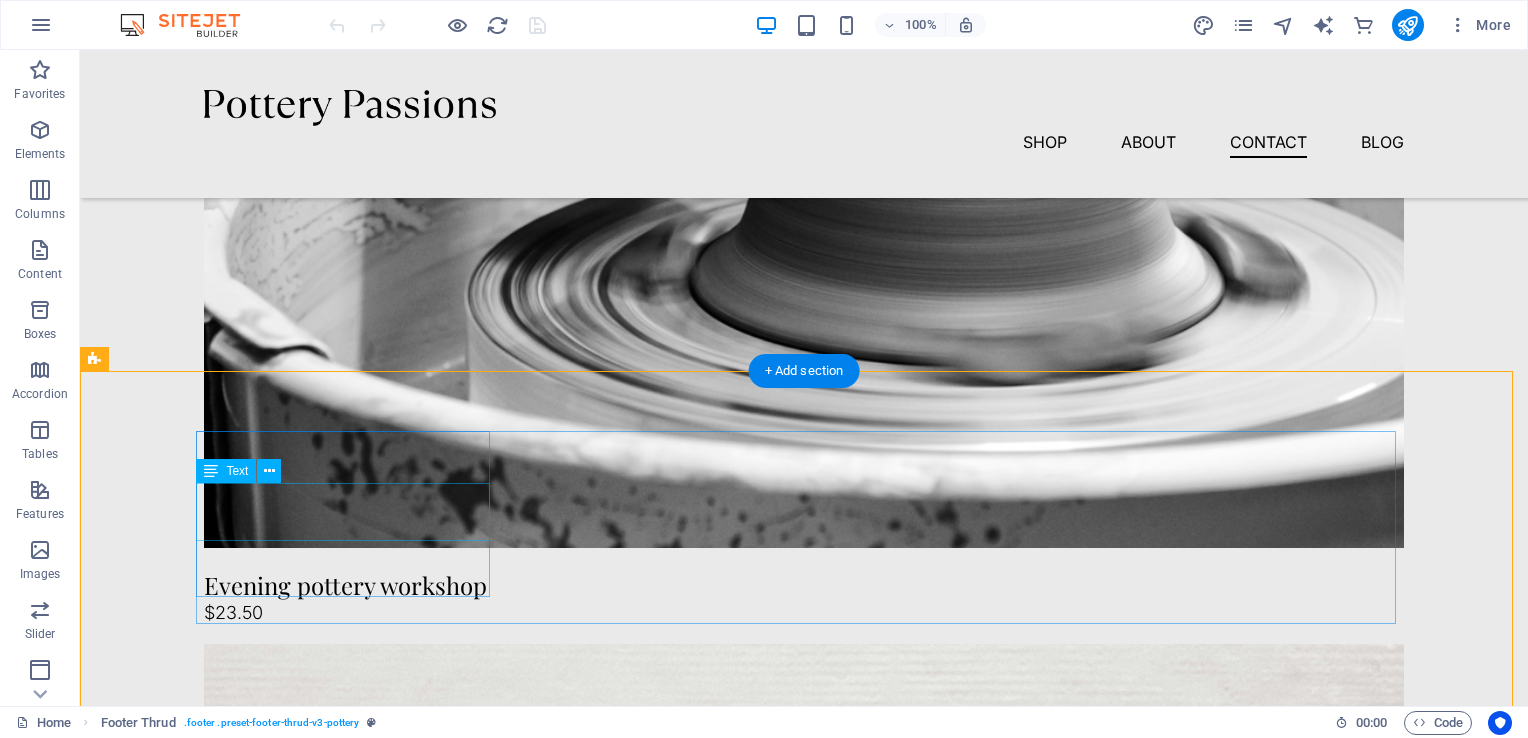 click on "Street , [CITY] ,
[POSTAL_CODE]" at bounding box center (351, 5917) 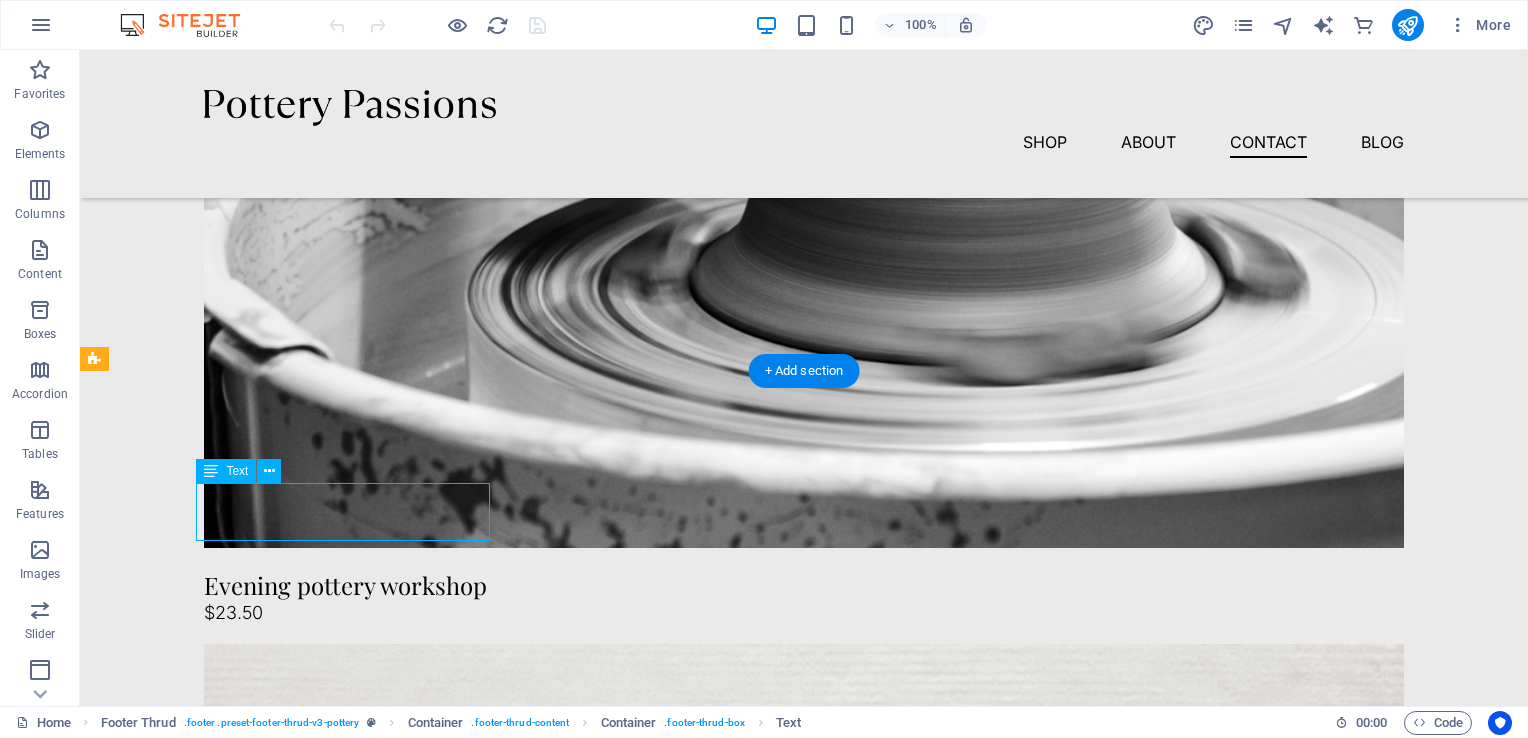 click on "Street , [CITY] ,
[POSTAL_CODE]" at bounding box center (351, 5917) 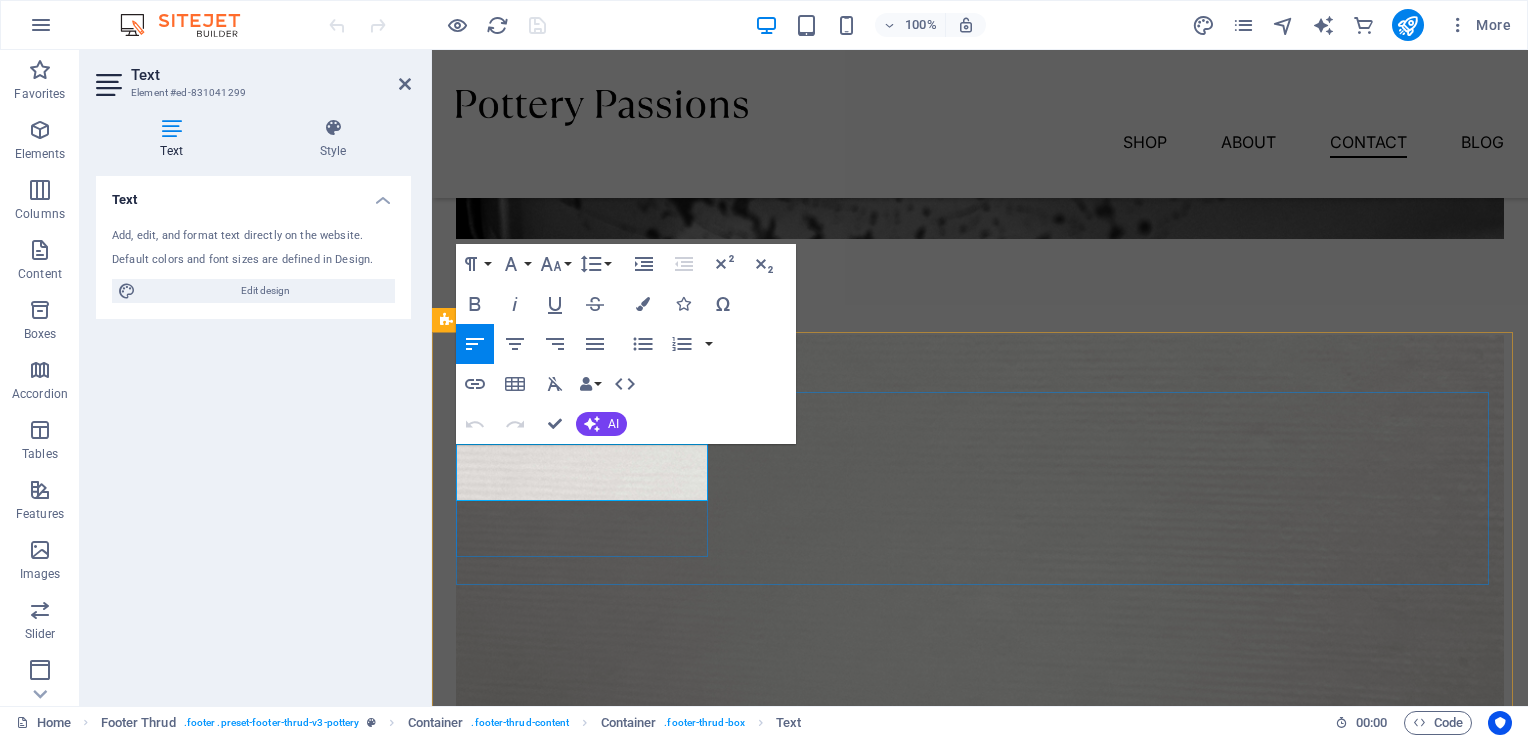 click on "Berlin" at bounding box center [531, 5412] 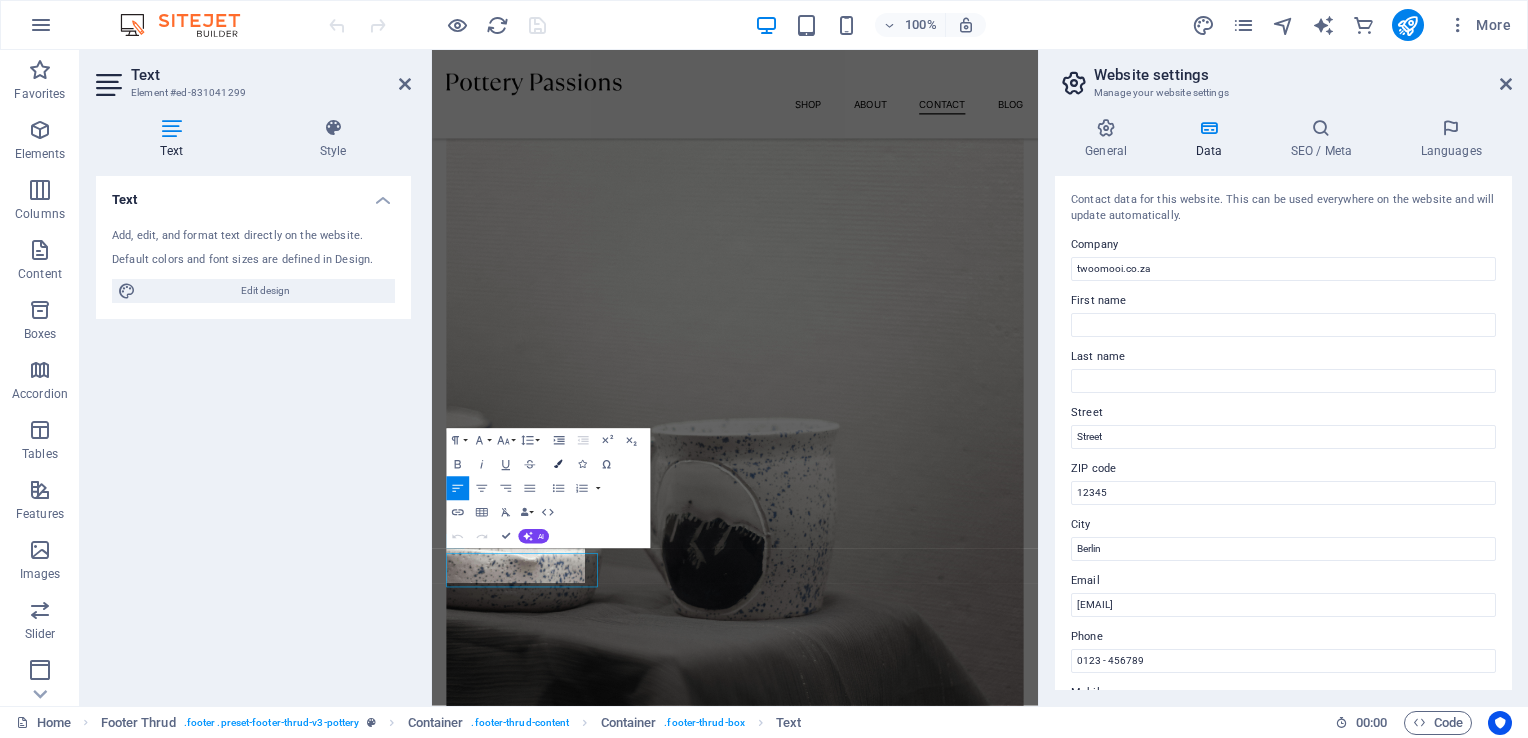 scroll, scrollTop: 4882, scrollLeft: 0, axis: vertical 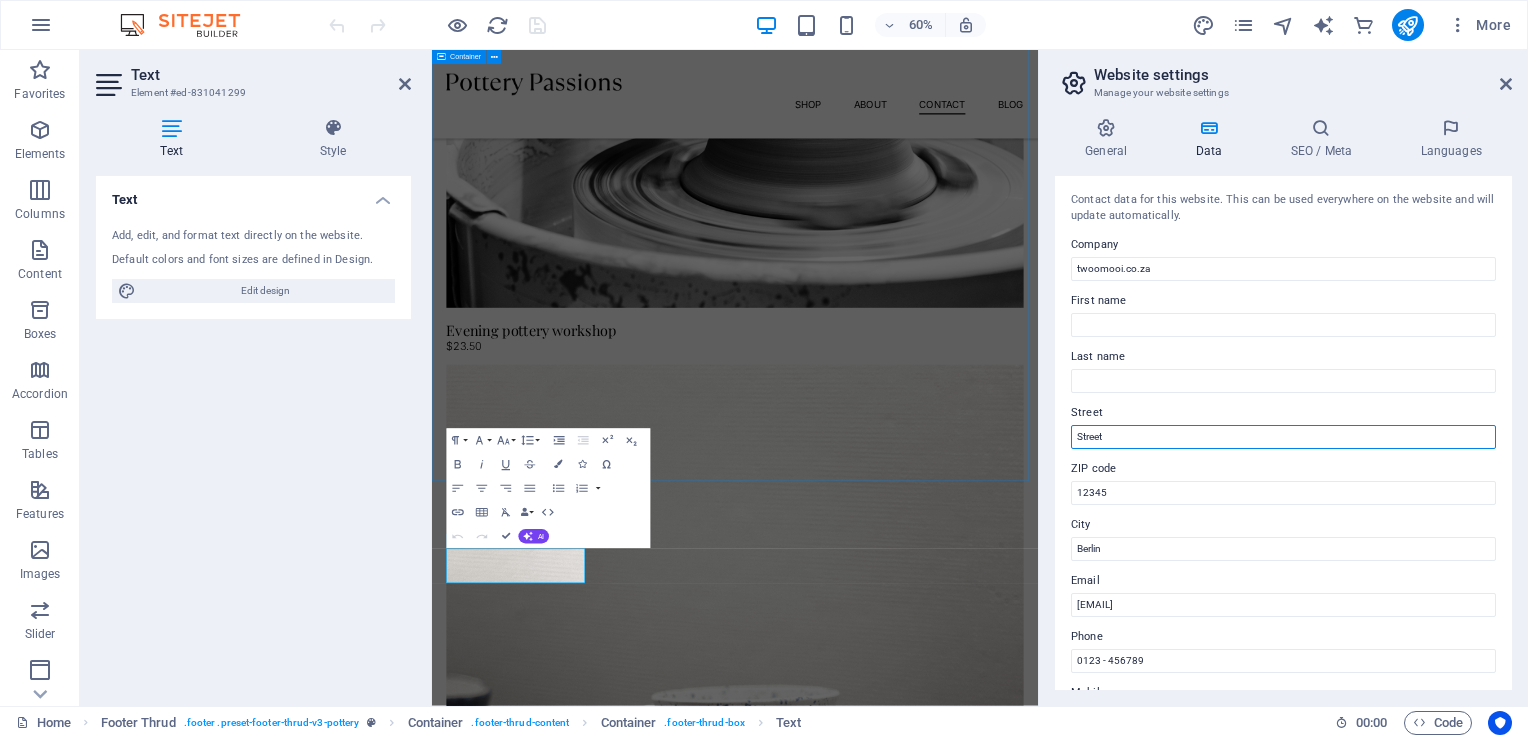 drag, startPoint x: 1135, startPoint y: 443, endPoint x: 1070, endPoint y: 454, distance: 65.9242 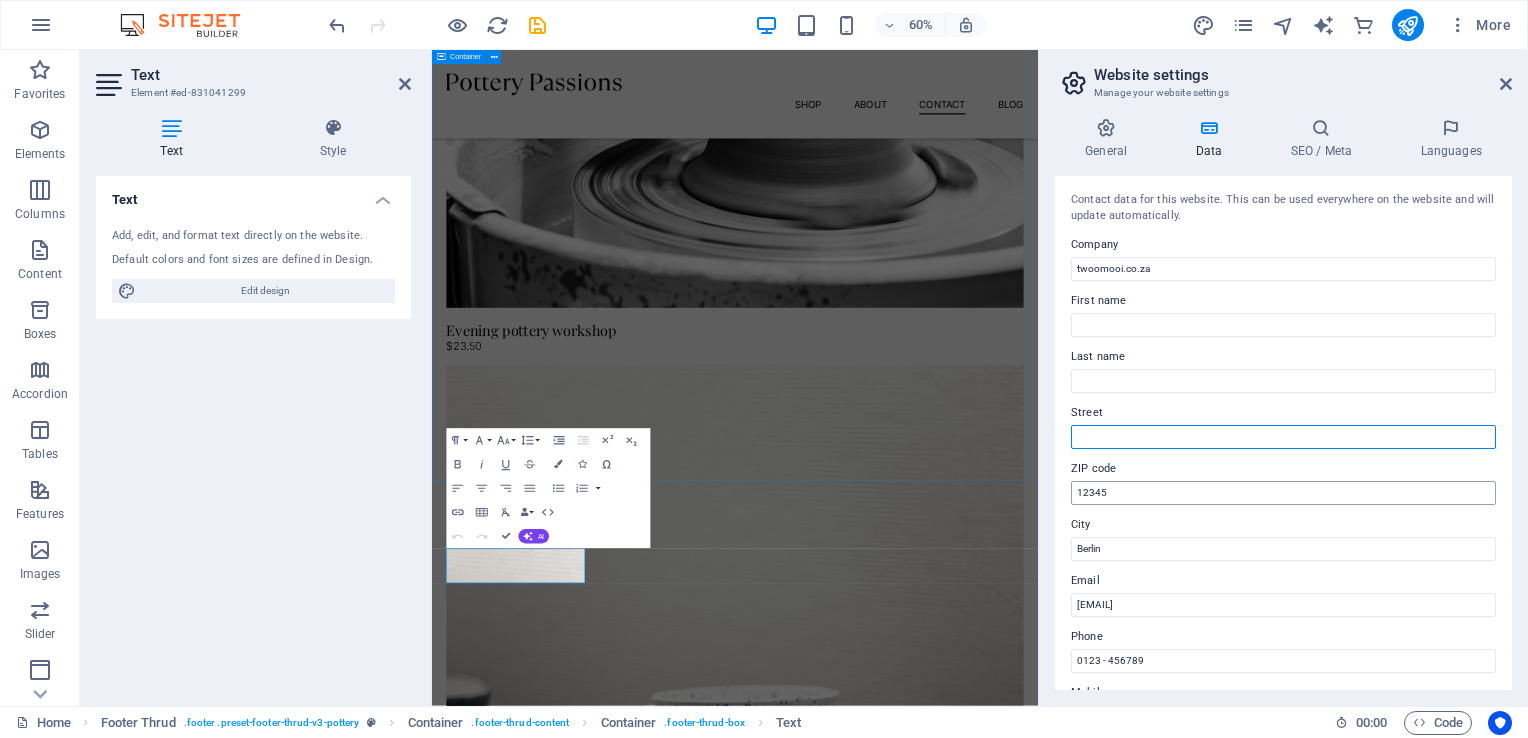 type 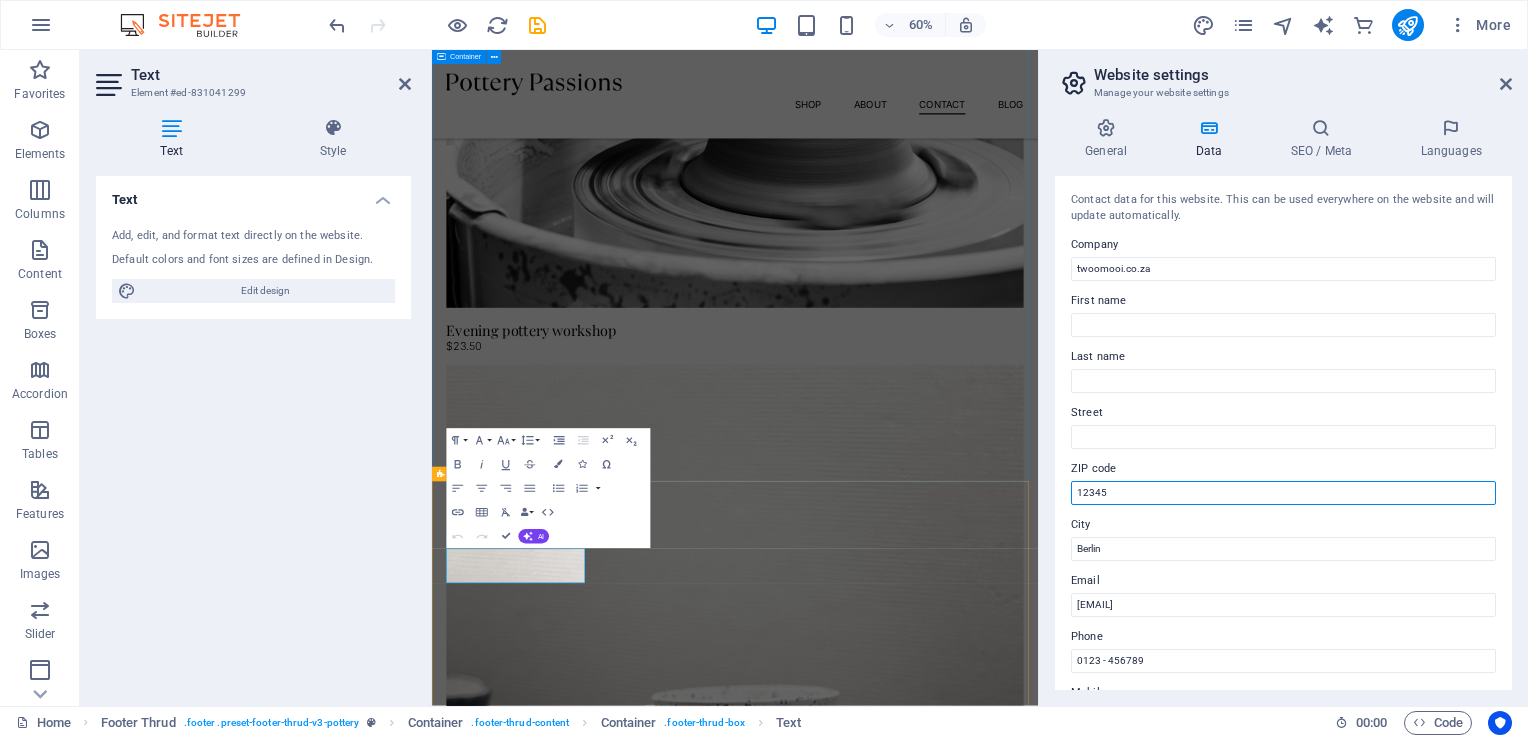 drag, startPoint x: 1550, startPoint y: 536, endPoint x: 1318, endPoint y: 772, distance: 330.93805 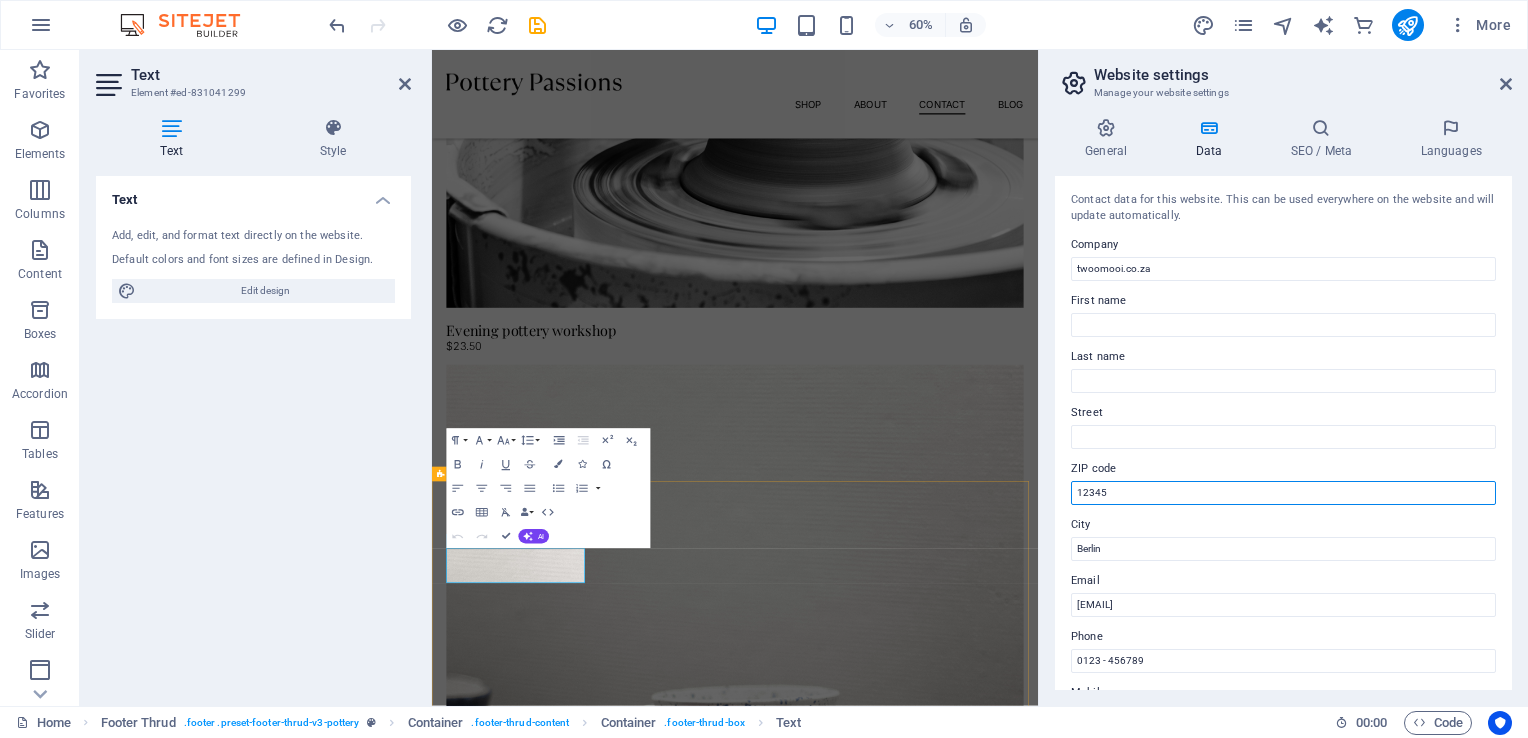 drag, startPoint x: 1556, startPoint y: 544, endPoint x: 1420, endPoint y: 802, distance: 291.65048 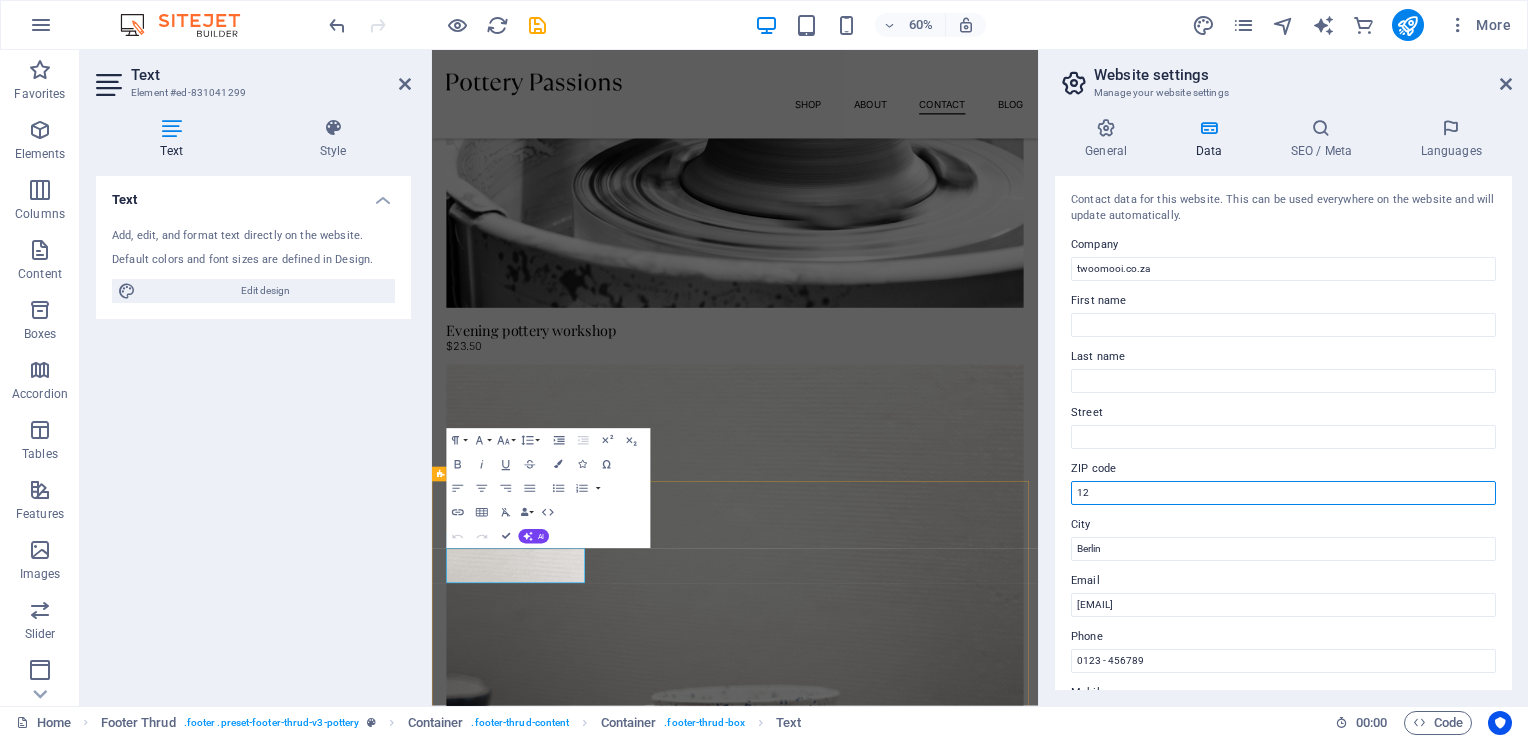 type on "1" 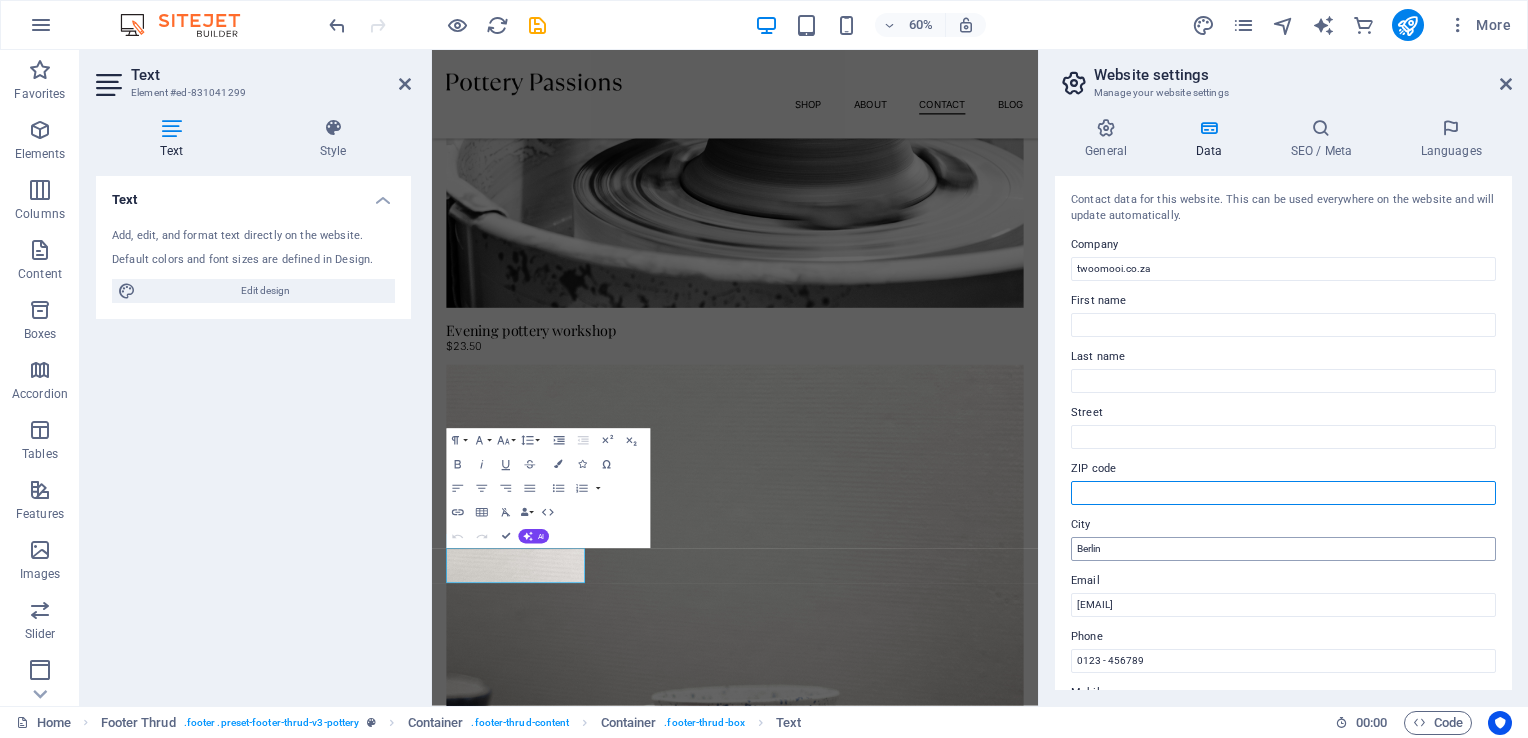 type 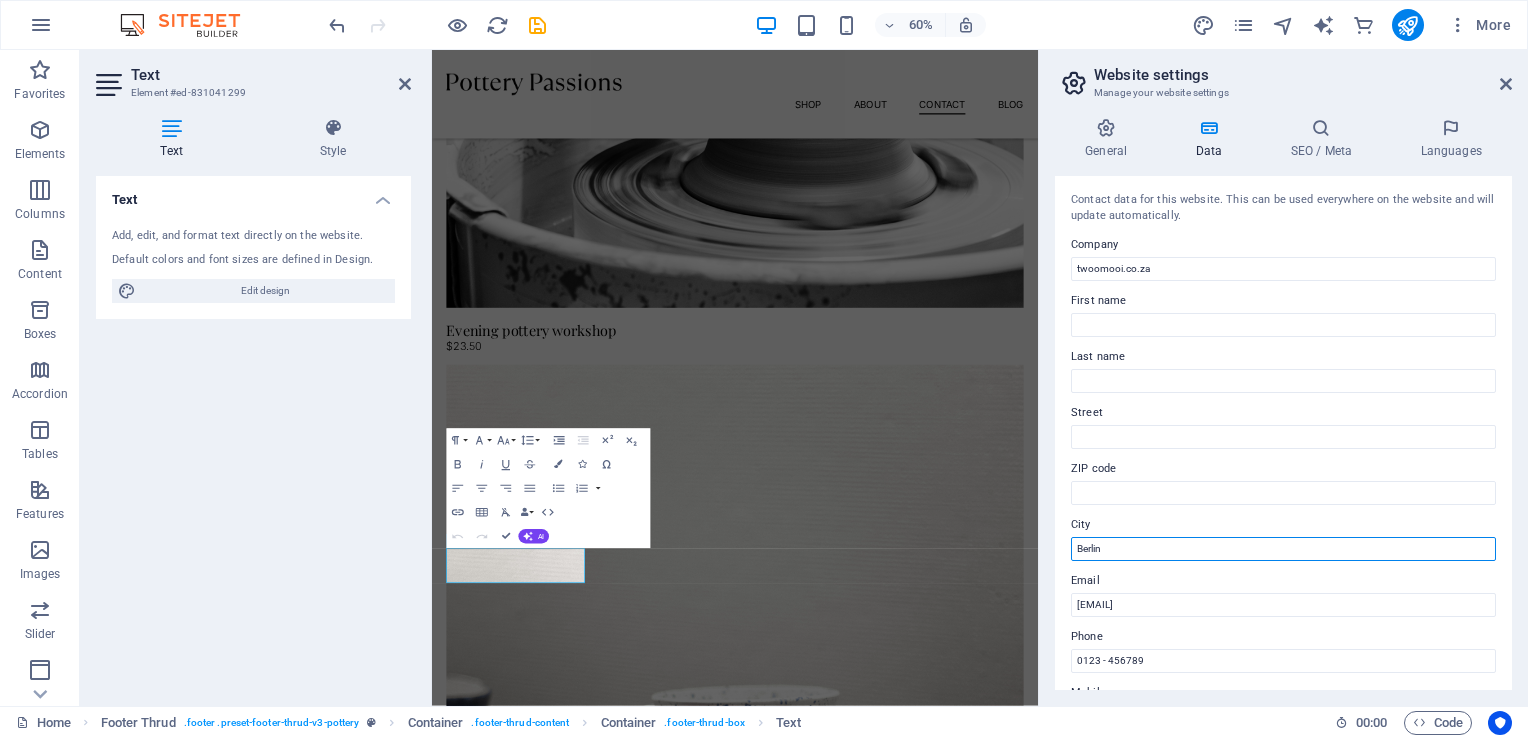 drag, startPoint x: 1137, startPoint y: 546, endPoint x: 1066, endPoint y: 547, distance: 71.00704 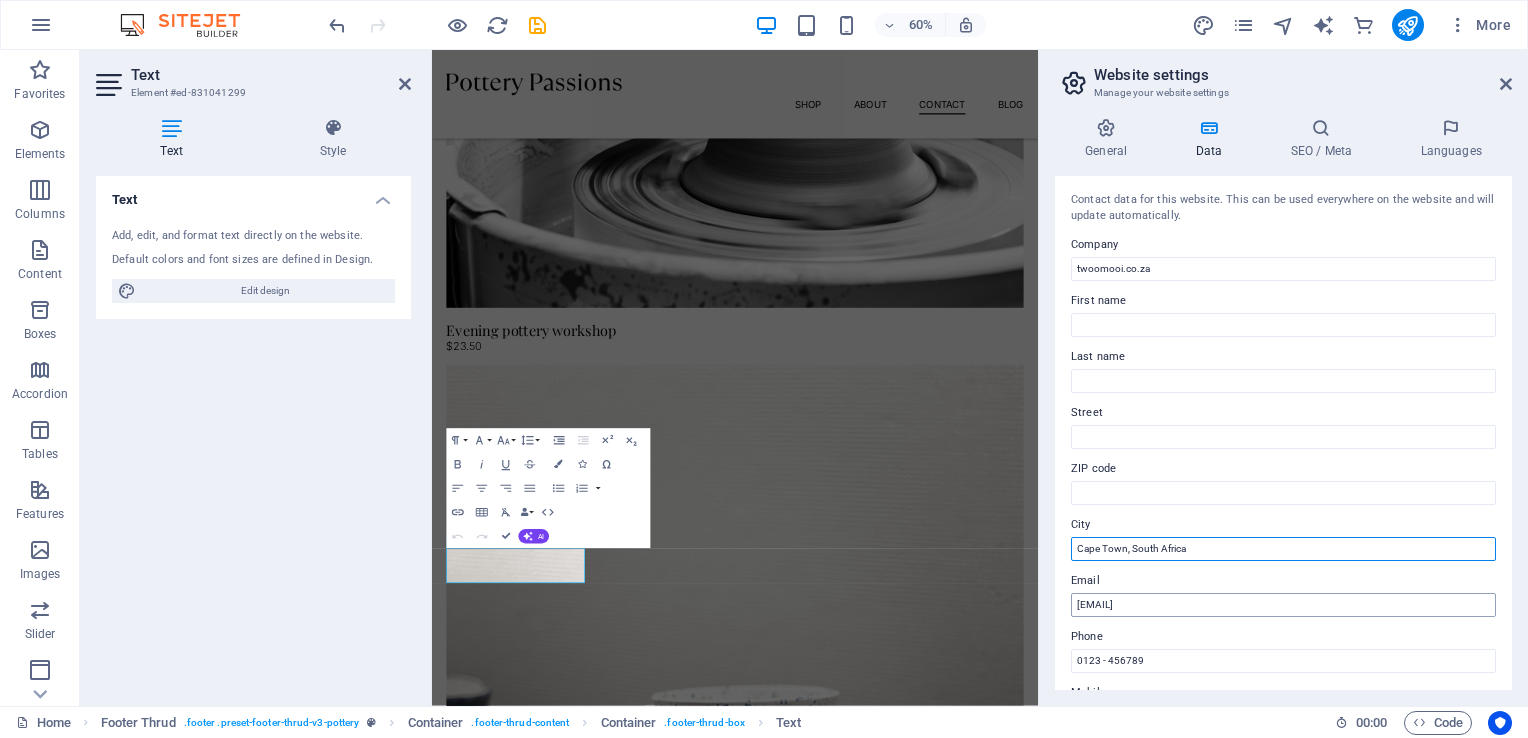 type on "Cape Town, South Africa" 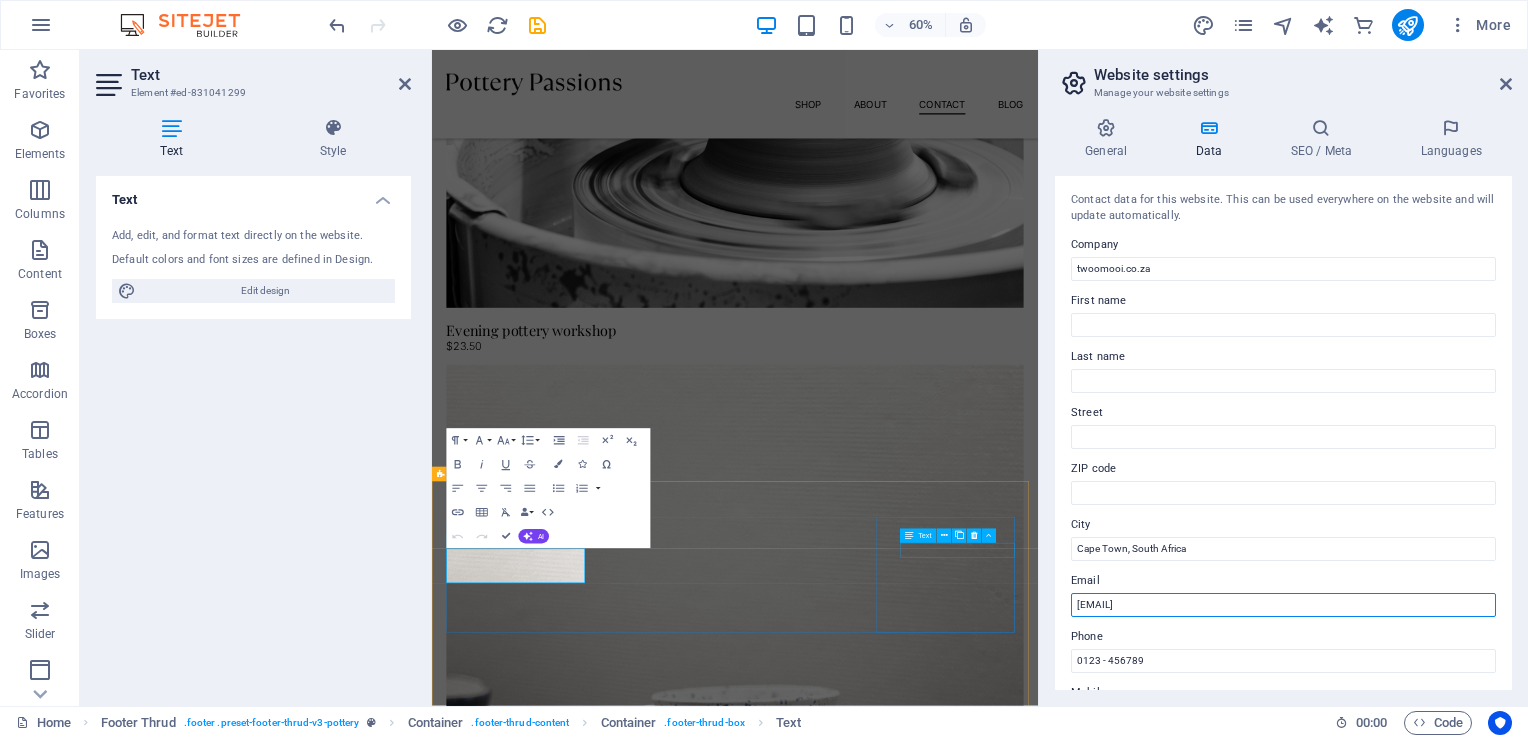 drag, startPoint x: 1751, startPoint y: 664, endPoint x: 1226, endPoint y: 894, distance: 573.171 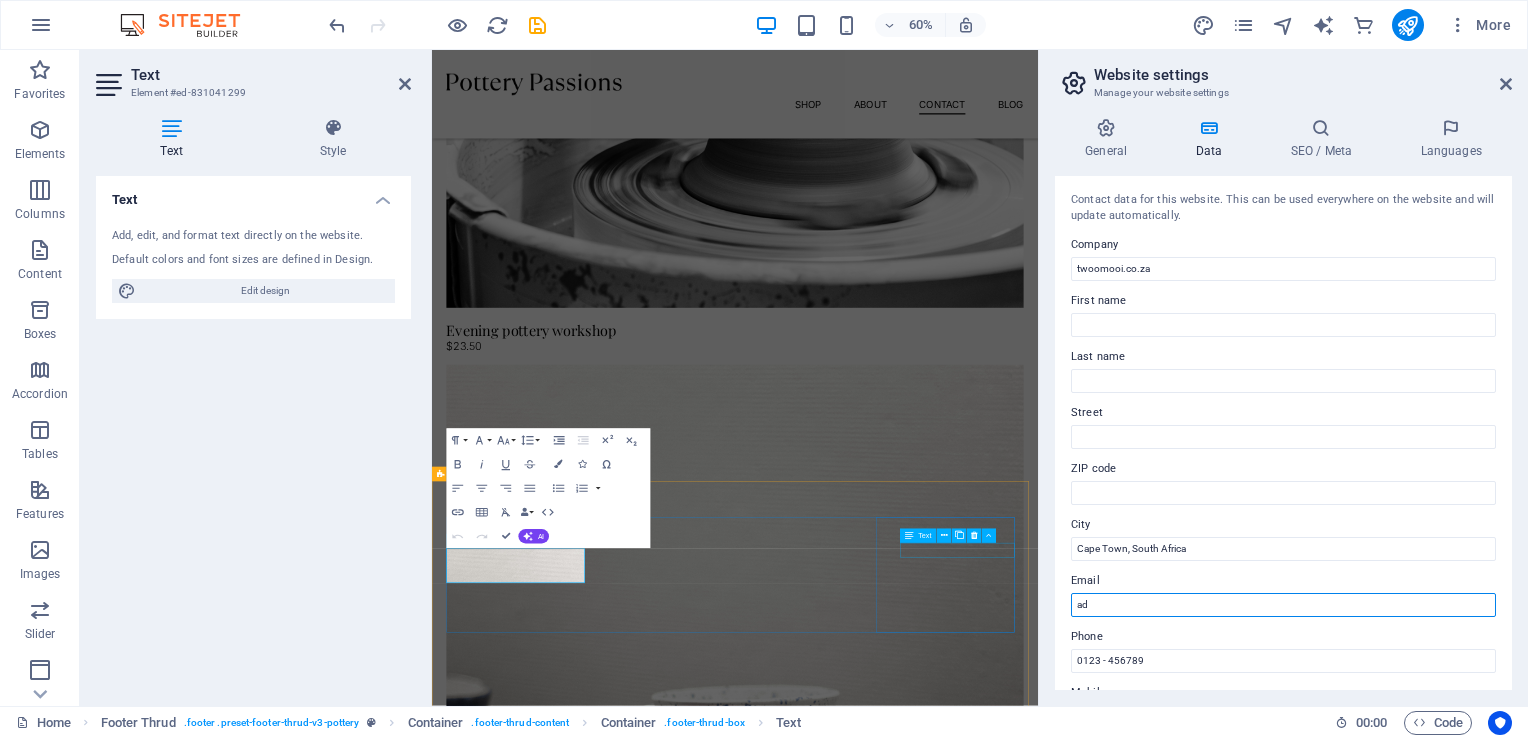 scroll, scrollTop: 4856, scrollLeft: 0, axis: vertical 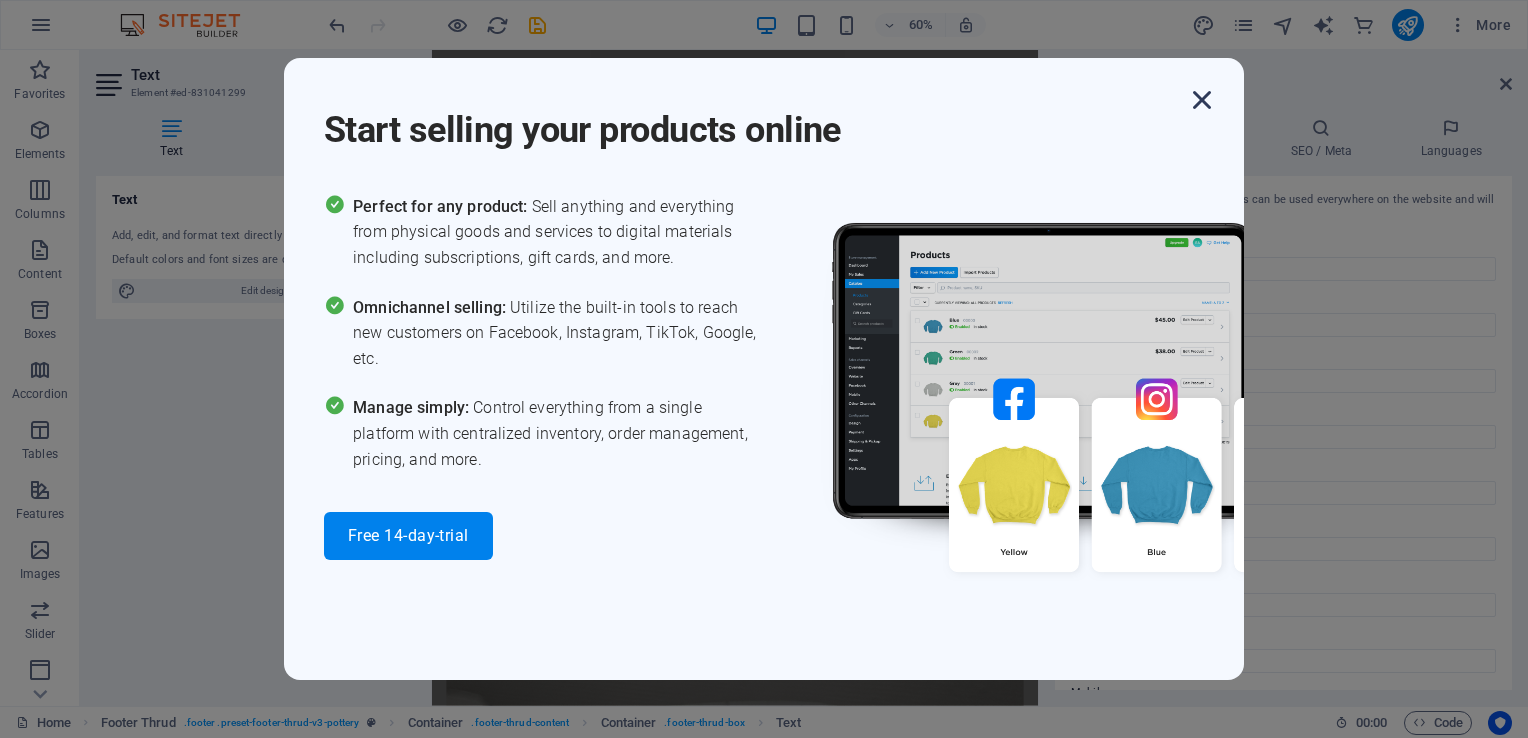 click at bounding box center (1202, 100) 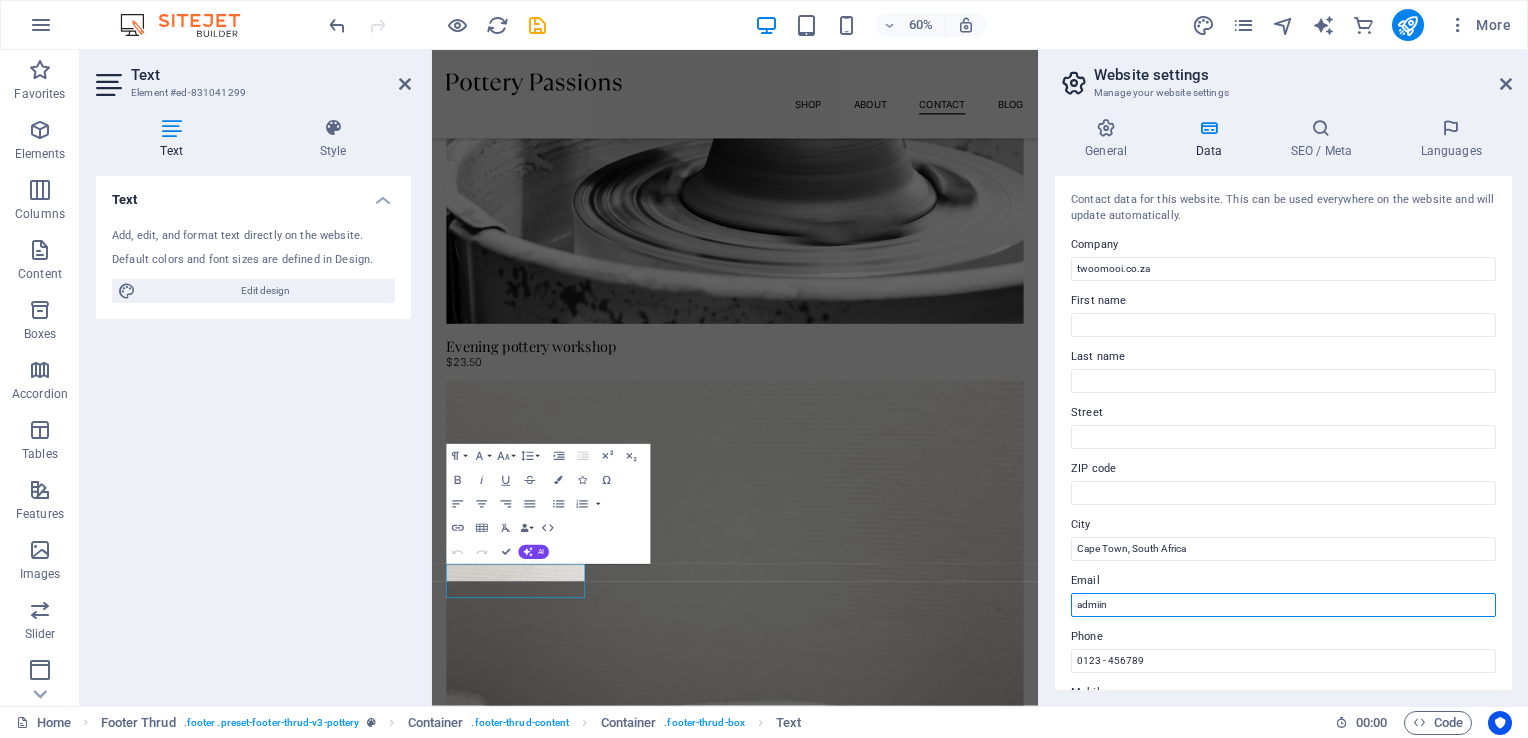 drag, startPoint x: 1107, startPoint y: 604, endPoint x: 1037, endPoint y: 606, distance: 70.028564 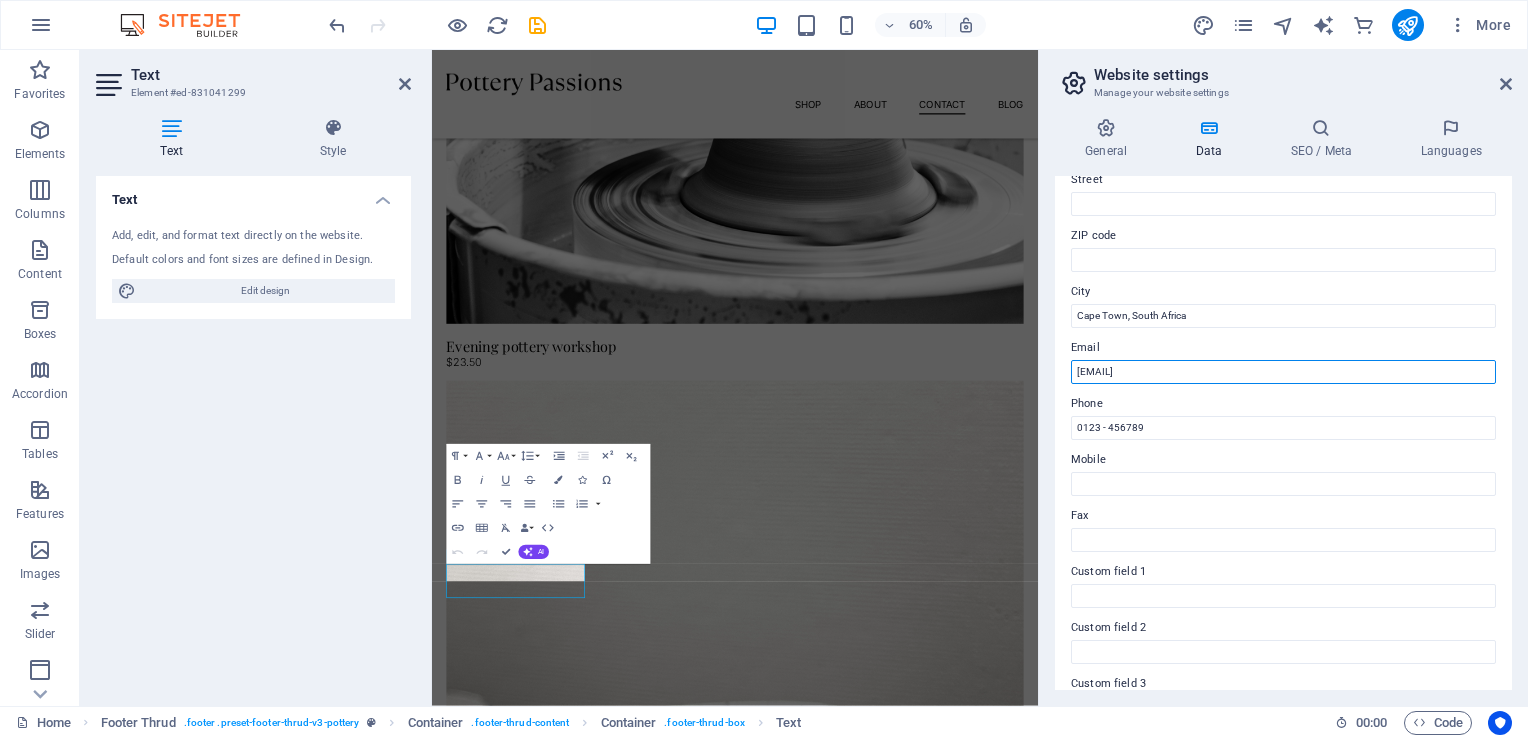 scroll, scrollTop: 260, scrollLeft: 0, axis: vertical 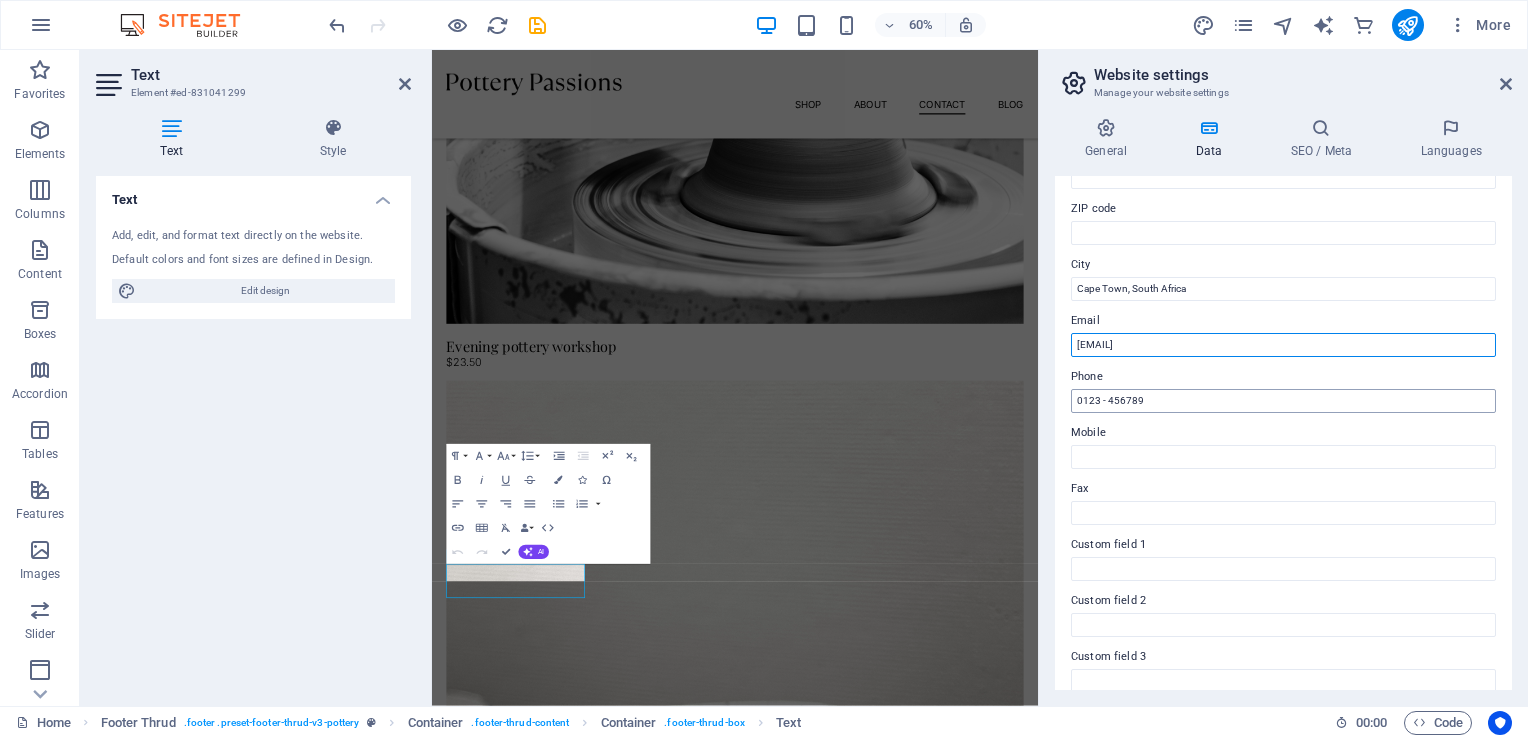 type on "[EMAIL]" 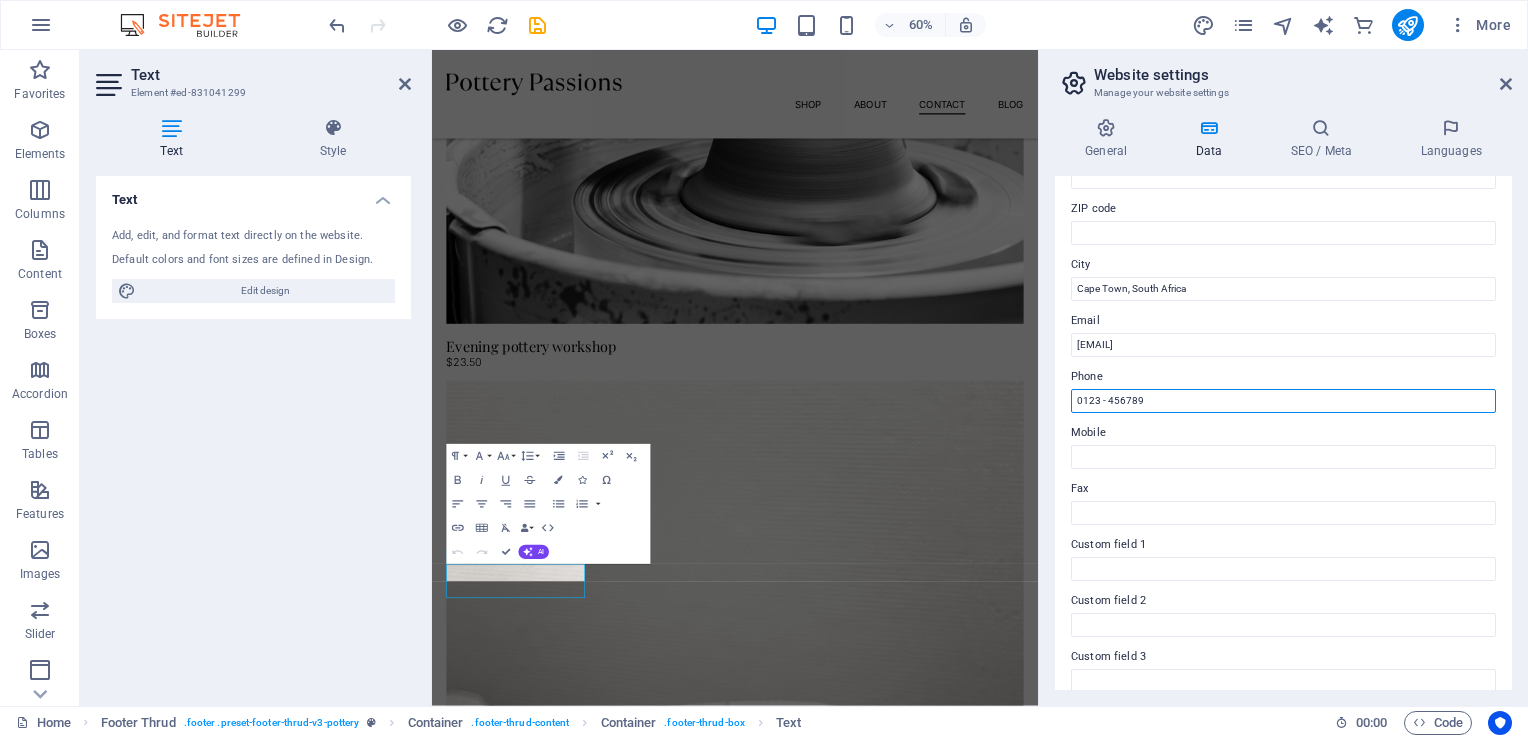 drag, startPoint x: 1580, startPoint y: 452, endPoint x: 1358, endPoint y: 631, distance: 285.17538 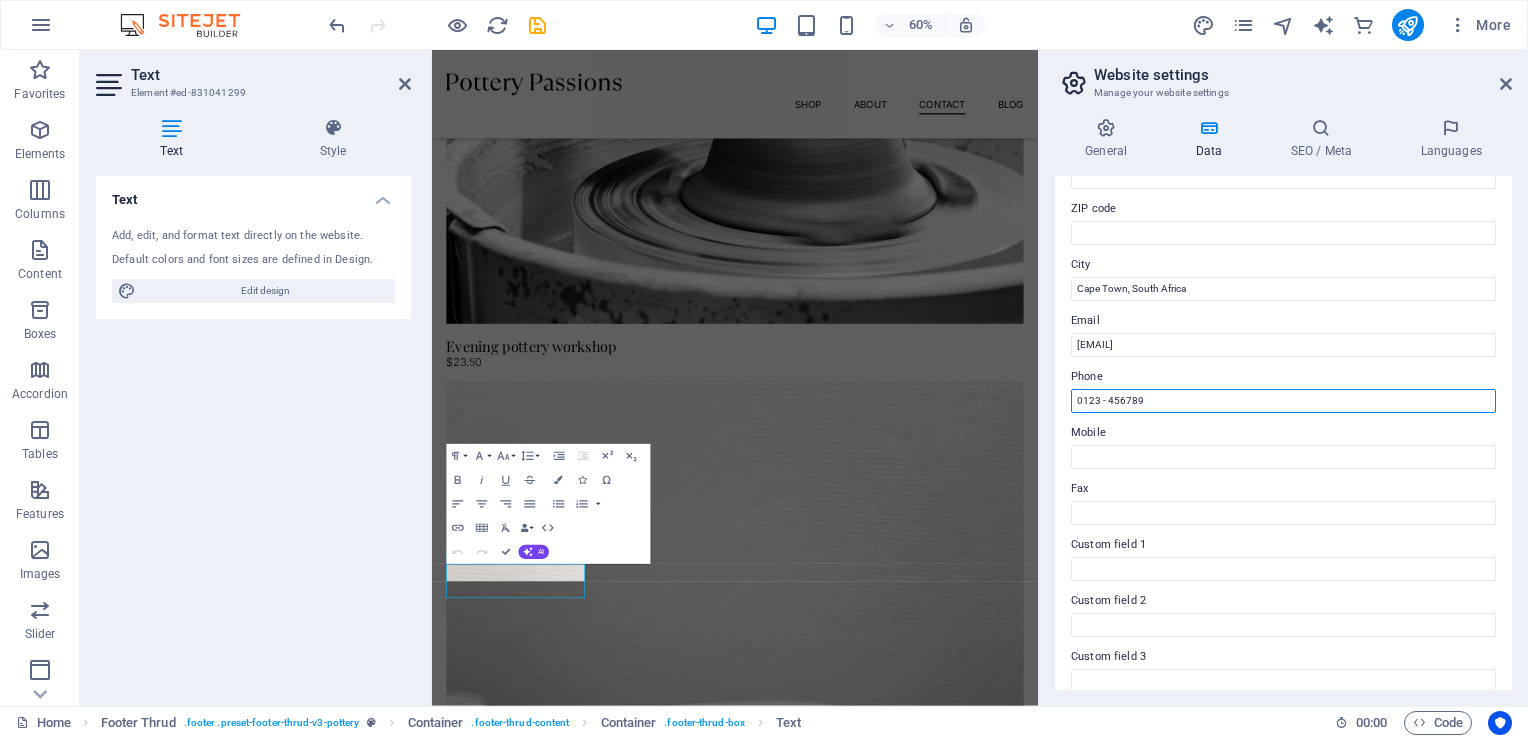 drag, startPoint x: 1148, startPoint y: 401, endPoint x: 1069, endPoint y: 385, distance: 80.60397 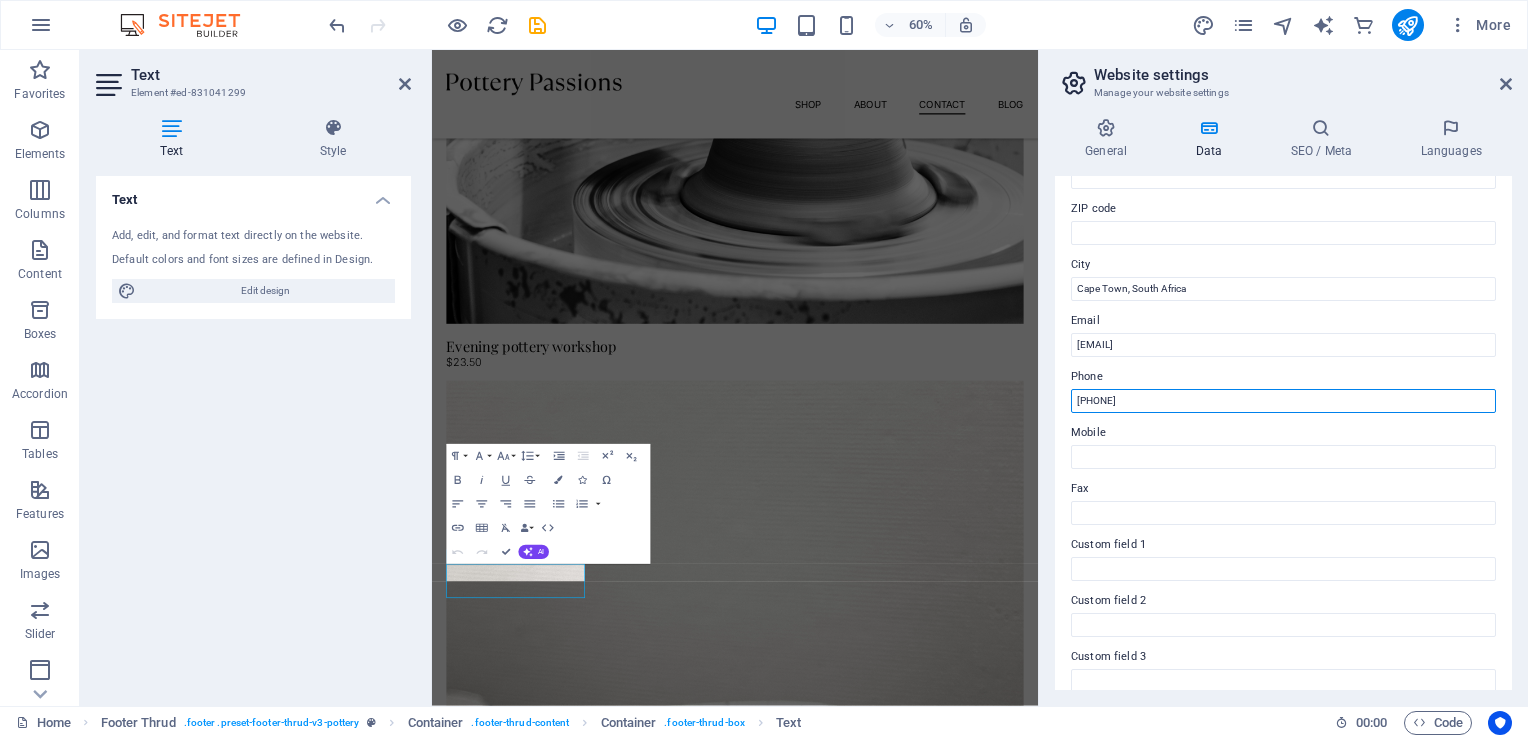 type on "[PHONE]" 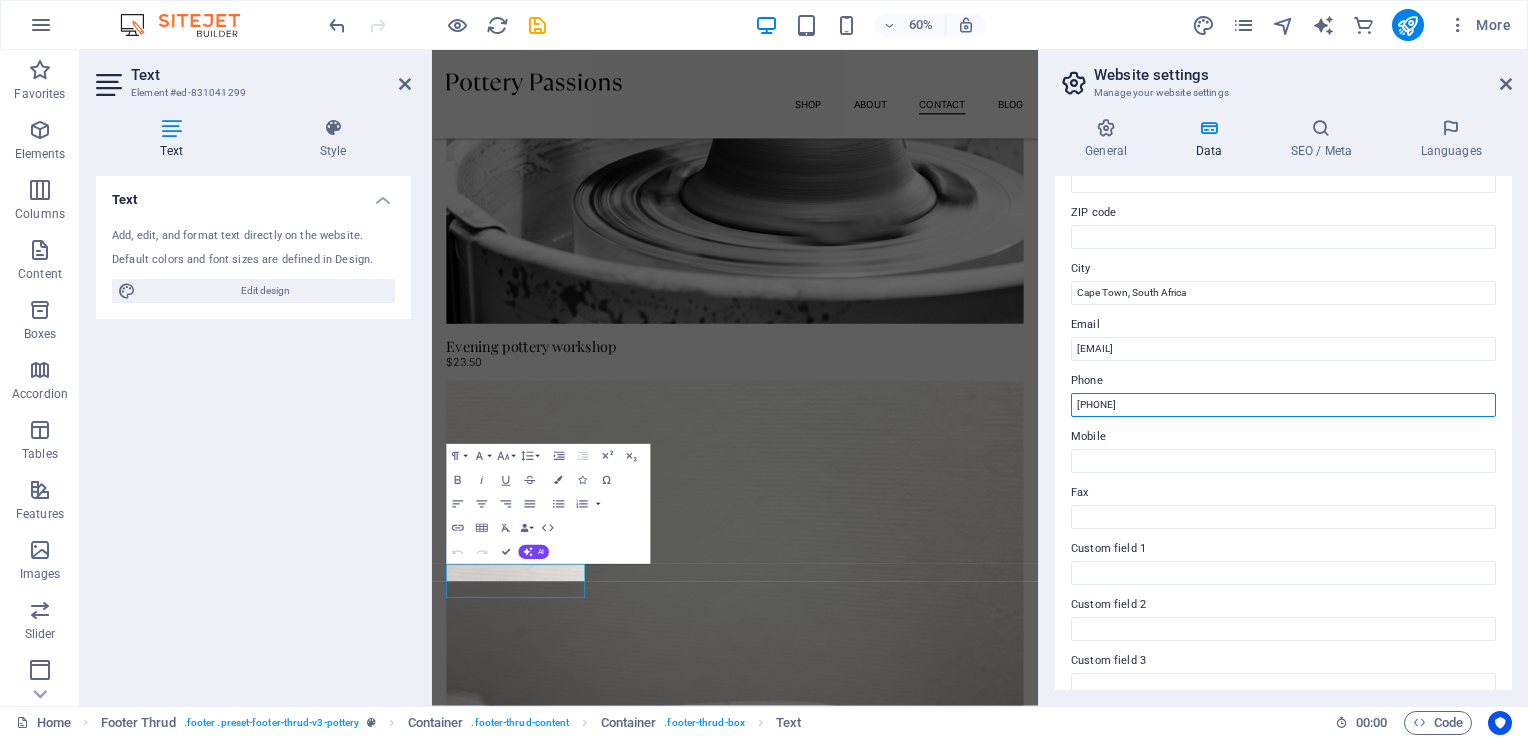 scroll, scrollTop: 254, scrollLeft: 0, axis: vertical 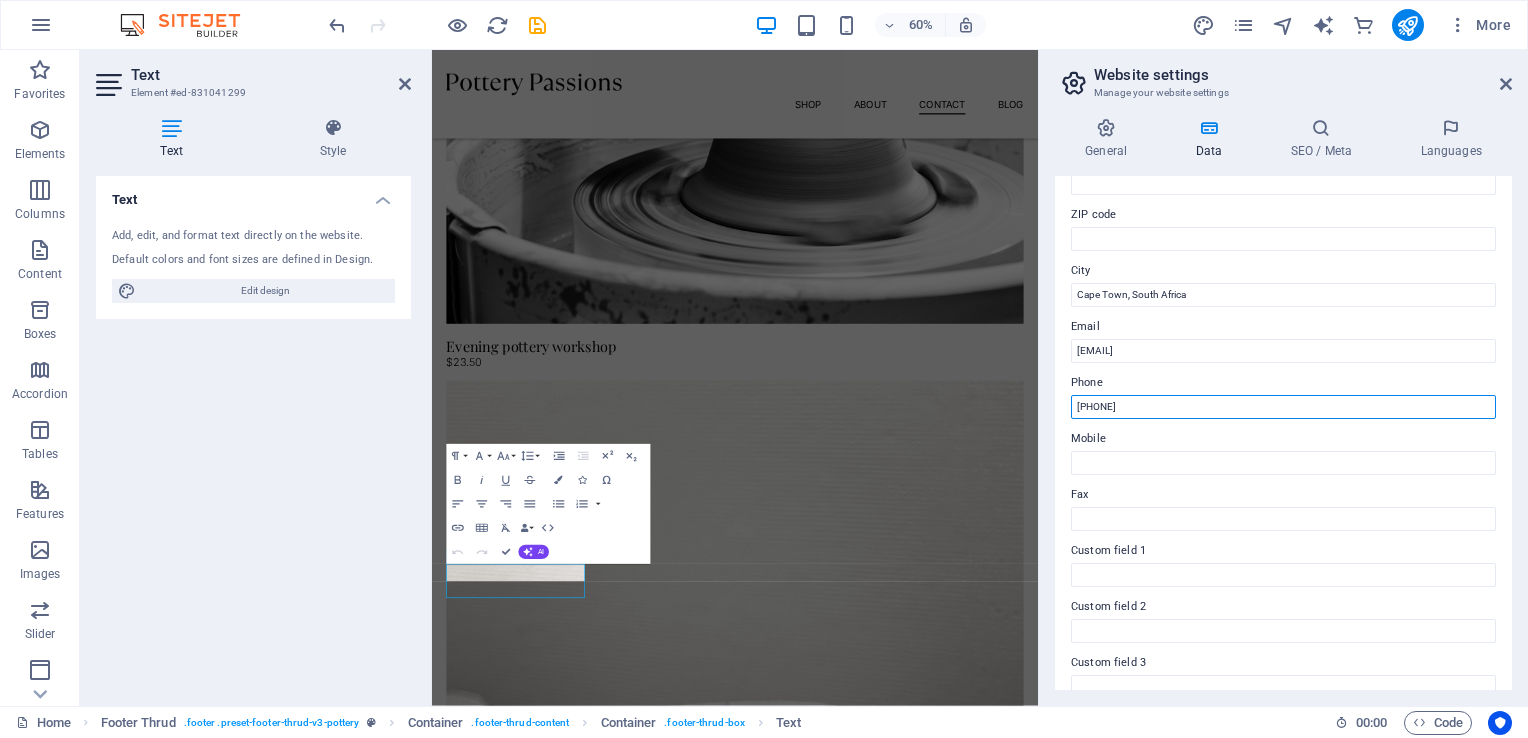 drag, startPoint x: 1576, startPoint y: 460, endPoint x: 1254, endPoint y: 644, distance: 370.86386 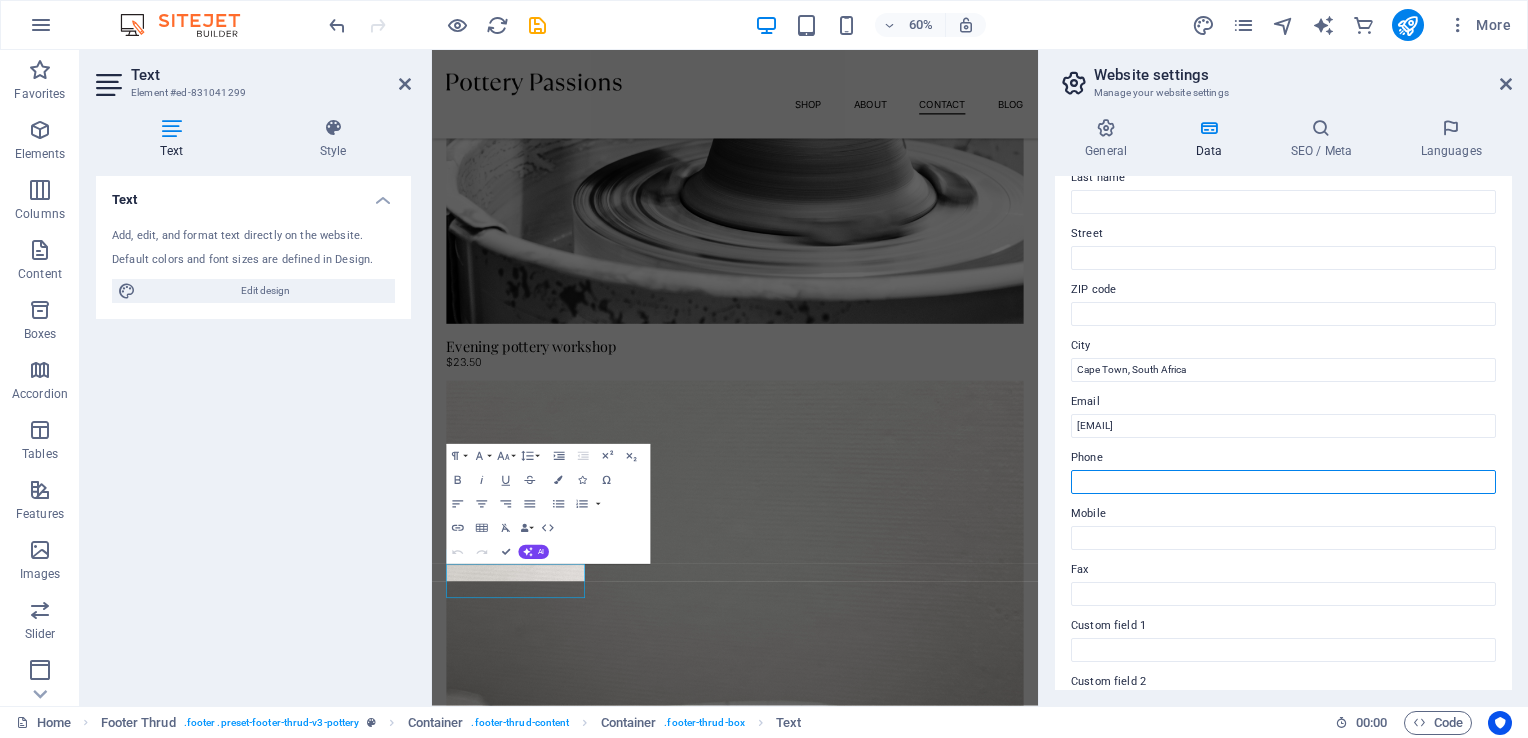 scroll, scrollTop: 0, scrollLeft: 0, axis: both 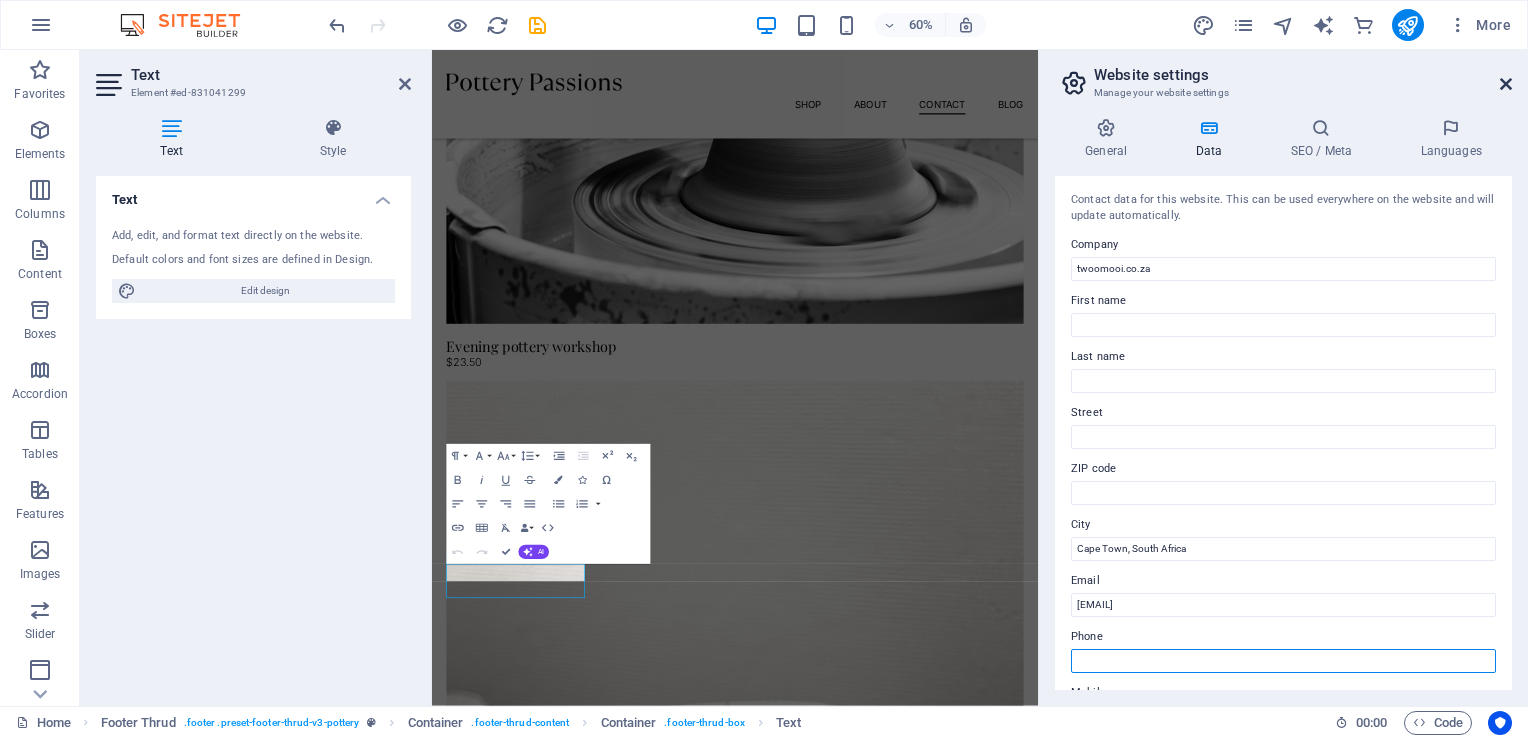 type 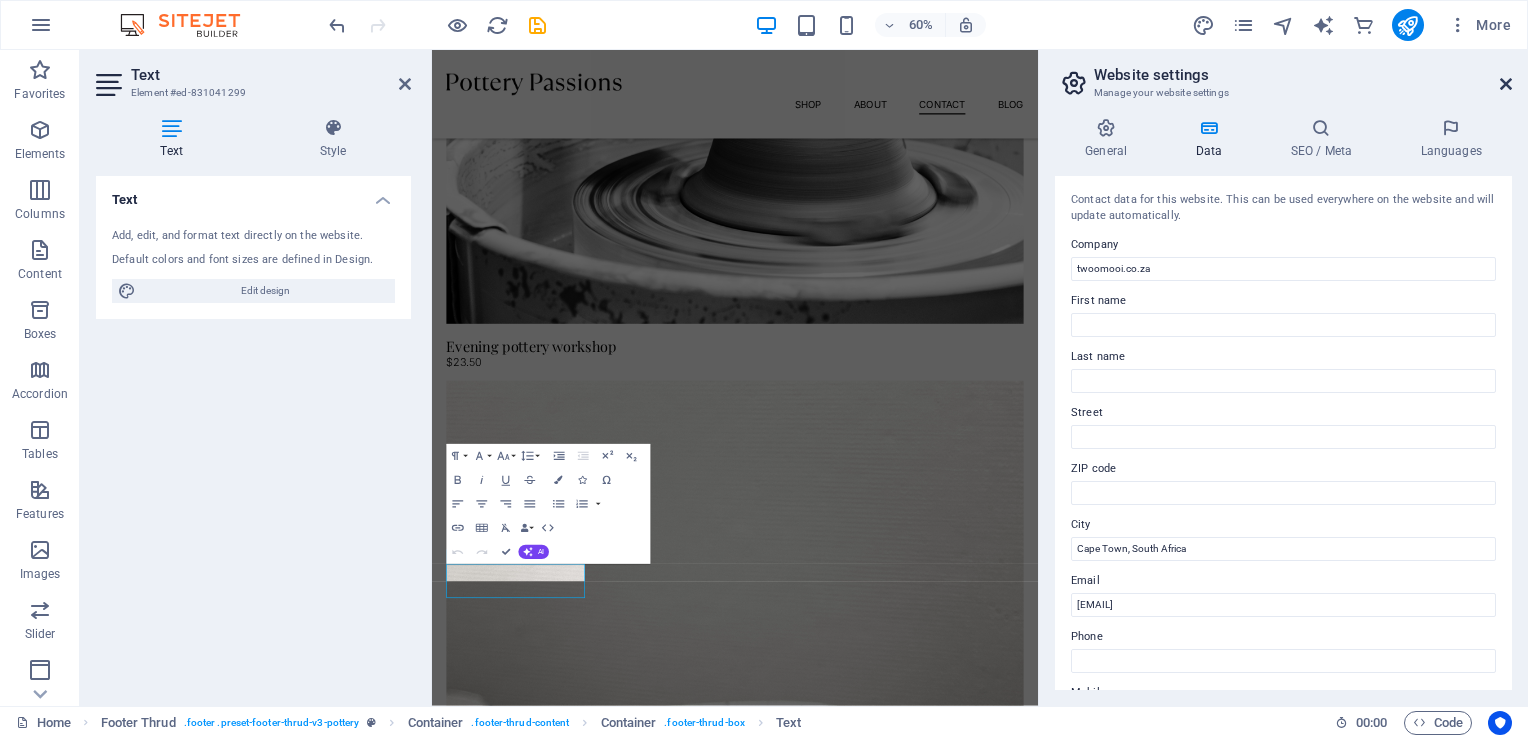 click at bounding box center (1506, 84) 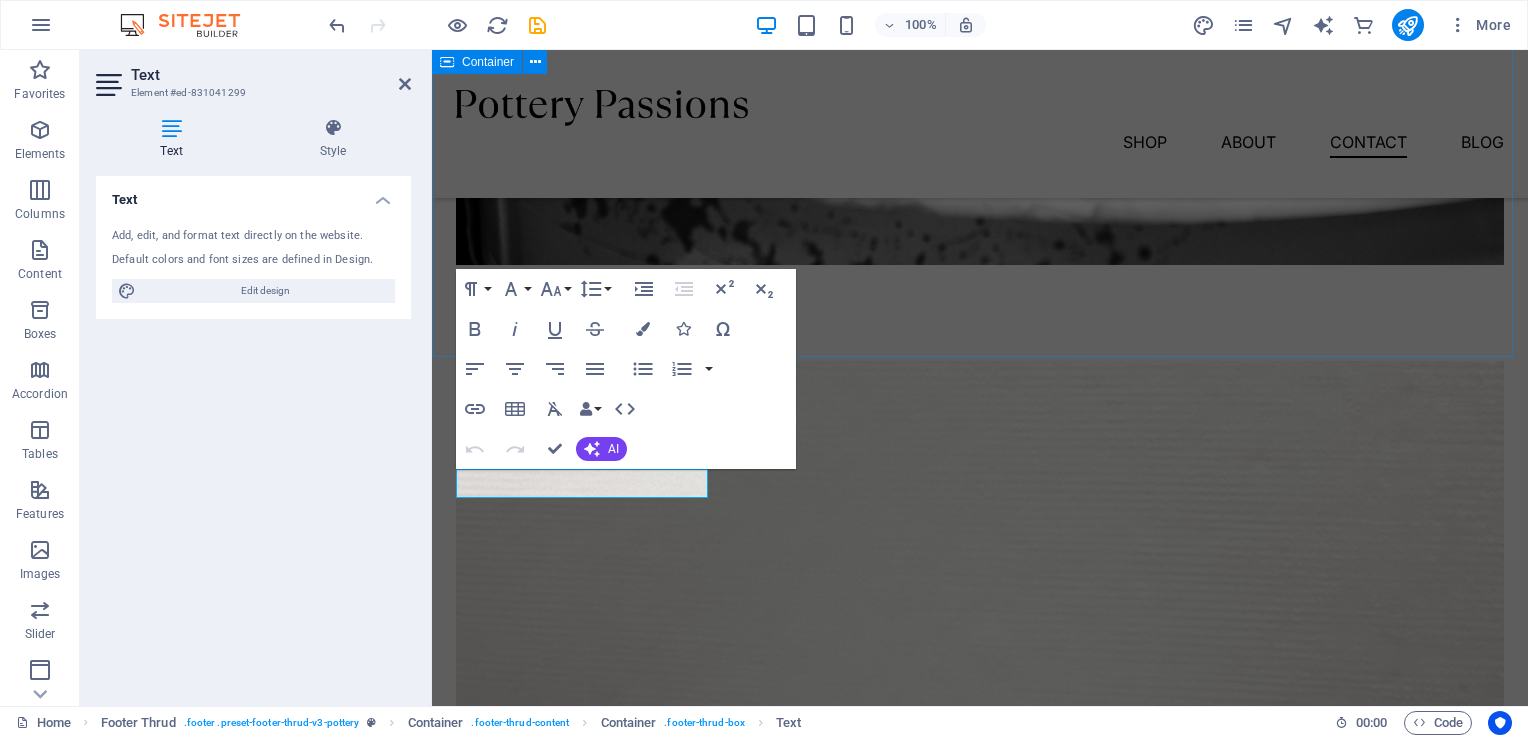 click on "Custom made sets Lorem ipsum dolor sit amet, consectetur adipiscing elit, sed do eiusmod tempor incididunt ut labore et dolore magna aliqua. Explore" at bounding box center [980, 4943] 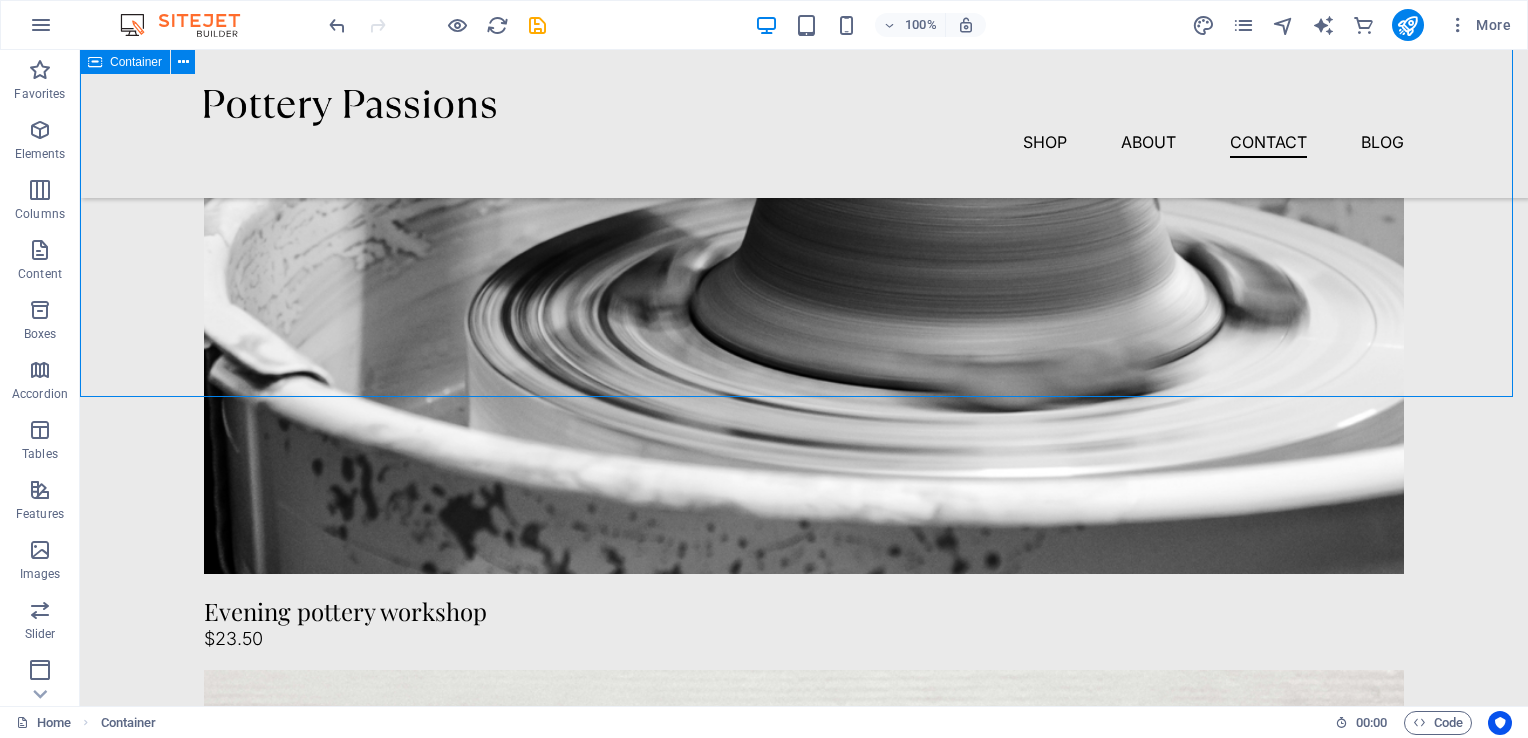click on "Custom made sets Lorem ipsum dolor sit amet, consectetur adipiscing elit, sed do eiusmod tempor incididunt ut labore et dolore magna aliqua. Explore" at bounding box center [804, 5432] 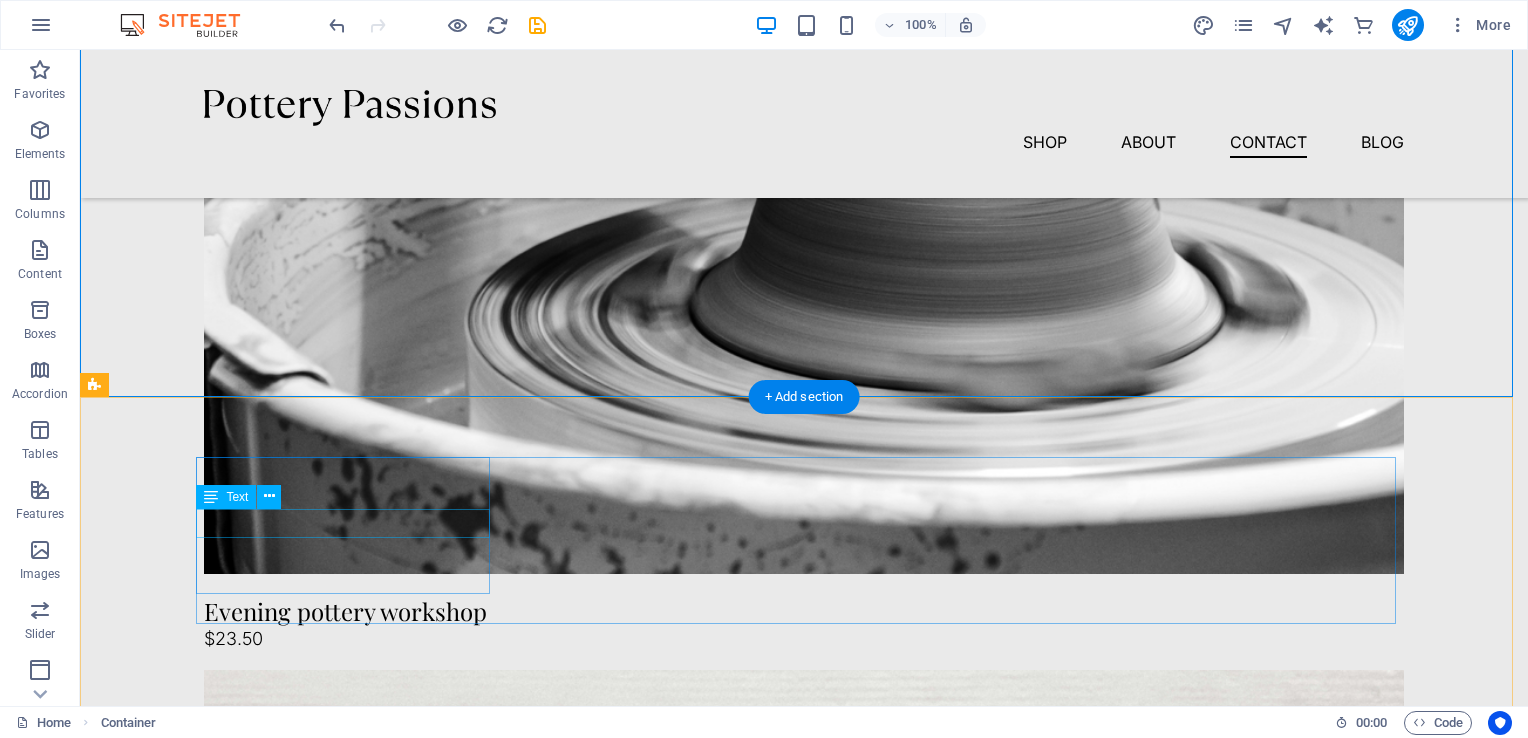 click on ", [CITY], [COUNTRY] ," at bounding box center (351, 5928) 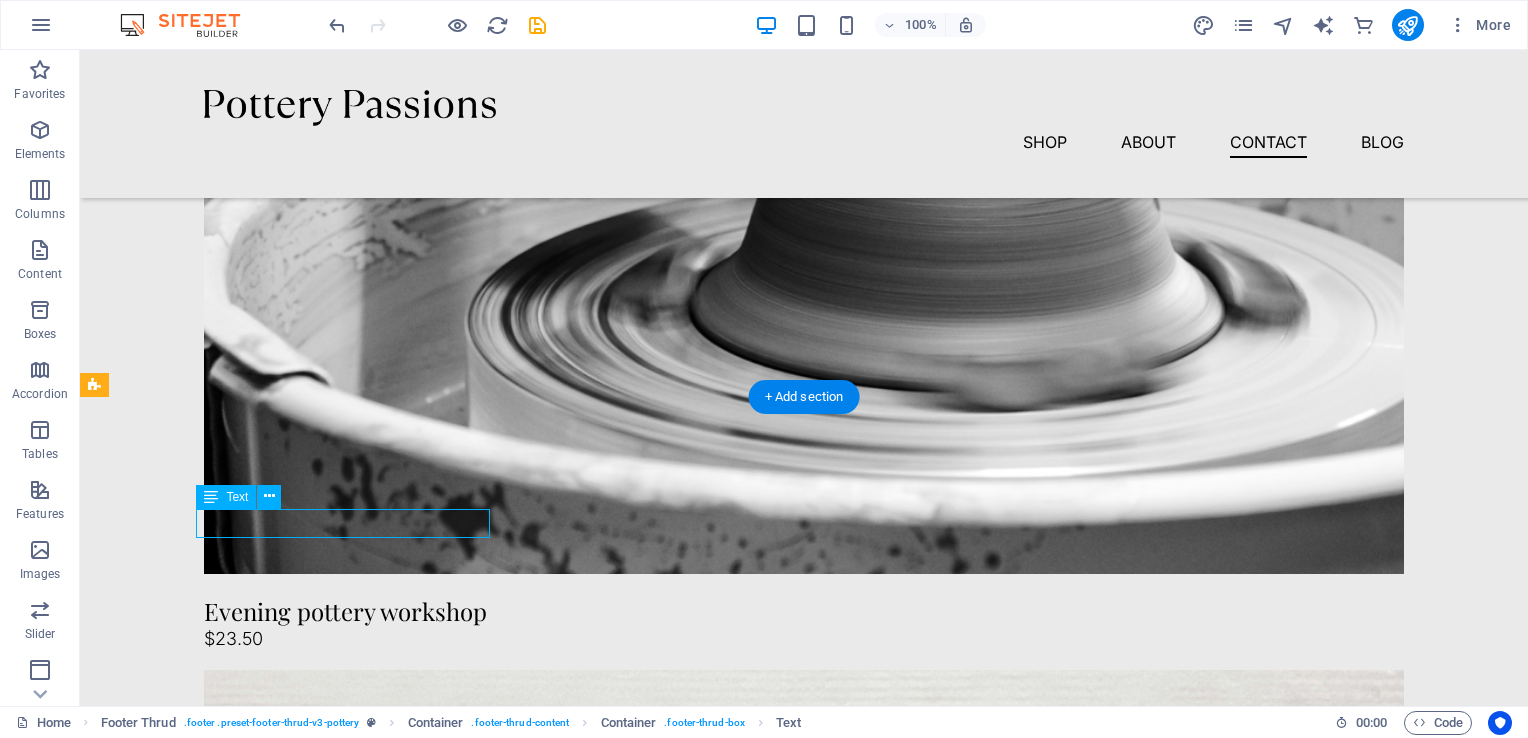 click on ", [CITY], [COUNTRY] ," at bounding box center [351, 5928] 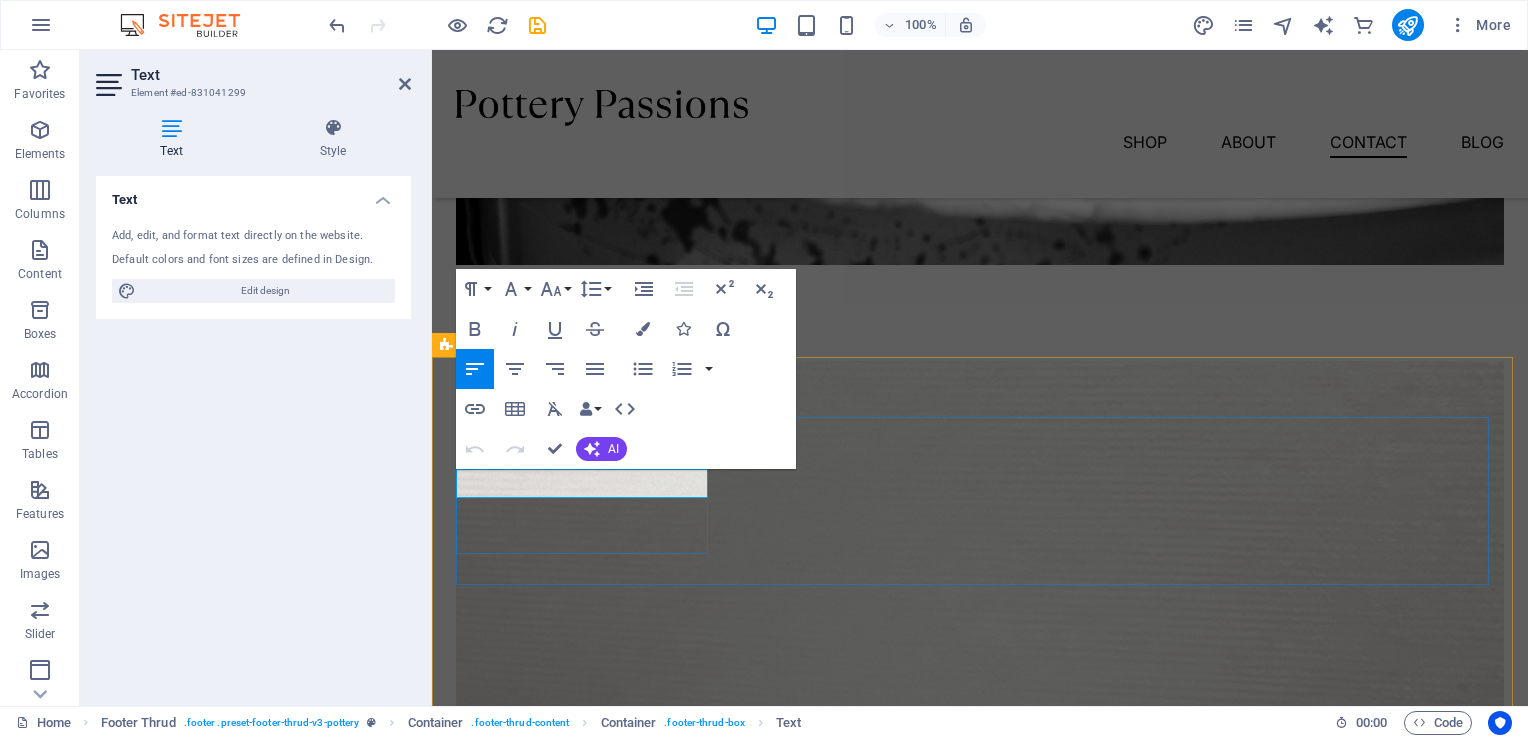 click on "Cape Town, South Africa" at bounding box center [564, 5438] 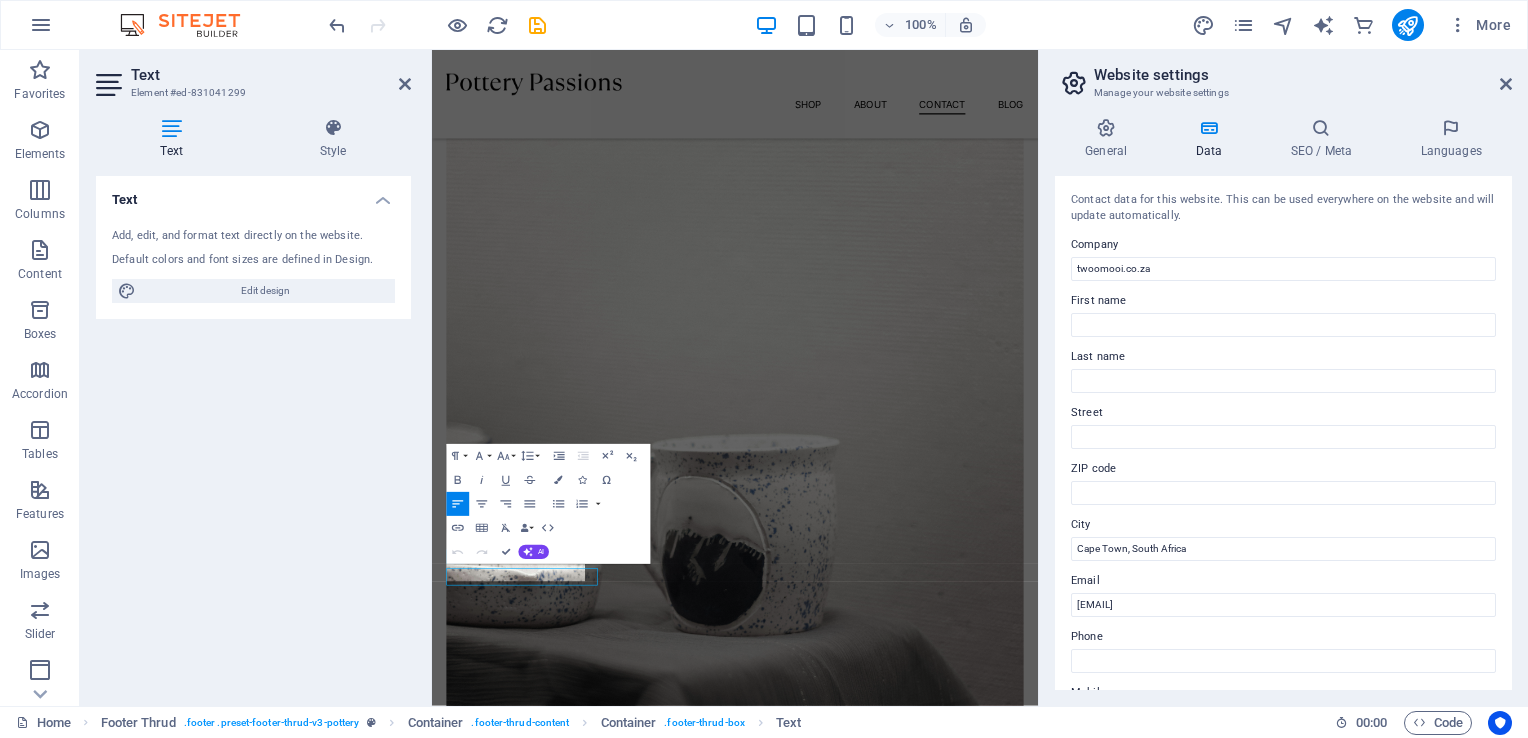 scroll, scrollTop: 4856, scrollLeft: 0, axis: vertical 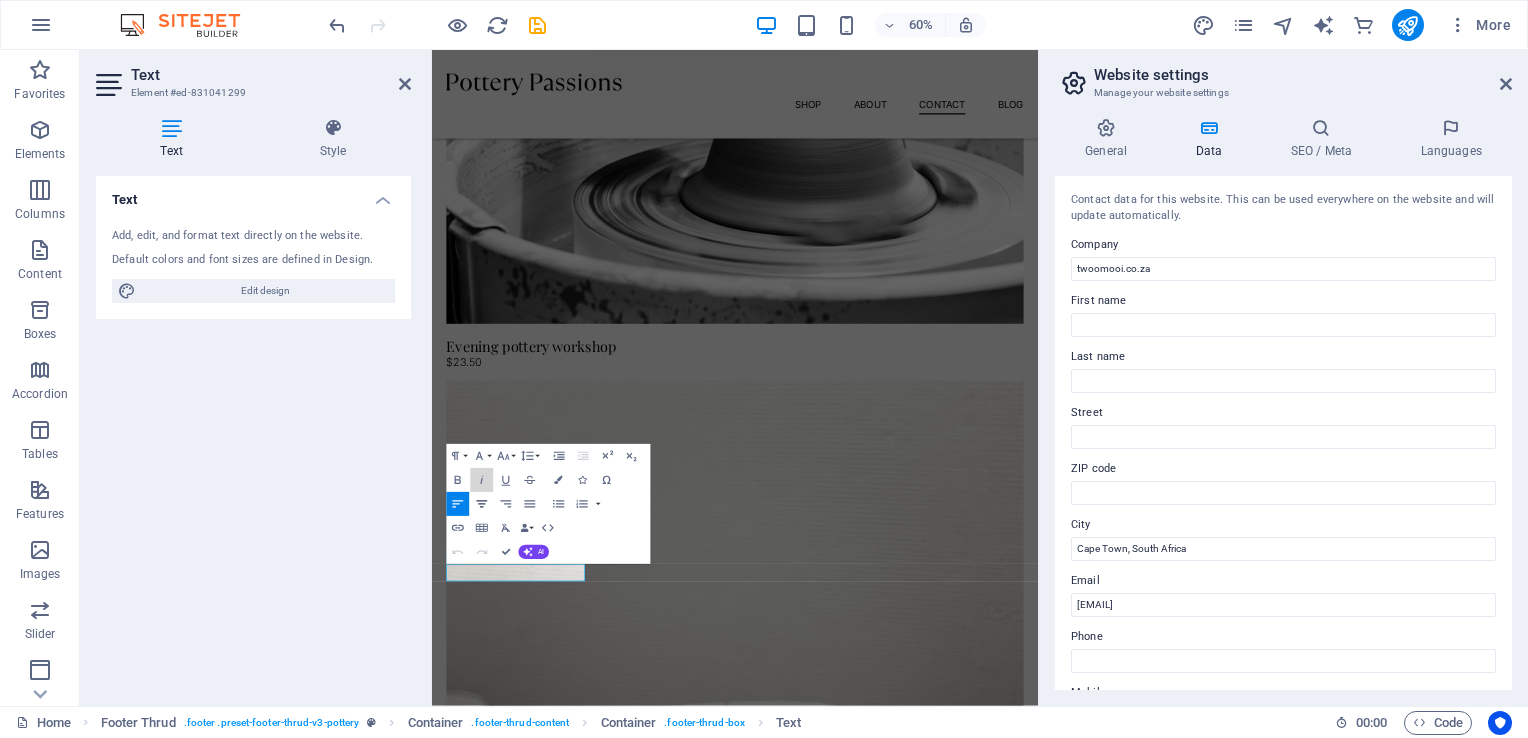 drag, startPoint x: 40, startPoint y: 432, endPoint x: 476, endPoint y: 492, distance: 440.10907 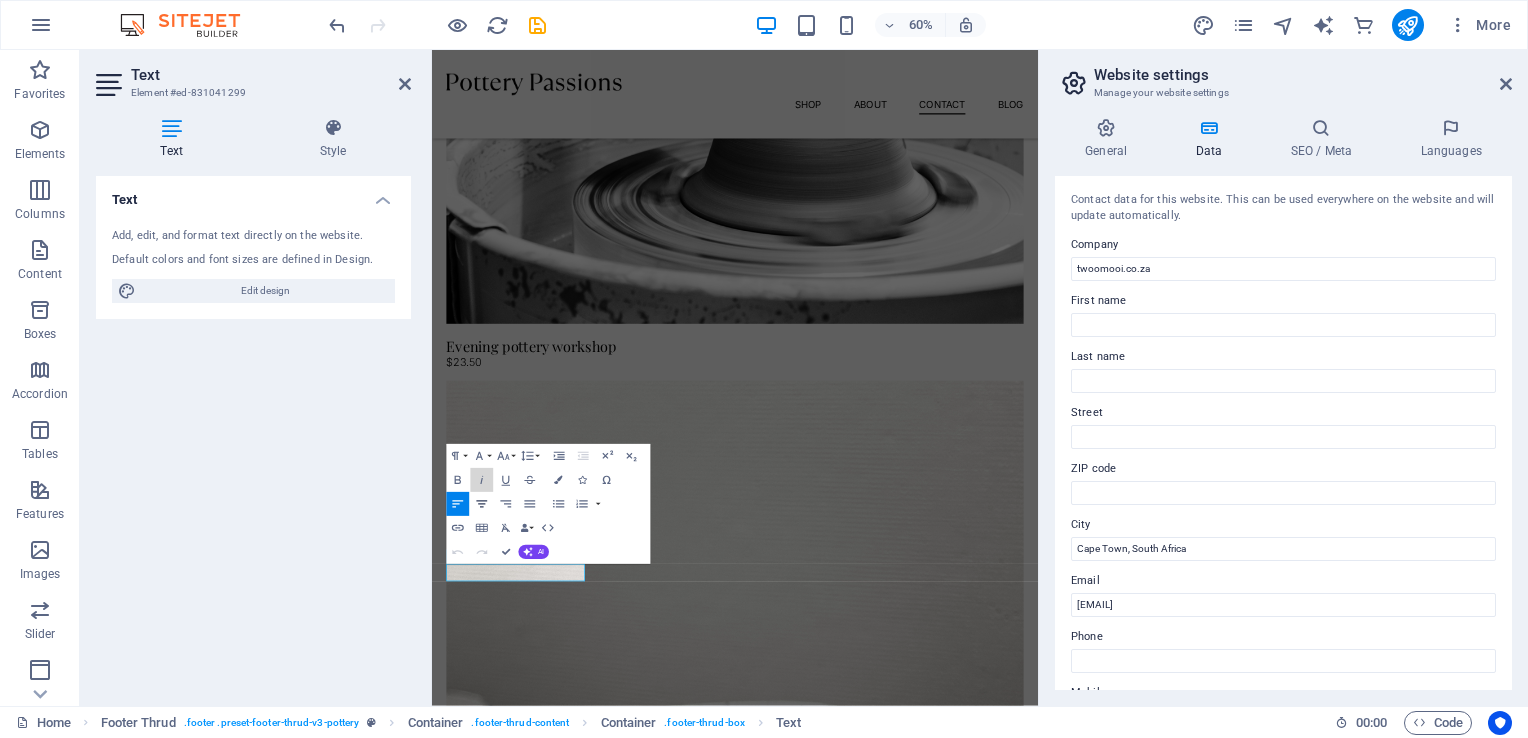 click on "Paragraph Format Normal Heading 1 Heading 2 Heading 3 Heading 4 Heading 5 Heading 6 Code Font Family Arial Georgia Impact Tahoma Times New Roman Verdana Inter Playfair Display Font Size 8 9 10 11 12 14 18 24 30 36 48 60 72 96 Line Height Default Single 1.15 1.5 Double Increase Indent Decrease Indent Superscript Subscript Bold Italic Underline Strikethrough Colors Icons Special Characters Align Left Align Center Align Right Align Justify Unordered List   Default Circle Disc Square    Ordered List   Default Lower Alpha Lower Greek Lower Roman Upper Alpha Upper Roman    Insert Link Insert Table Clear Formatting Data Bindings Company First name Last name Street ZIP code City Email Phone Mobile Fax Custom field 1 Custom field 2 Custom field 3 Custom field 4 Custom field 5 Custom field 6 HTML Undo Redo Confirm (Ctrl+⏎) AI Improve Make shorter Make longer Fix spelling & grammar Translate to English Generate text" at bounding box center [548, 504] 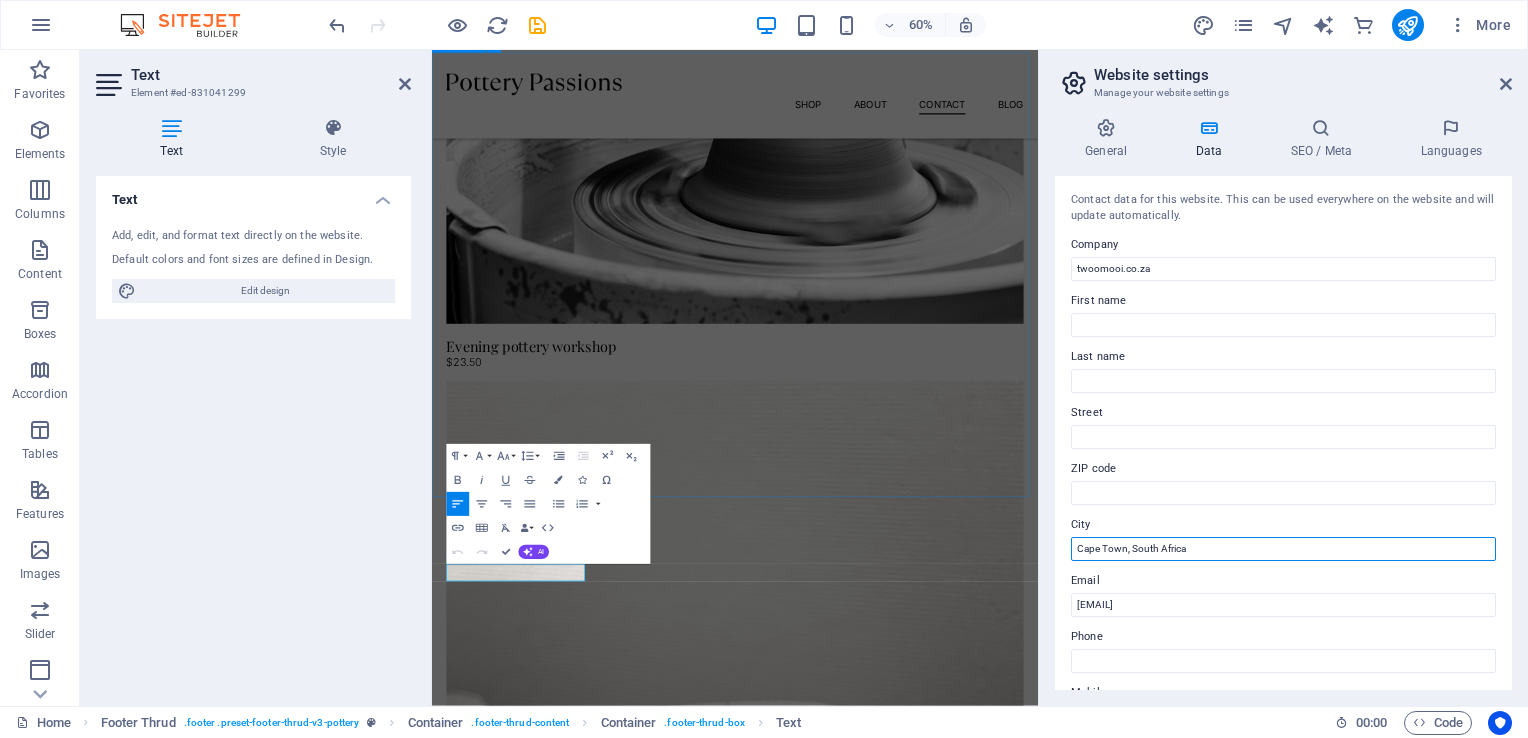 click on "Cape Town, South Africa" at bounding box center (1283, 549) 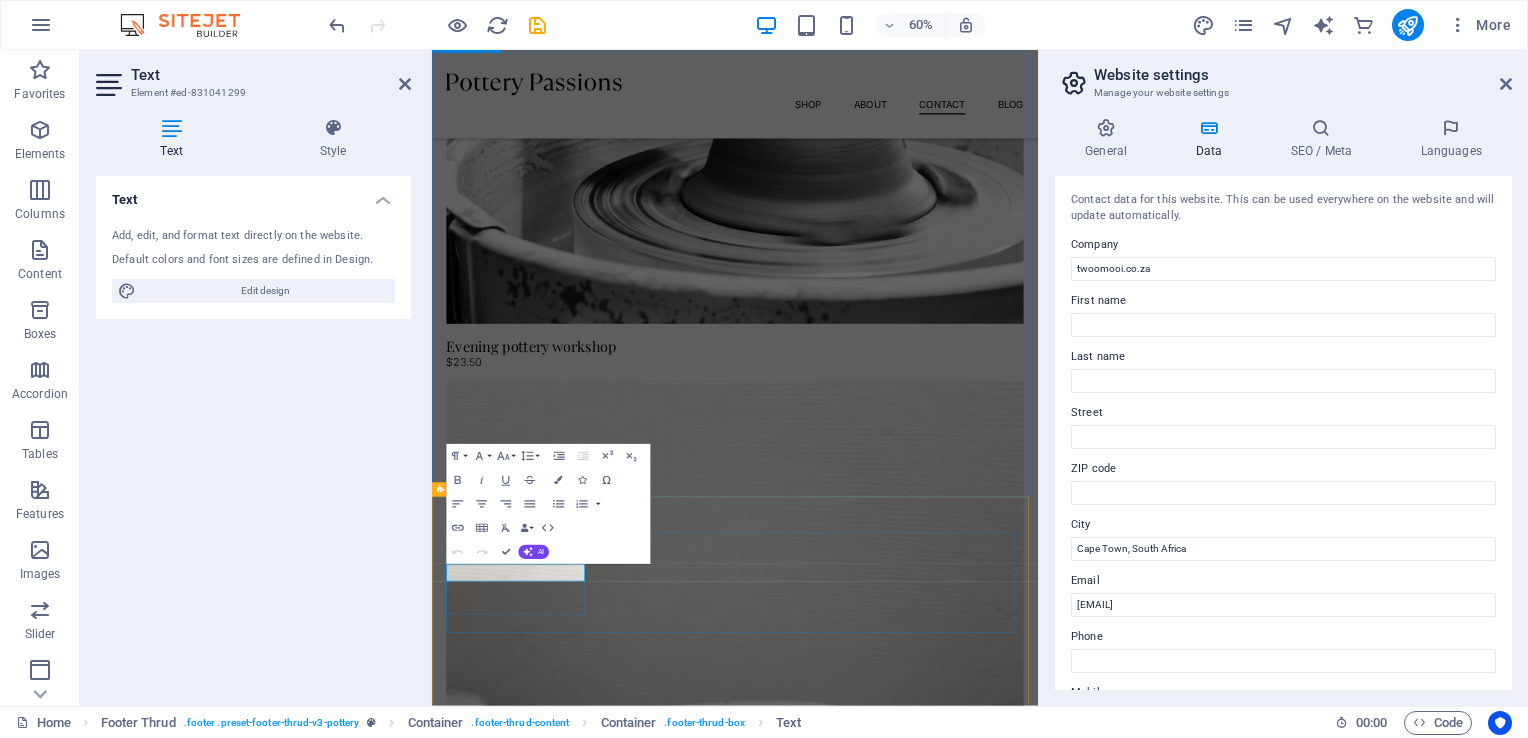 click on ", [CITY], [COUNTRY] ," at bounding box center (573, 5578) 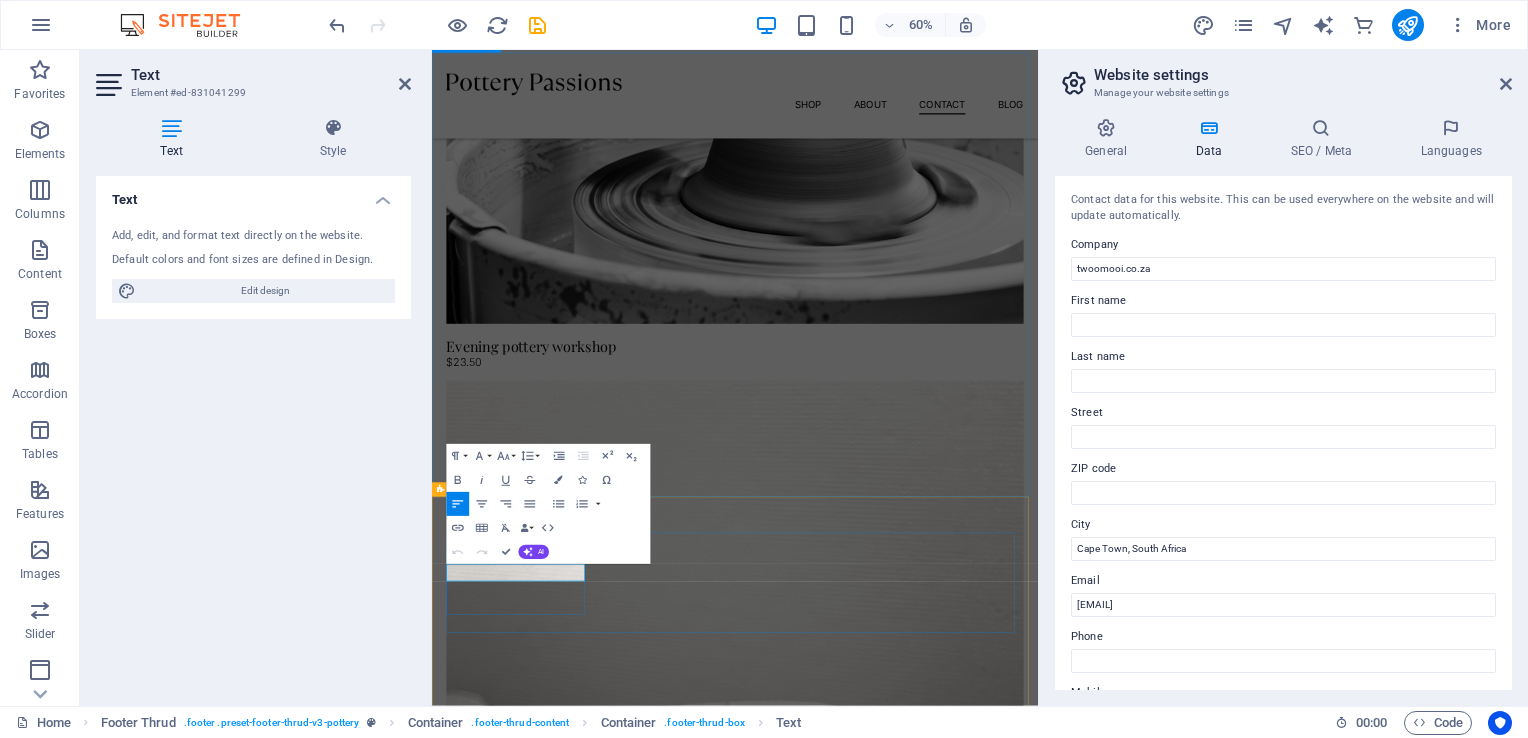 click on ", [CITY], [COUNTRY] ," at bounding box center [573, 5578] 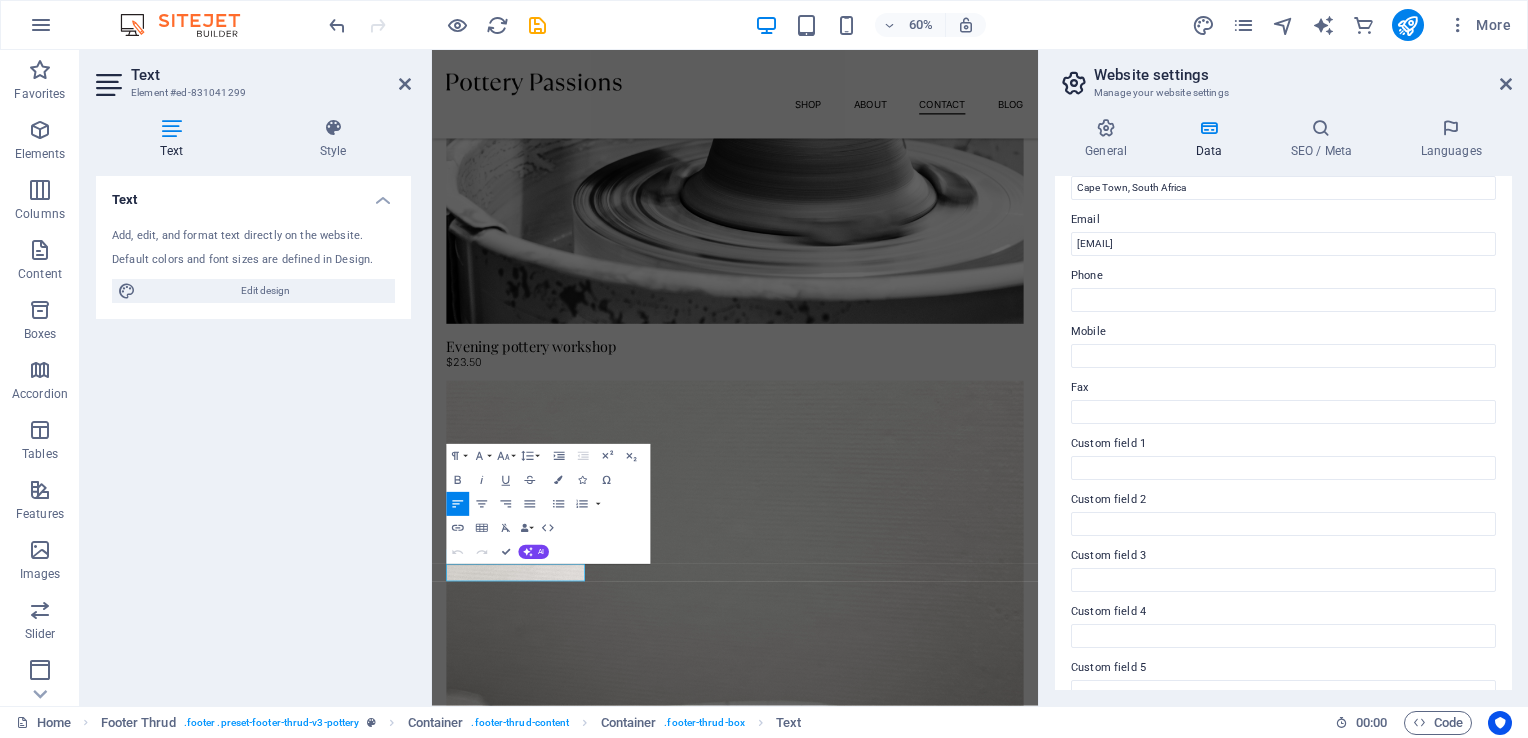 scroll, scrollTop: 445, scrollLeft: 0, axis: vertical 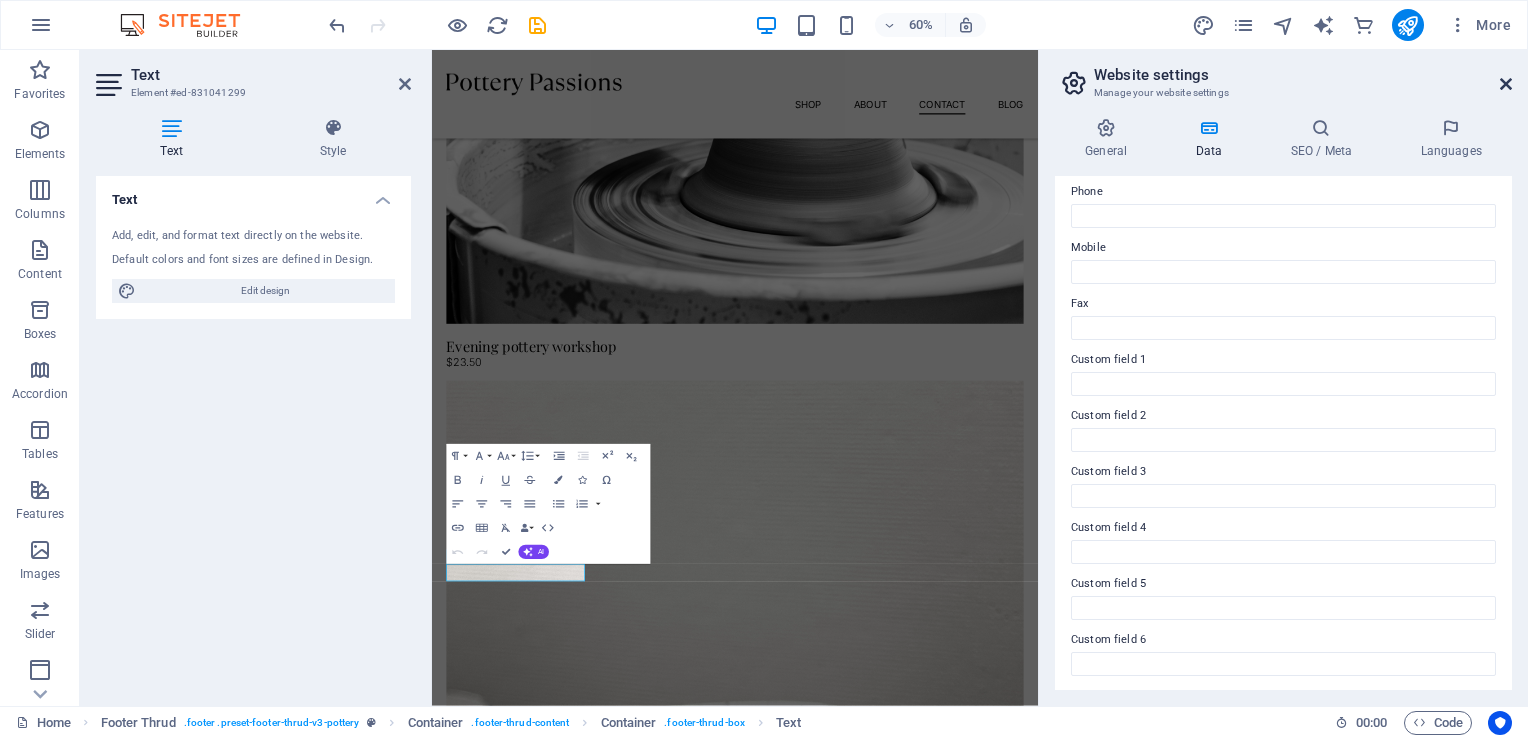 drag, startPoint x: 1499, startPoint y: 94, endPoint x: 1506, endPoint y: 86, distance: 10.630146 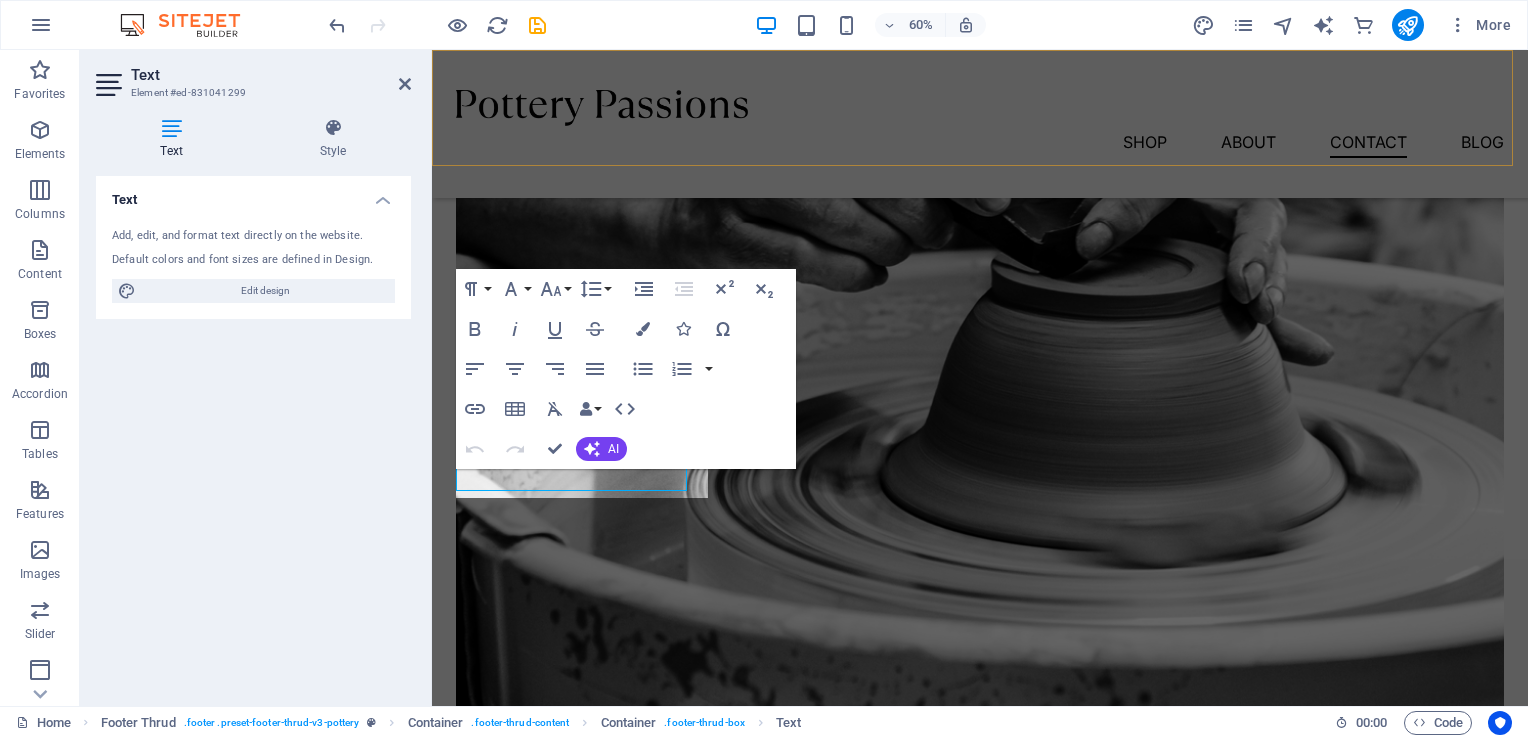 scroll, scrollTop: 5301, scrollLeft: 0, axis: vertical 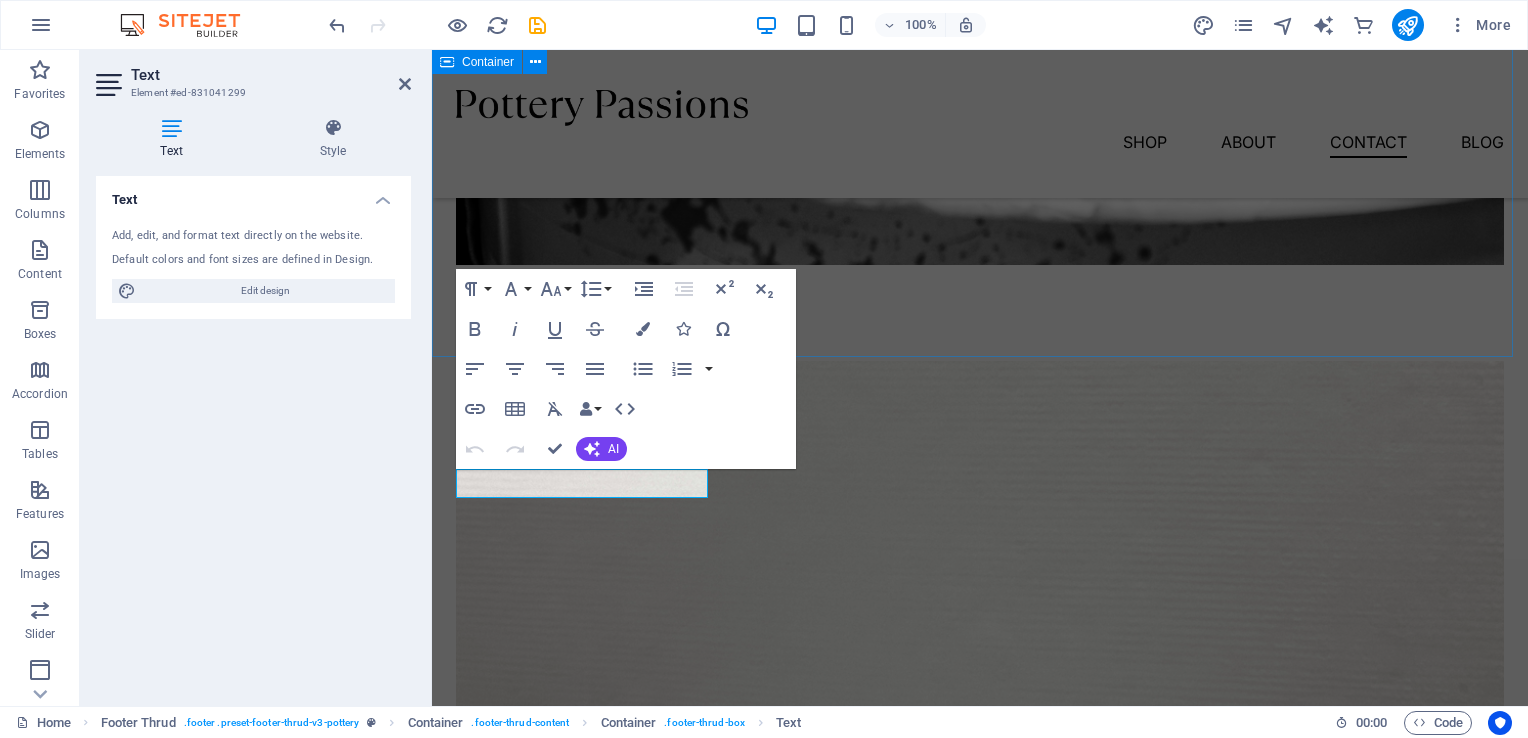 click on "Custom made sets Lorem ipsum dolor sit amet, consectetur adipiscing elit, sed do eiusmod tempor incididunt ut labore et dolore magna aliqua. Explore" at bounding box center [980, 4943] 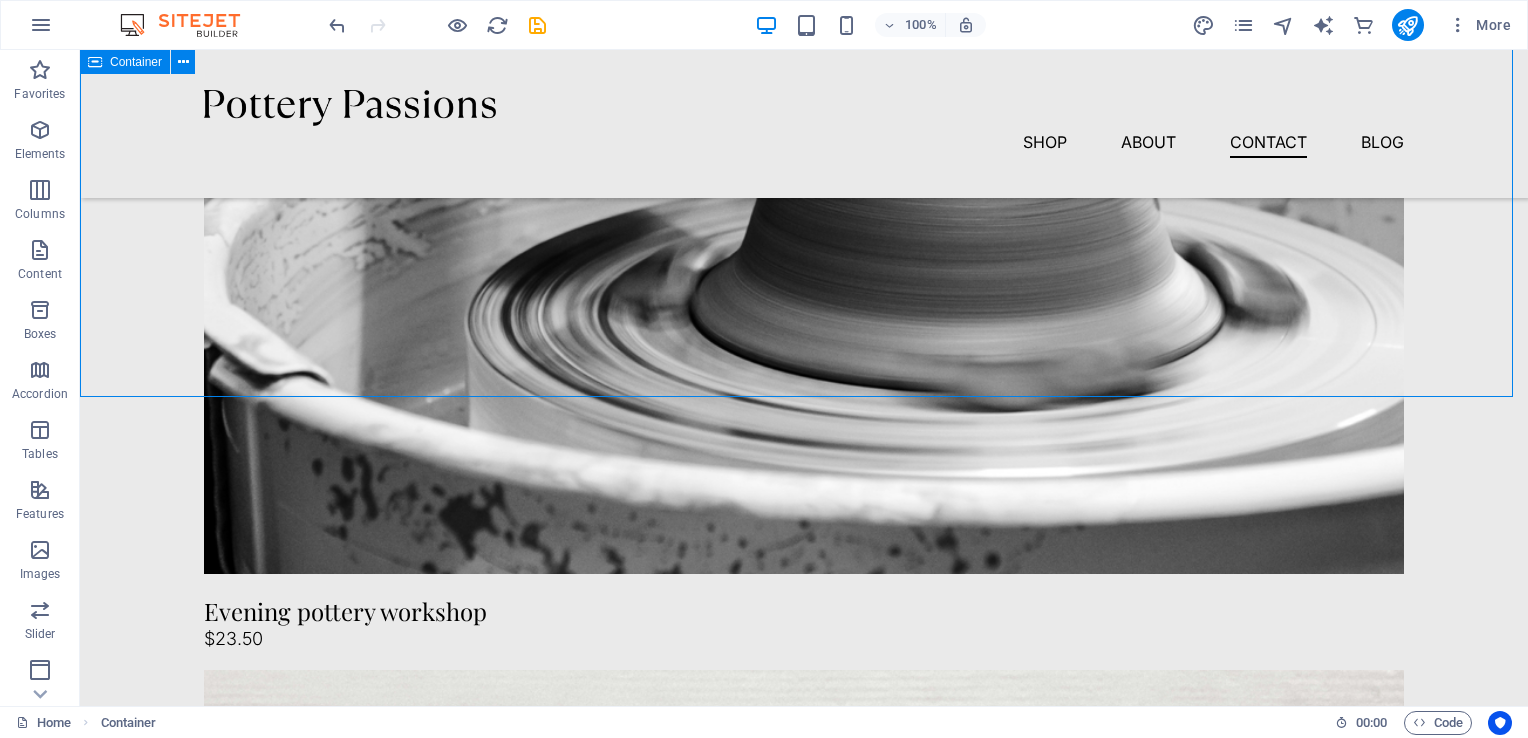 click on "Custom made sets Lorem ipsum dolor sit amet, consectetur adipiscing elit, sed do eiusmod tempor incididunt ut labore et dolore magna aliqua. Explore" at bounding box center [804, 5432] 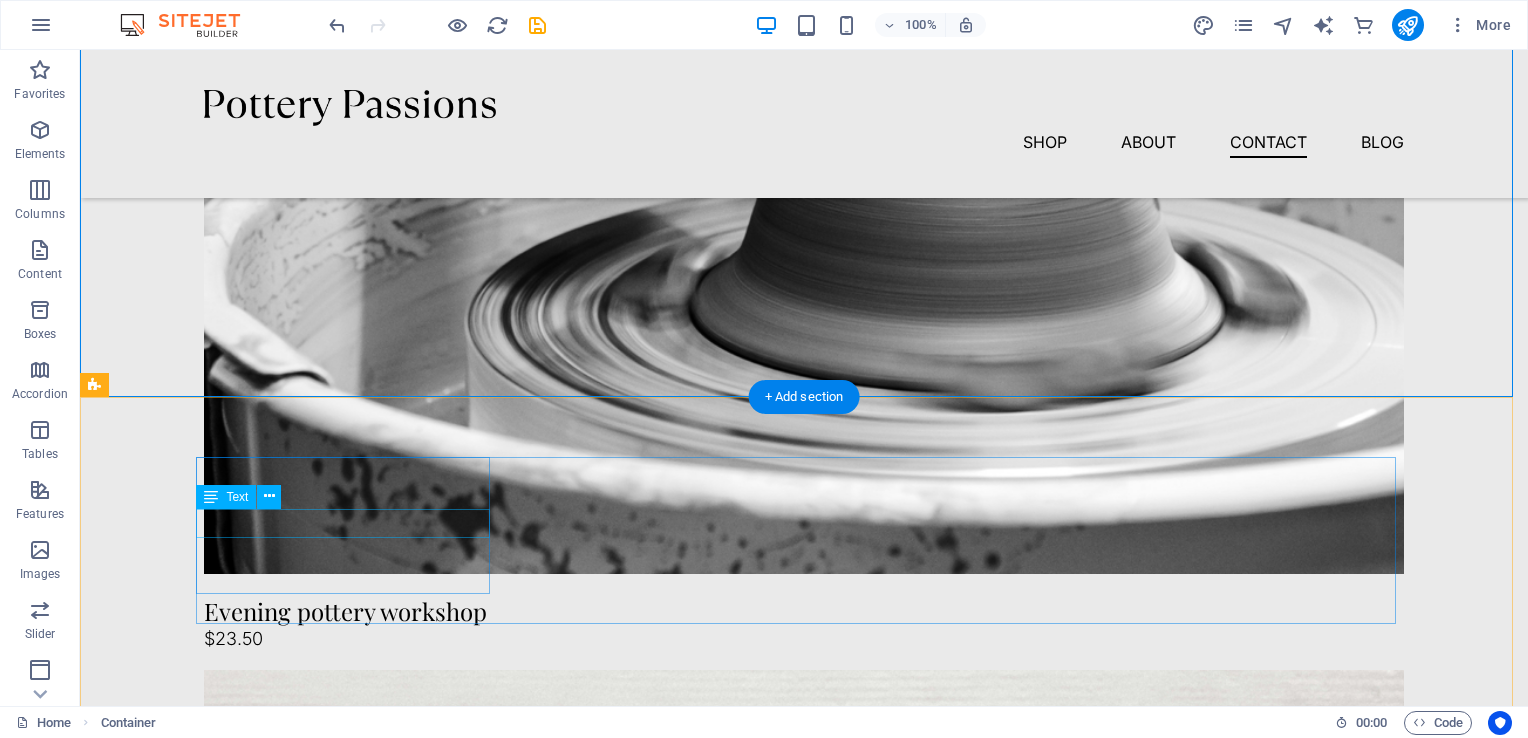 click on ", [CITY], [COUNTRY] ," at bounding box center (351, 5928) 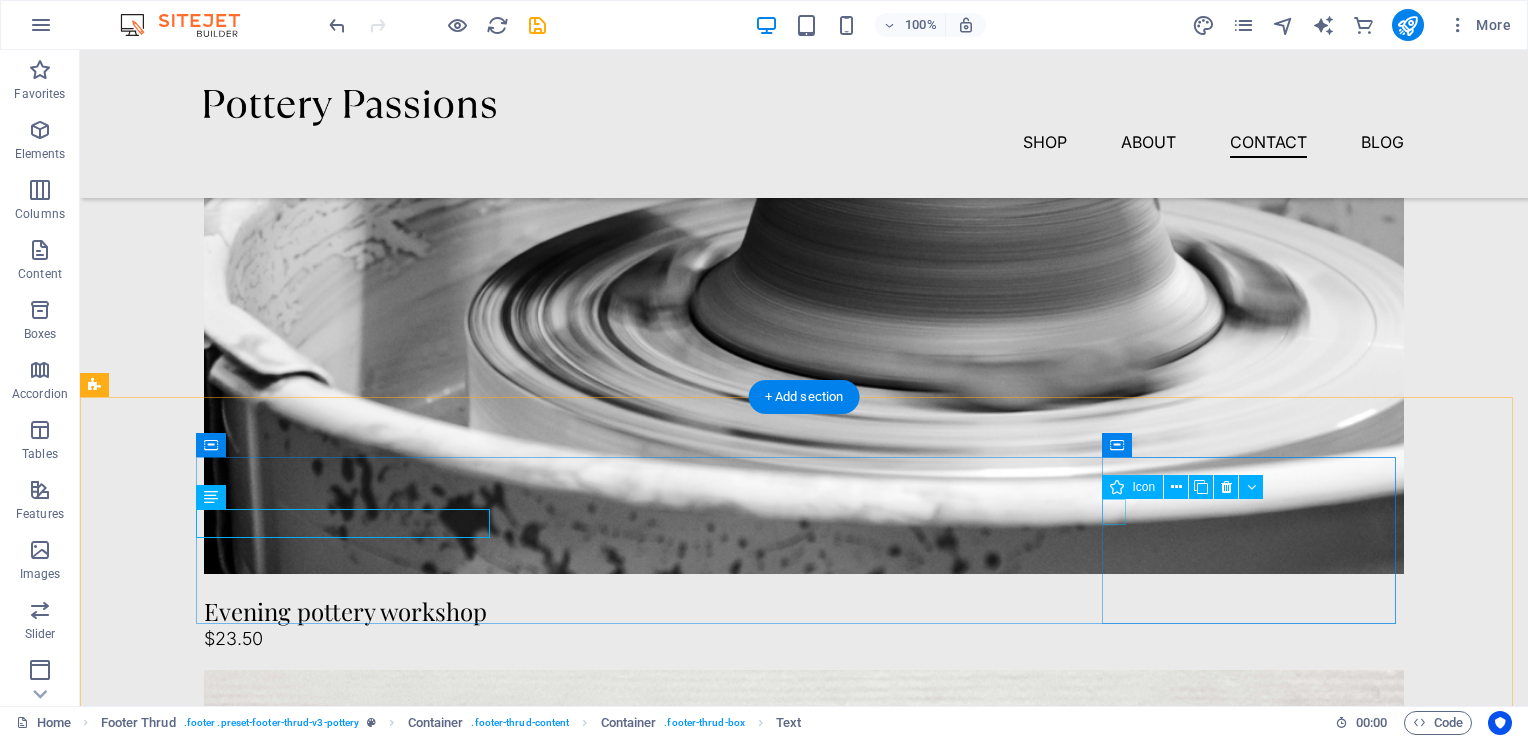click at bounding box center [343, 6380] 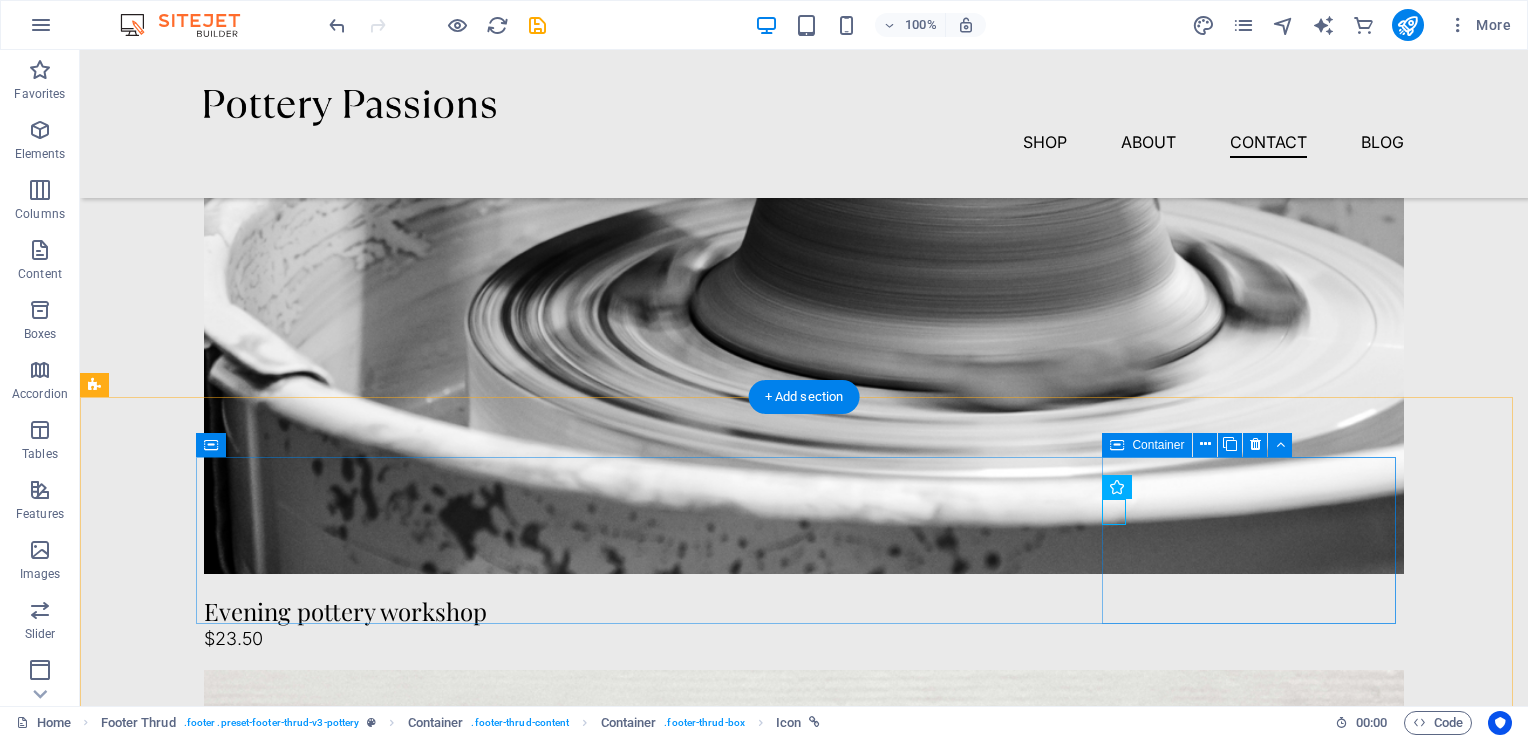 click on "Contact [EMAIL] 10:00 AM - 08:00 PM" at bounding box center (351, 6440) 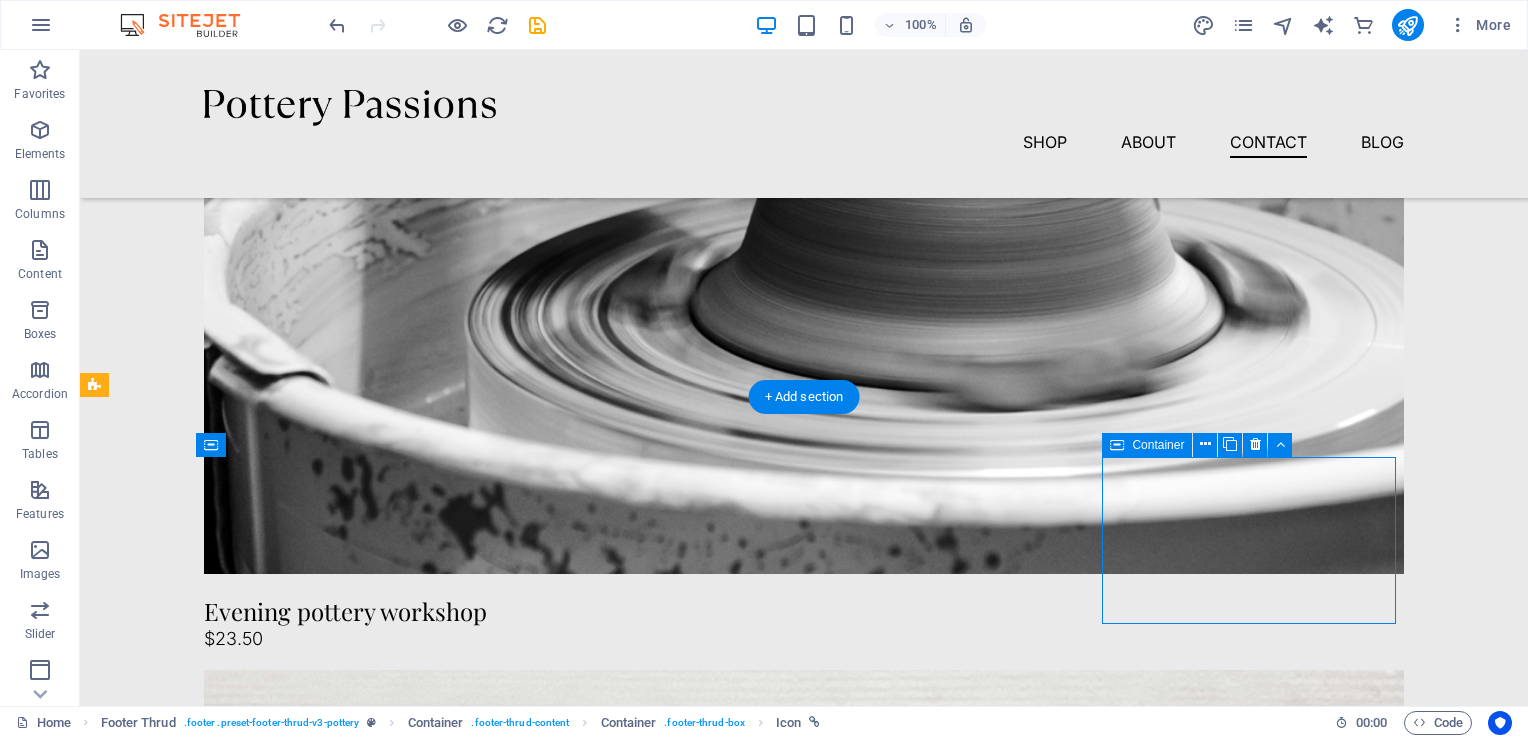 click on "Contact [EMAIL] 10:00 AM - 08:00 PM" at bounding box center [351, 6440] 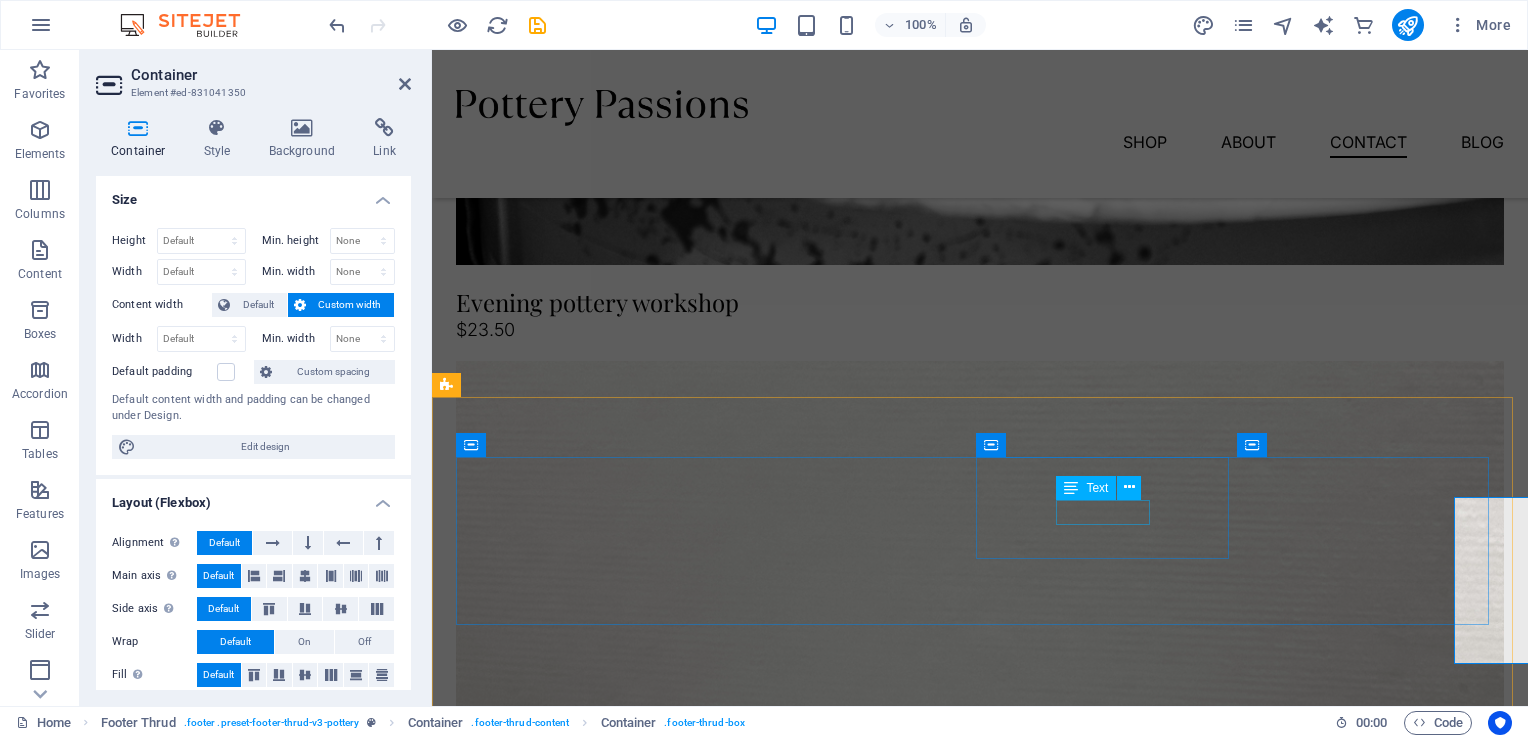 click on "Legal Notice" at bounding box center (624, 5783) 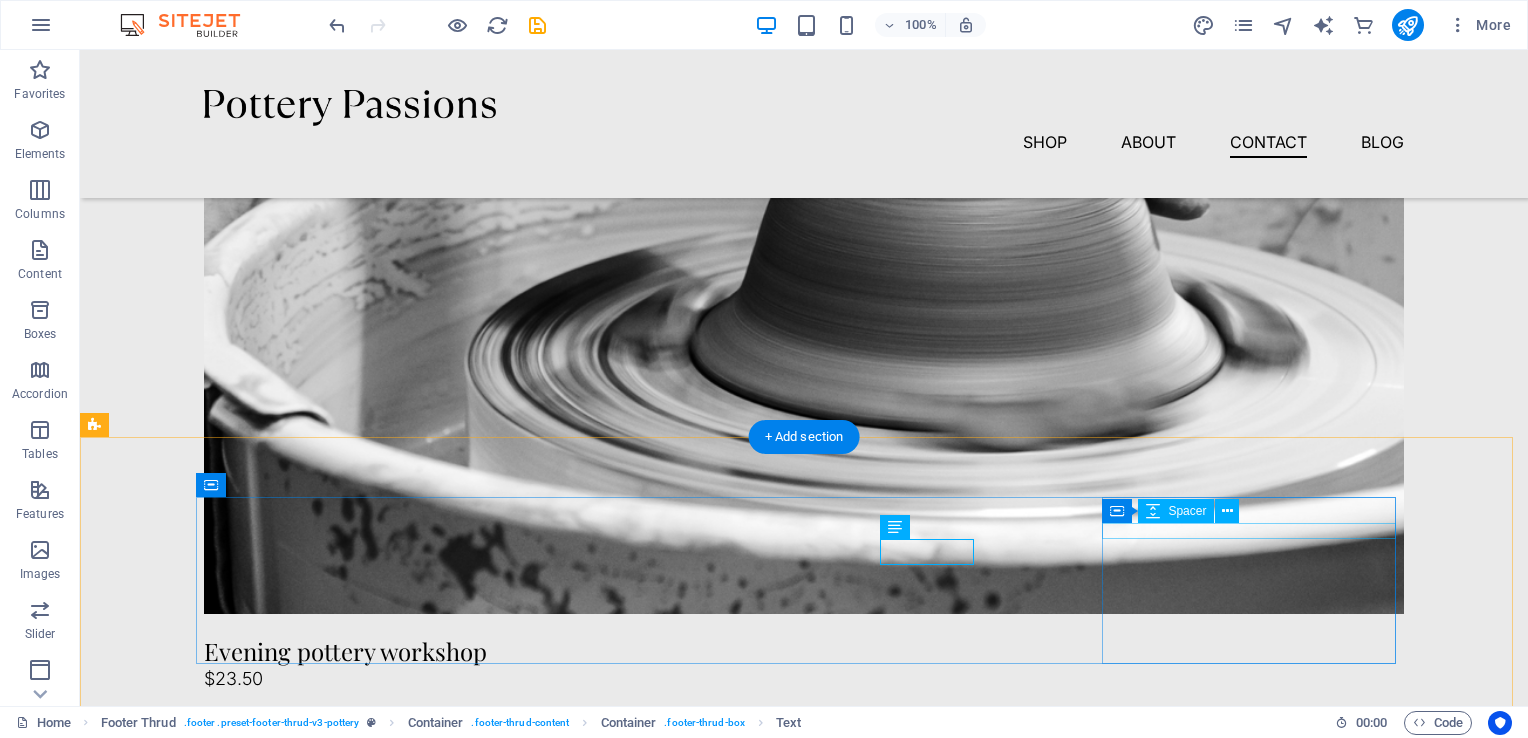 click at bounding box center [351, 6396] 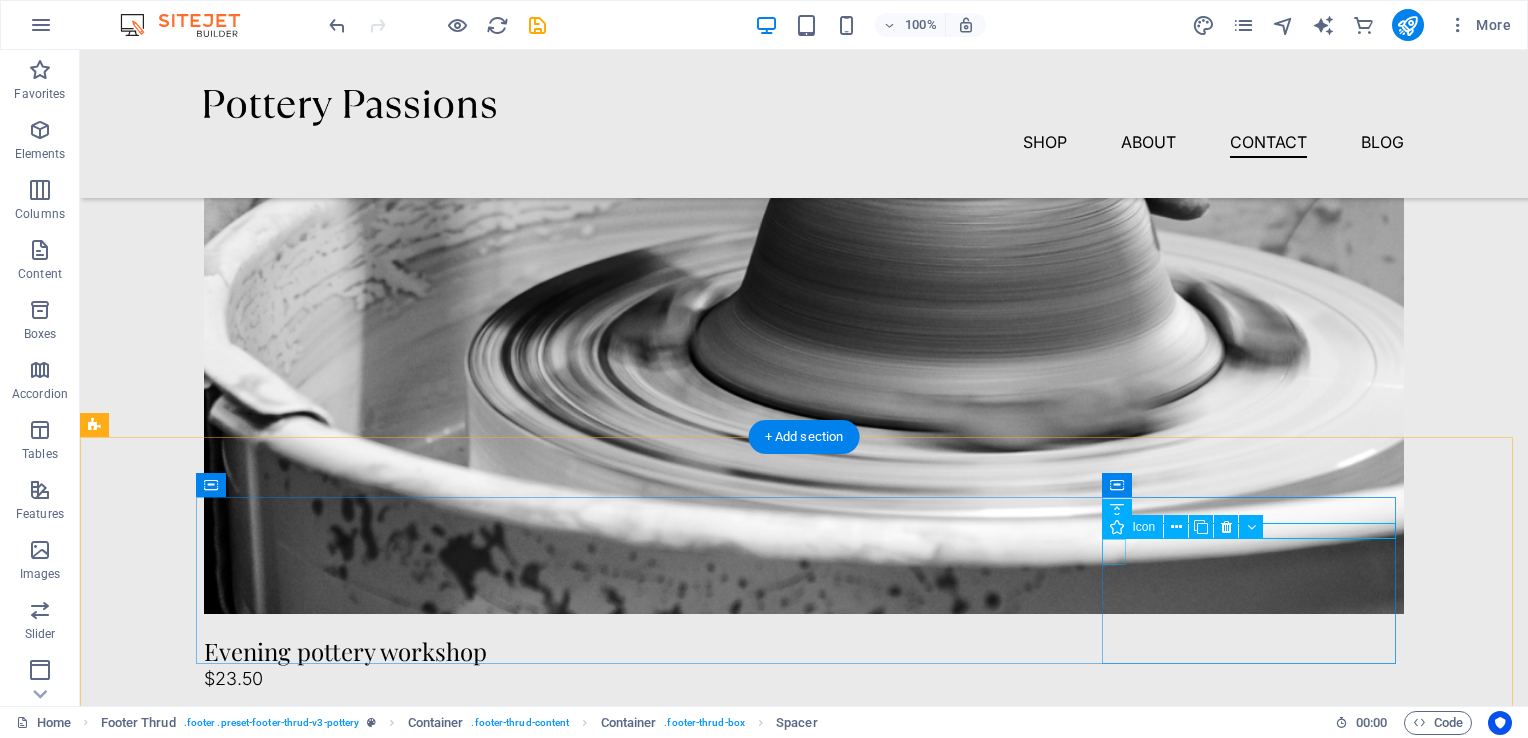 click at bounding box center [343, 6420] 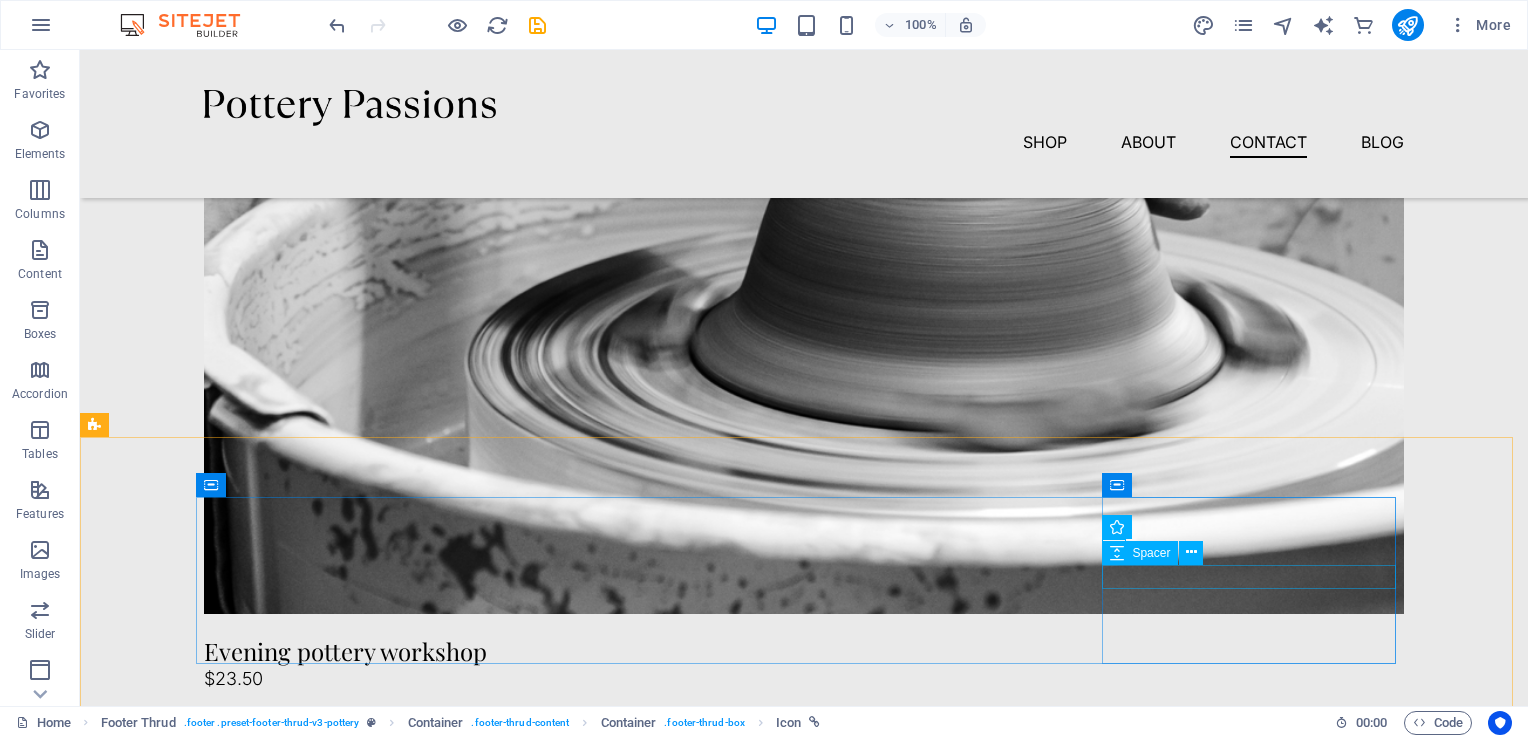 click on "Spacer" at bounding box center [1151, 553] 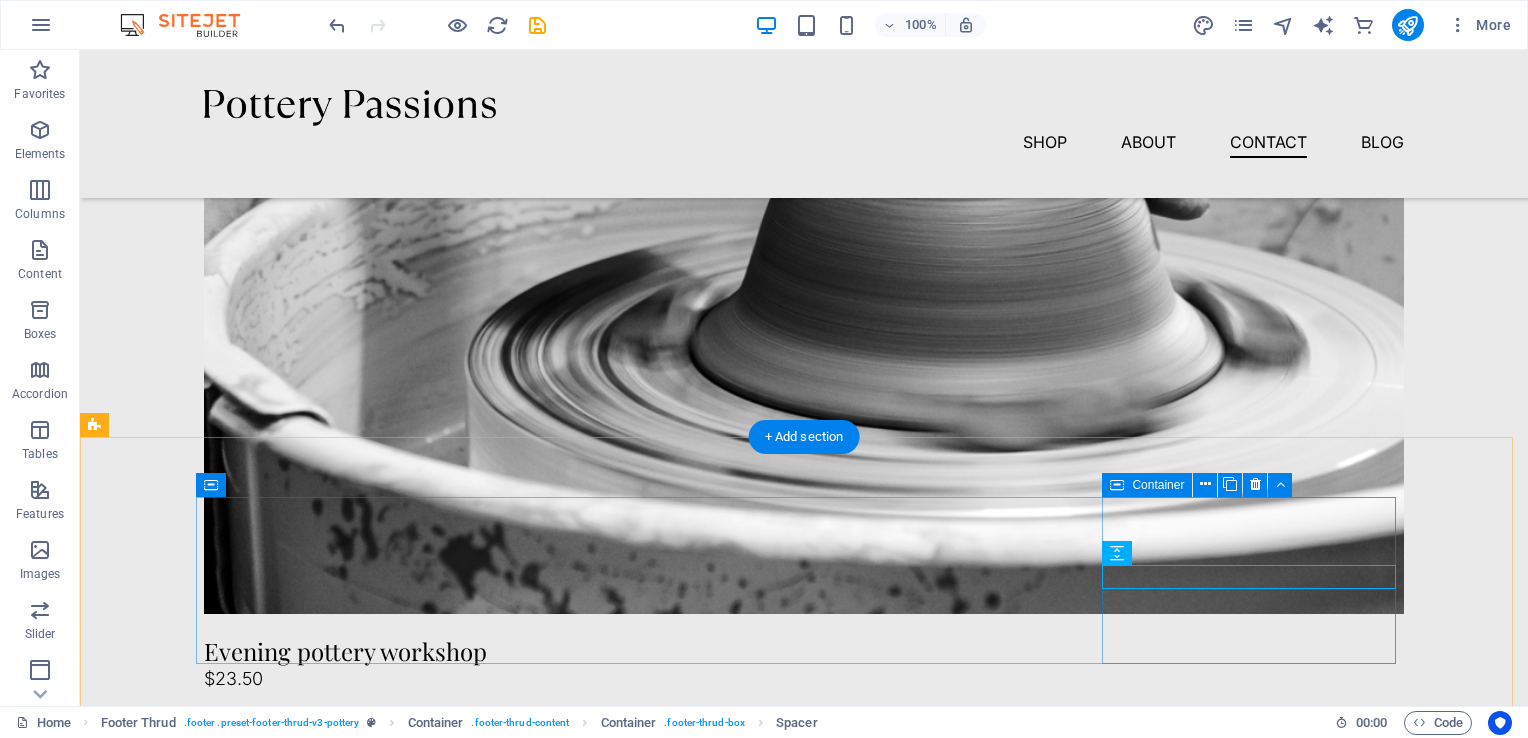 click on "Contact [EMAIL] 10:00 AM - 08:00 PM" at bounding box center [351, 6480] 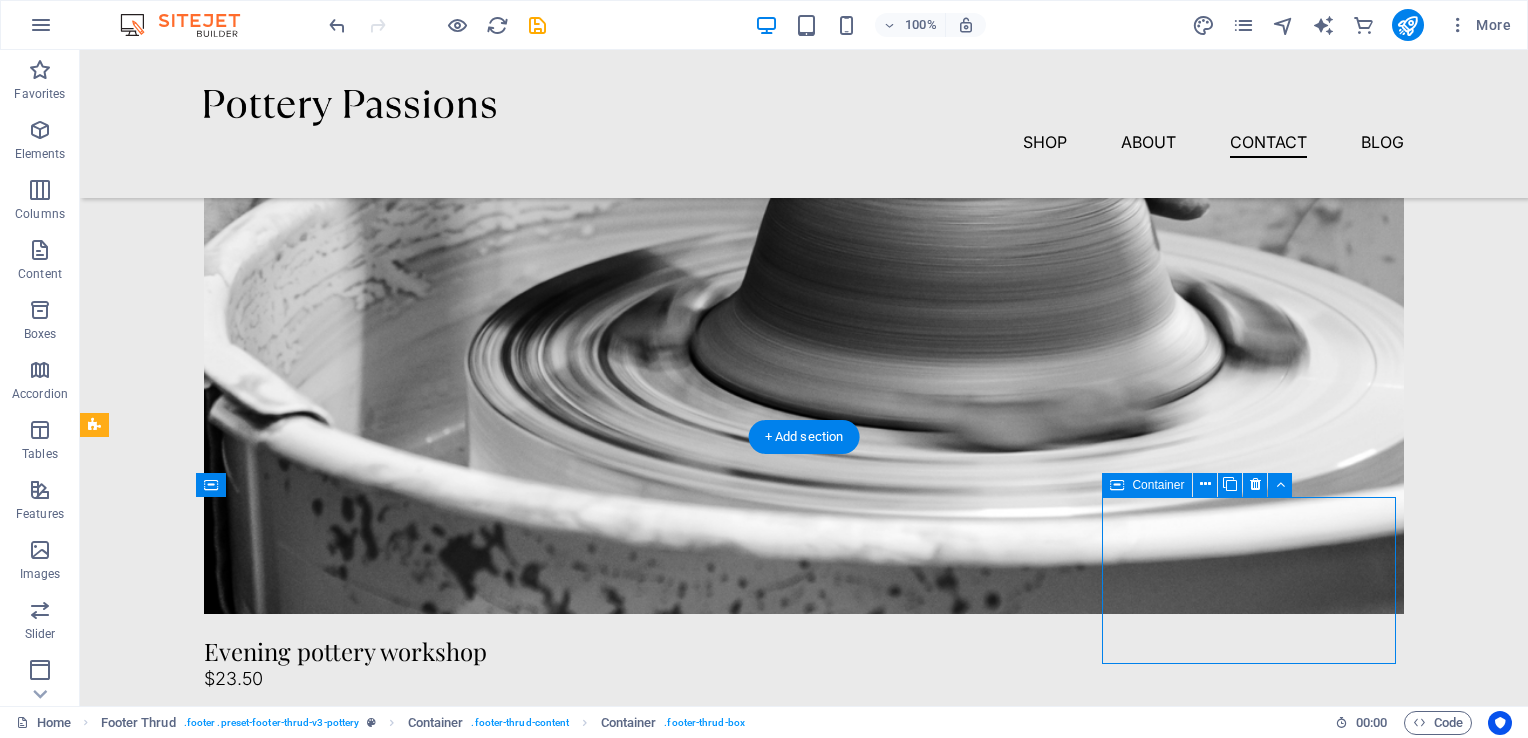 click on "Contact [EMAIL] 10:00 AM - 08:00 PM" at bounding box center (351, 6480) 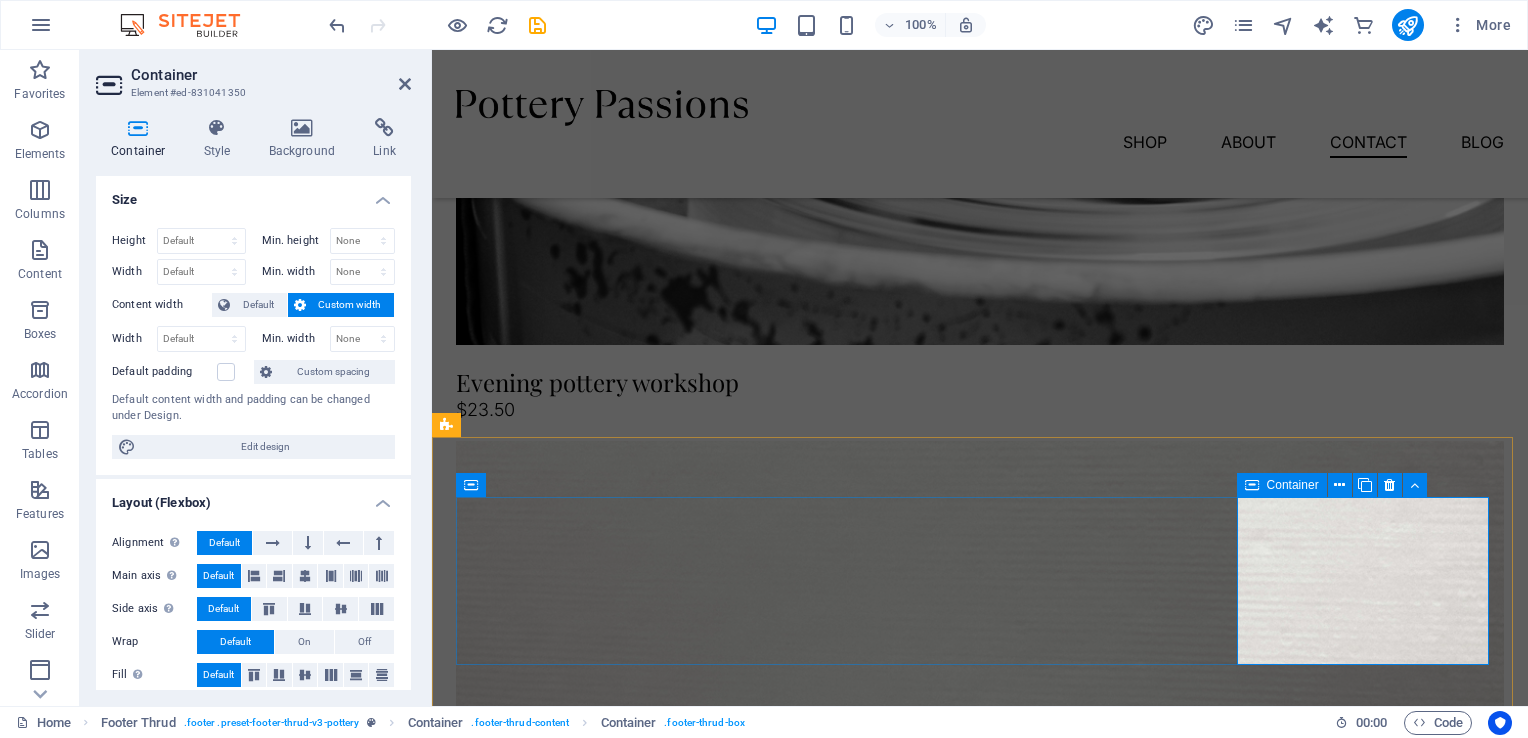 click on "Contact [EMAIL] 10:00 AM - 08:00 PM" at bounding box center (584, 6031) 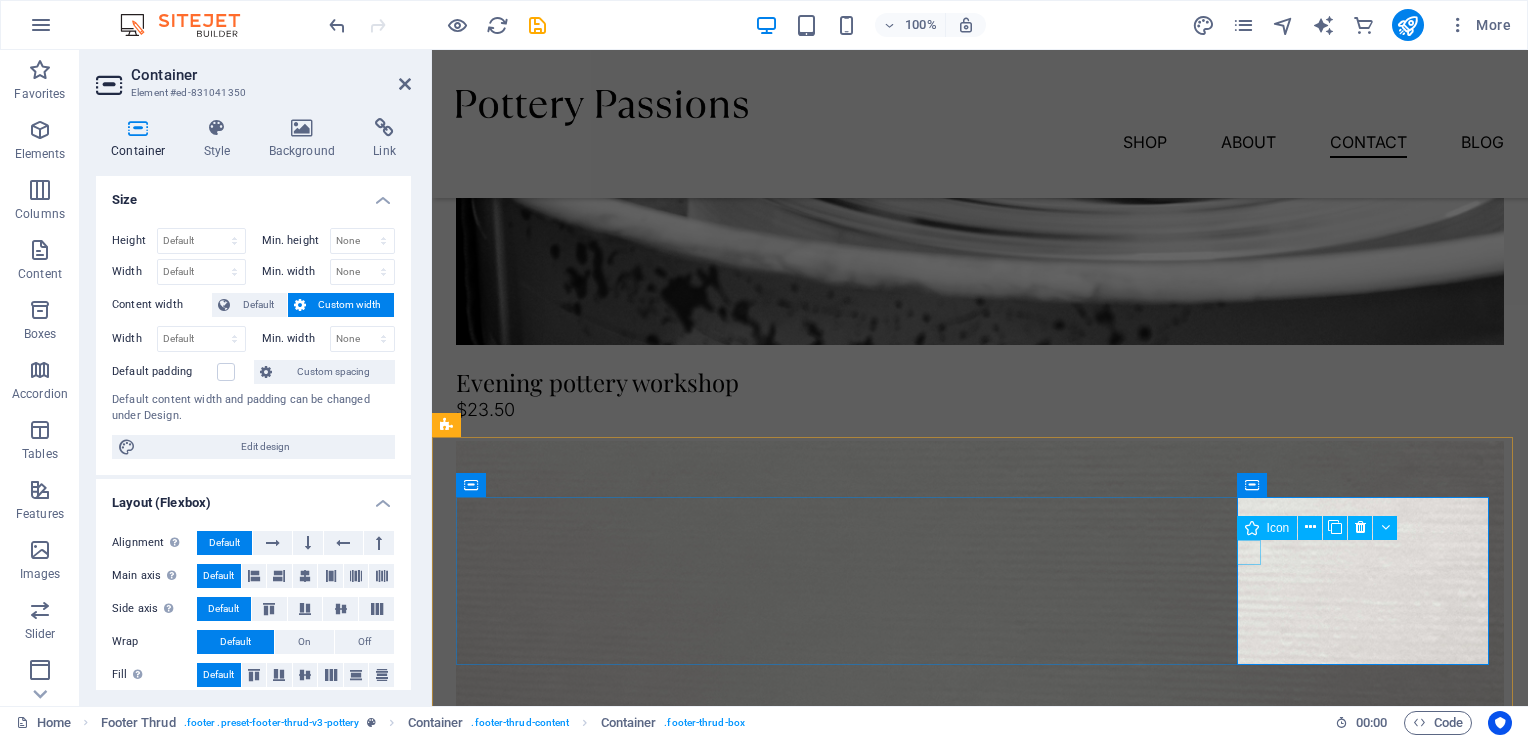click at bounding box center (576, 5971) 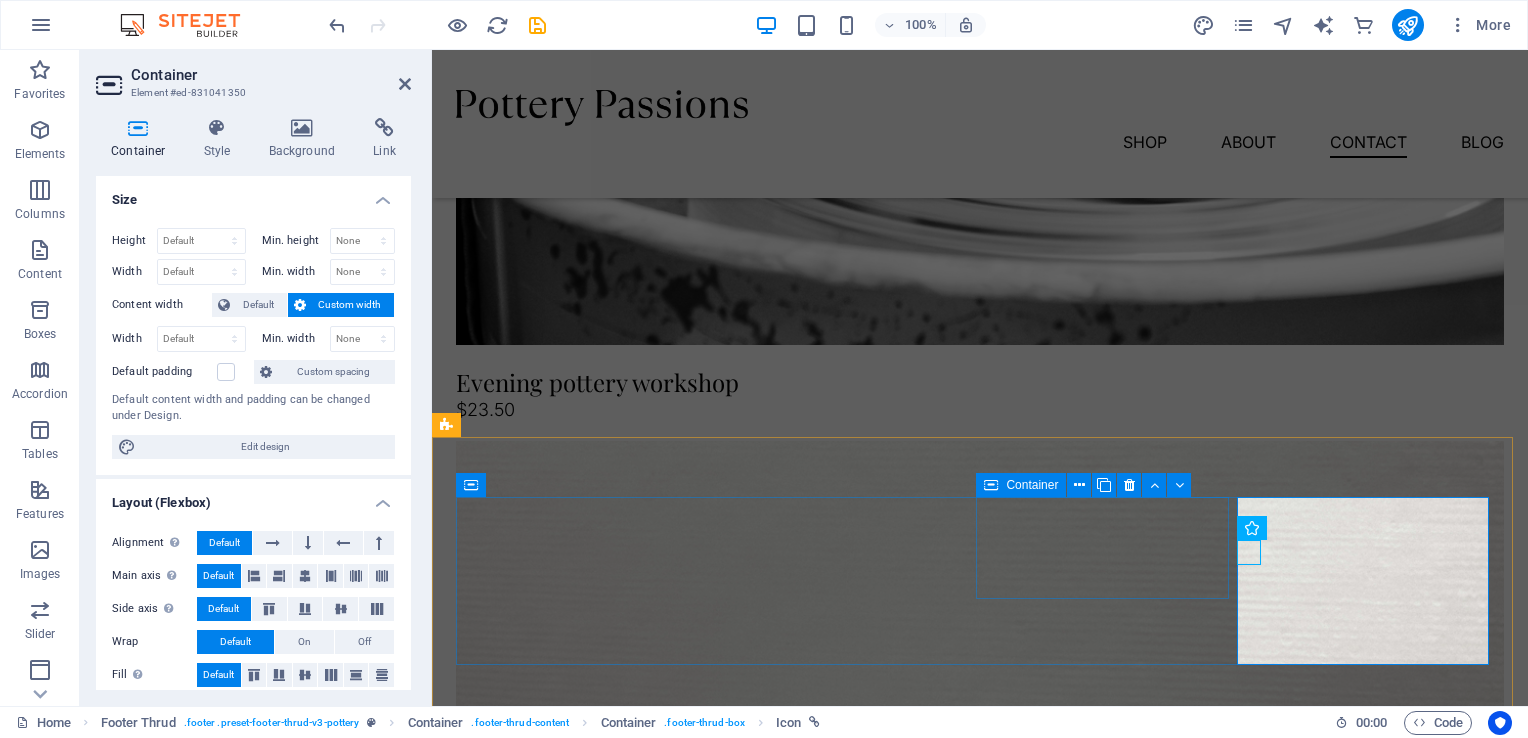 click on "Details Legal Notice Privacy Policy" at bounding box center (584, 5858) 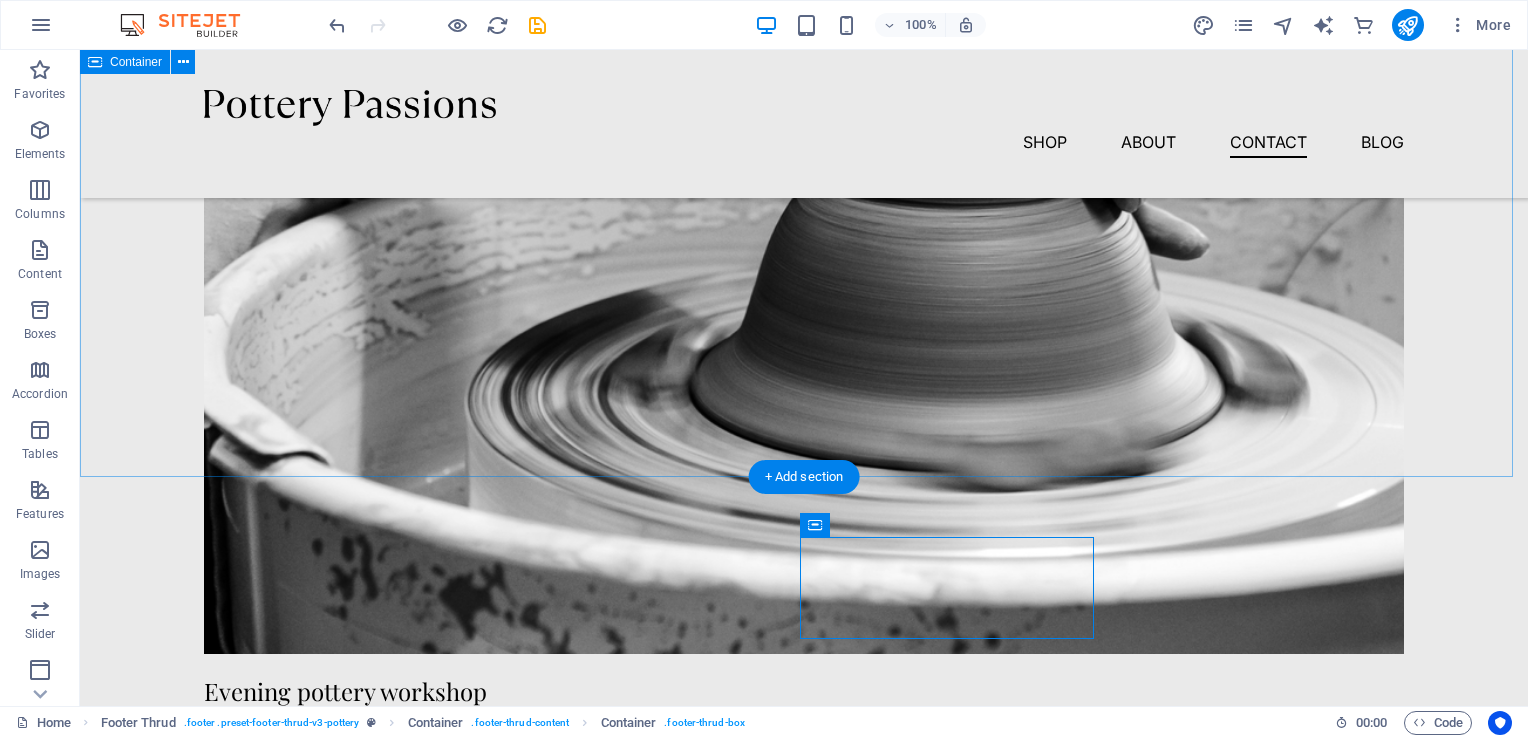 click on "Custom made sets Lorem ipsum dolor sit amet, consectetur adipiscing elit, sed do eiusmod tempor incididunt ut labore et dolore magna aliqua. Explore" at bounding box center (804, 5512) 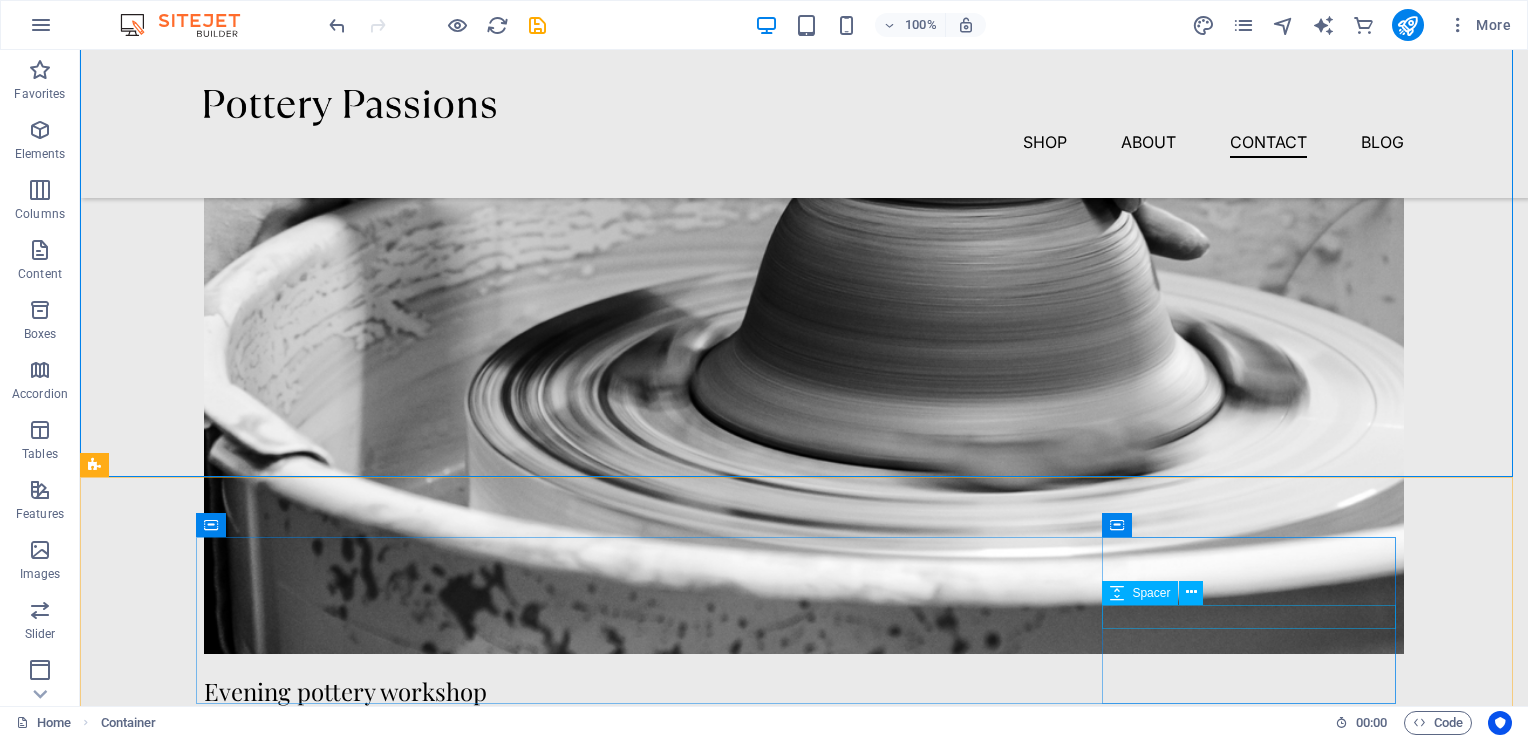 click at bounding box center [1117, 593] 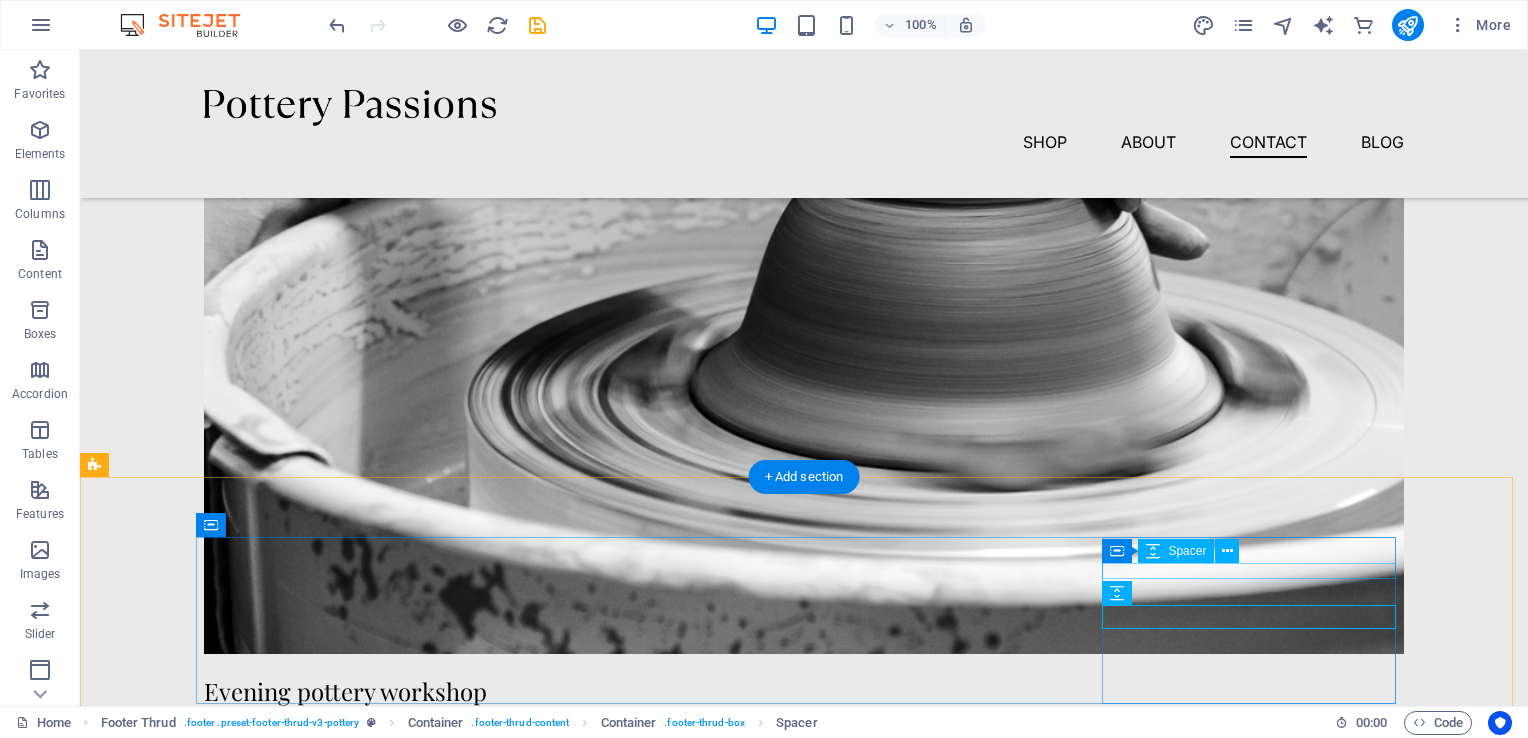 click at bounding box center [351, 6436] 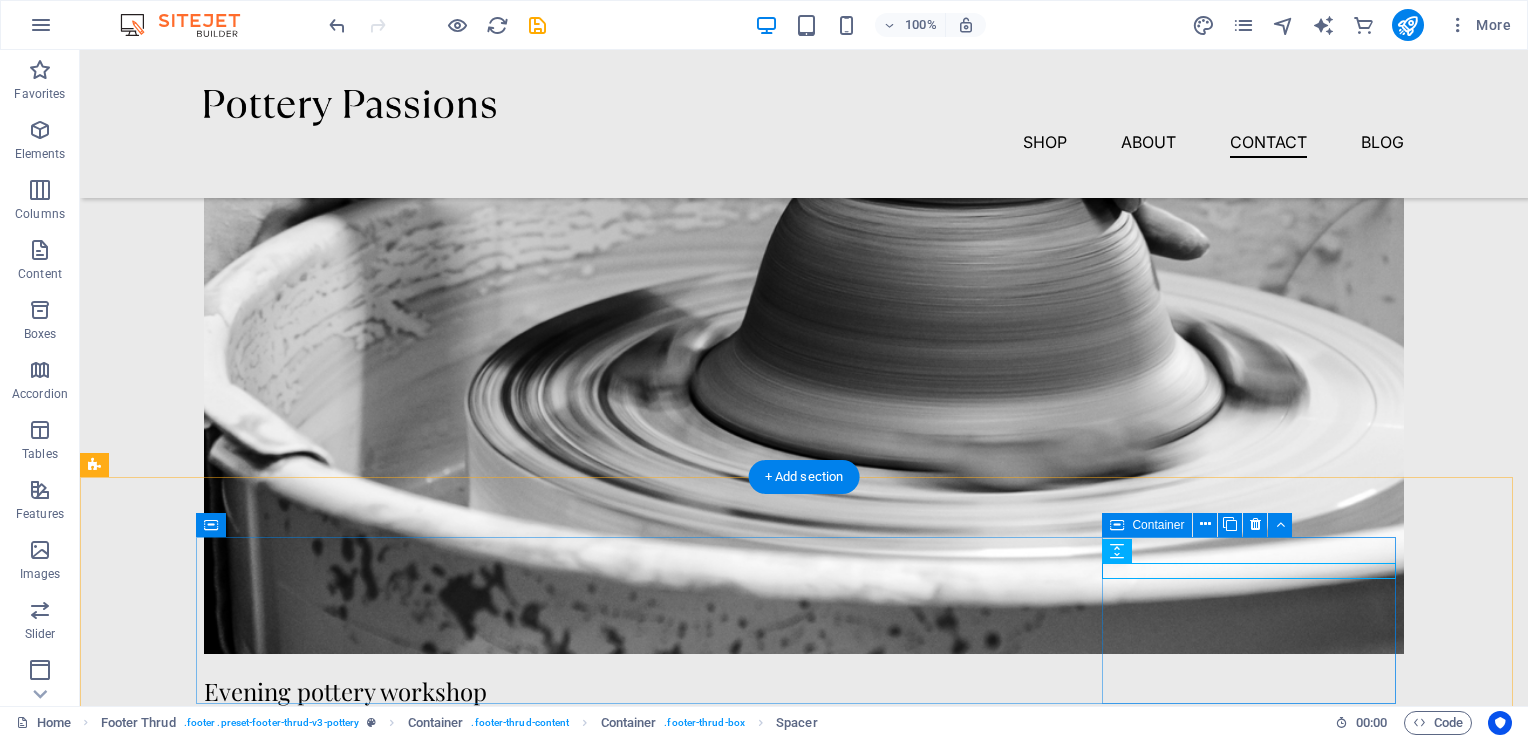 click on "Contact [EMAIL] 10:00 AM - 08:00 PM" at bounding box center [351, 6520] 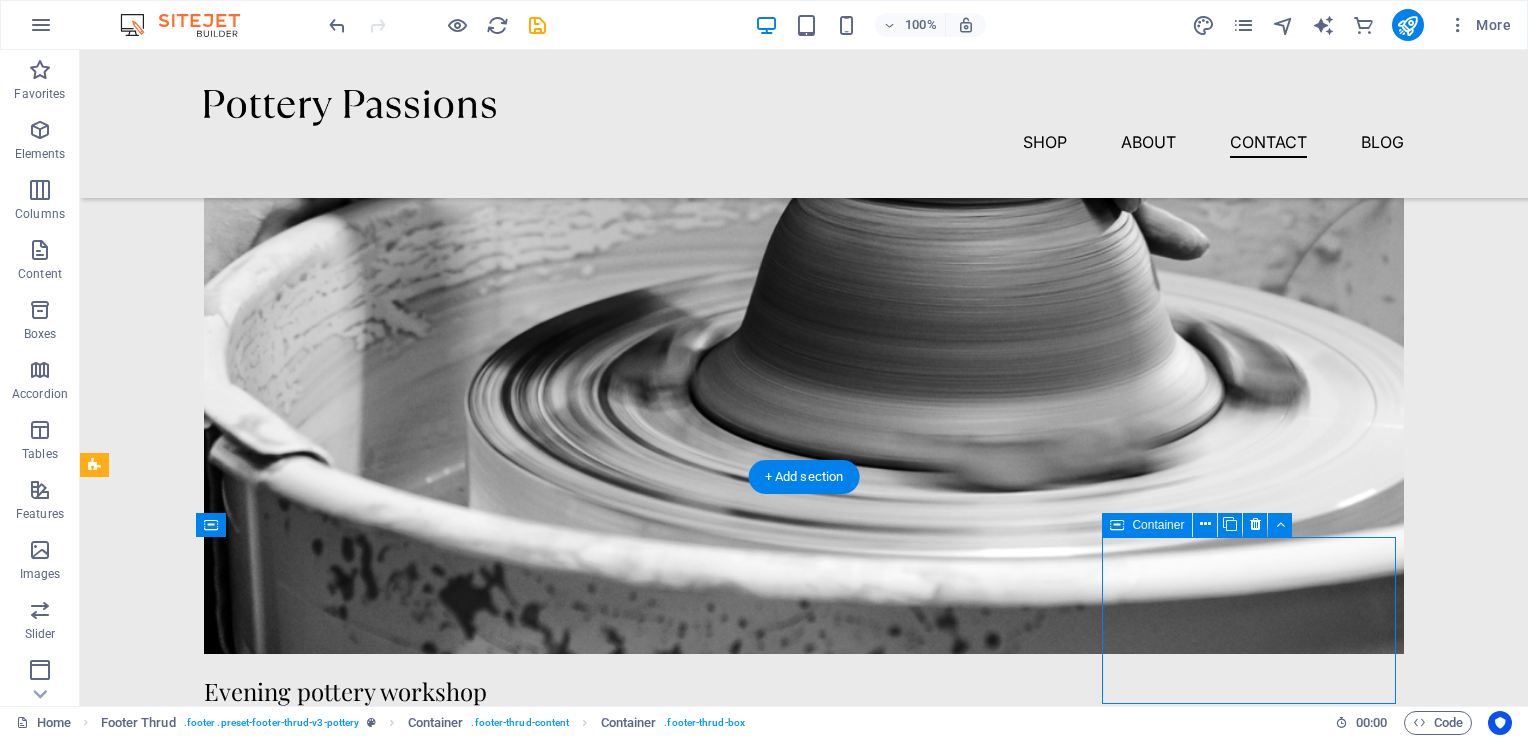 click on "Contact [EMAIL] 10:00 AM - 08:00 PM" at bounding box center [351, 6520] 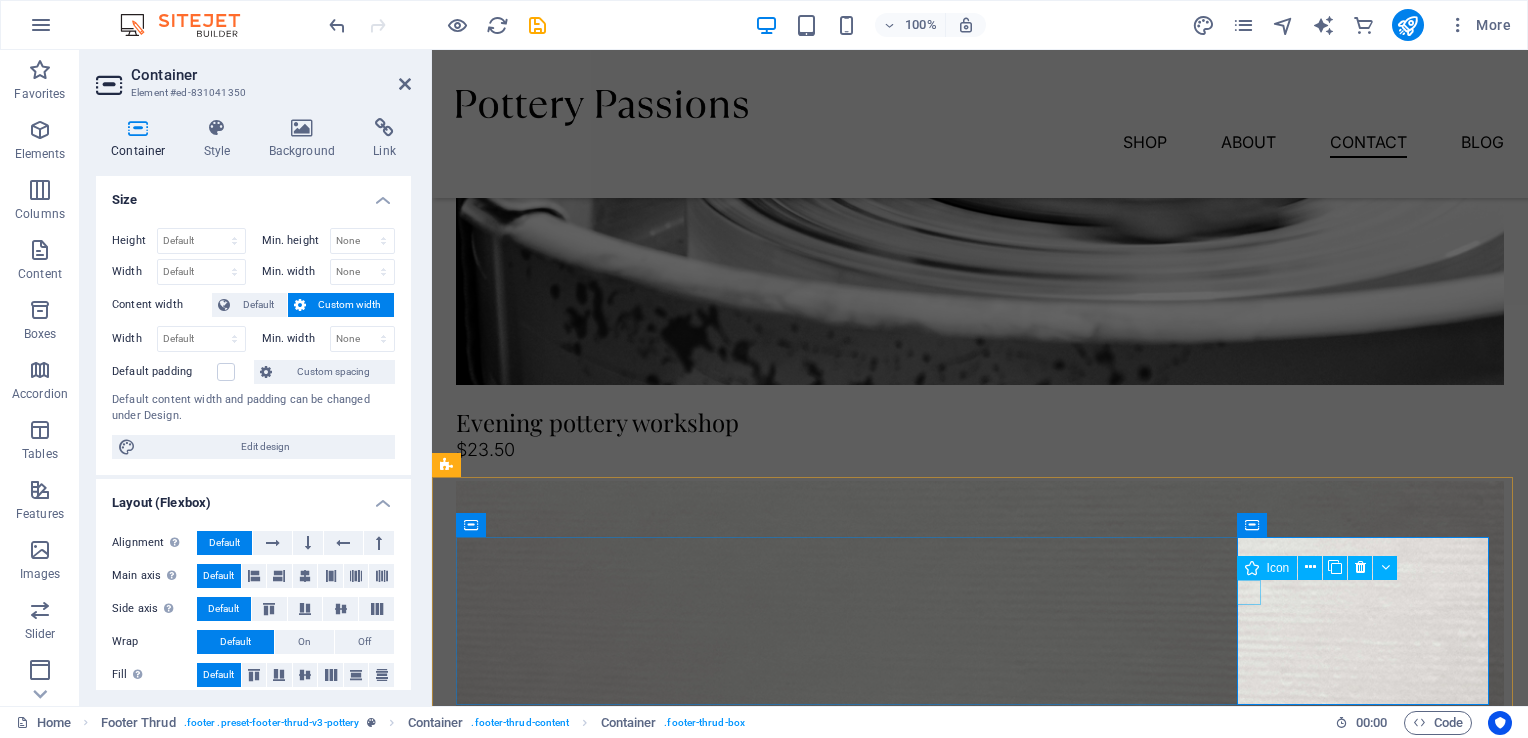 click at bounding box center (576, 6011) 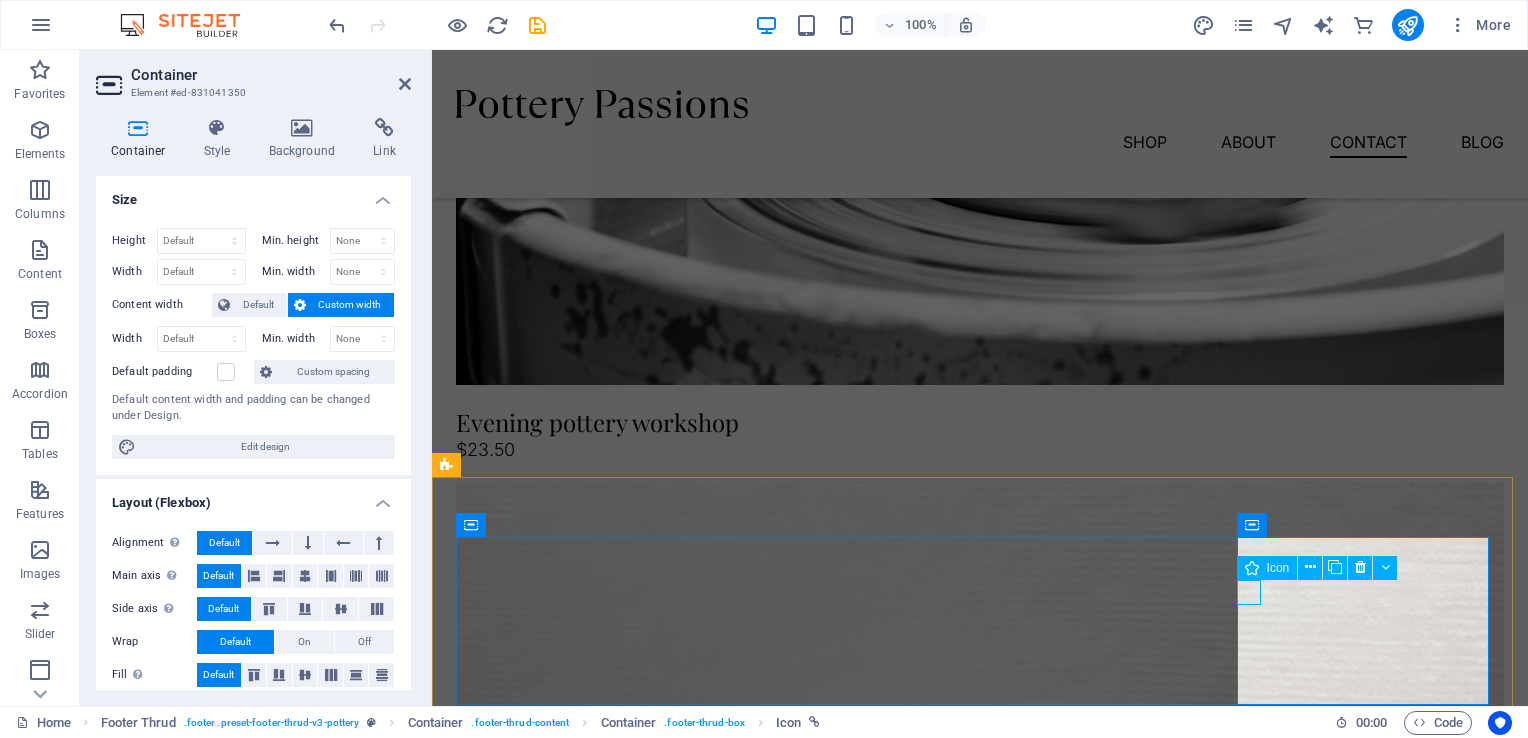 click at bounding box center (576, 6011) 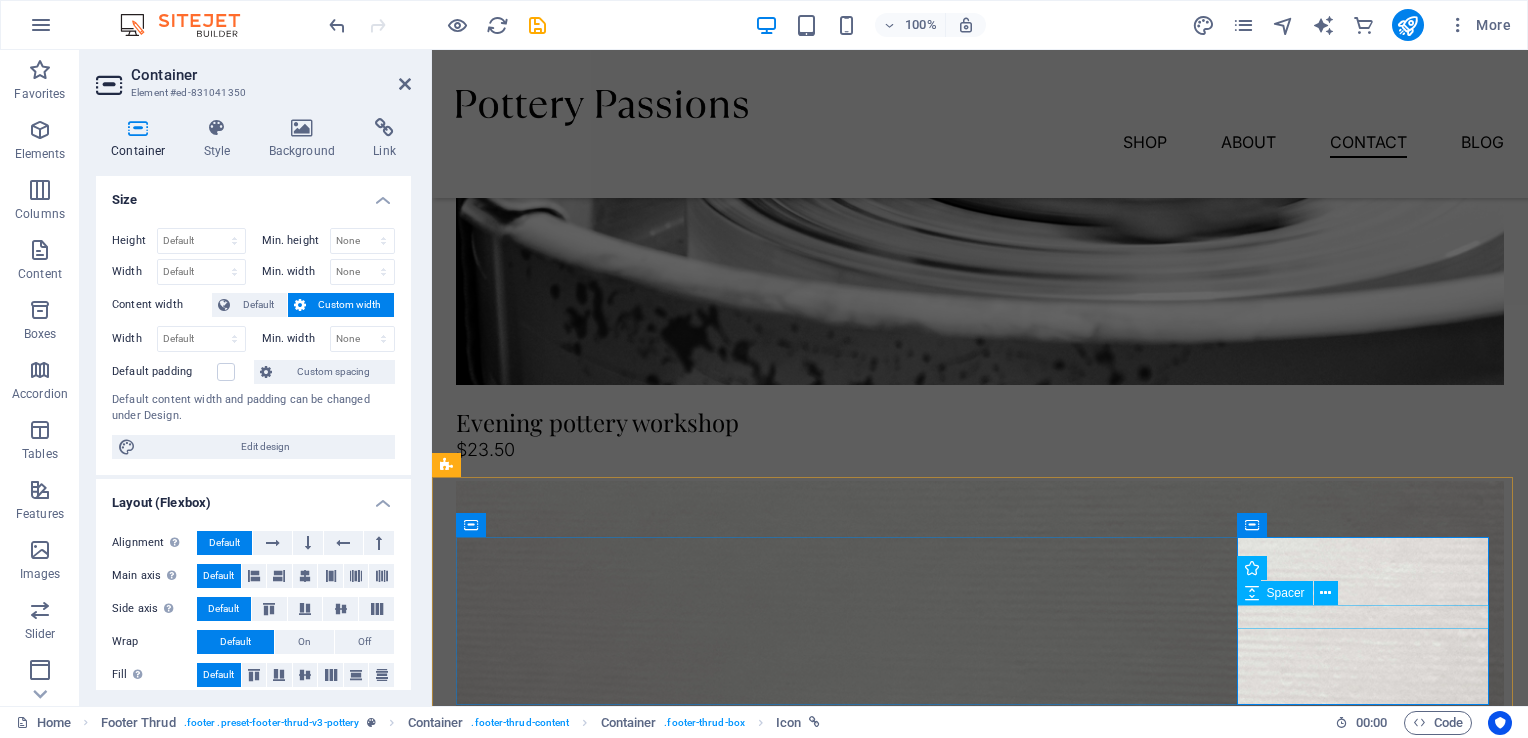 click at bounding box center [584, 6039] 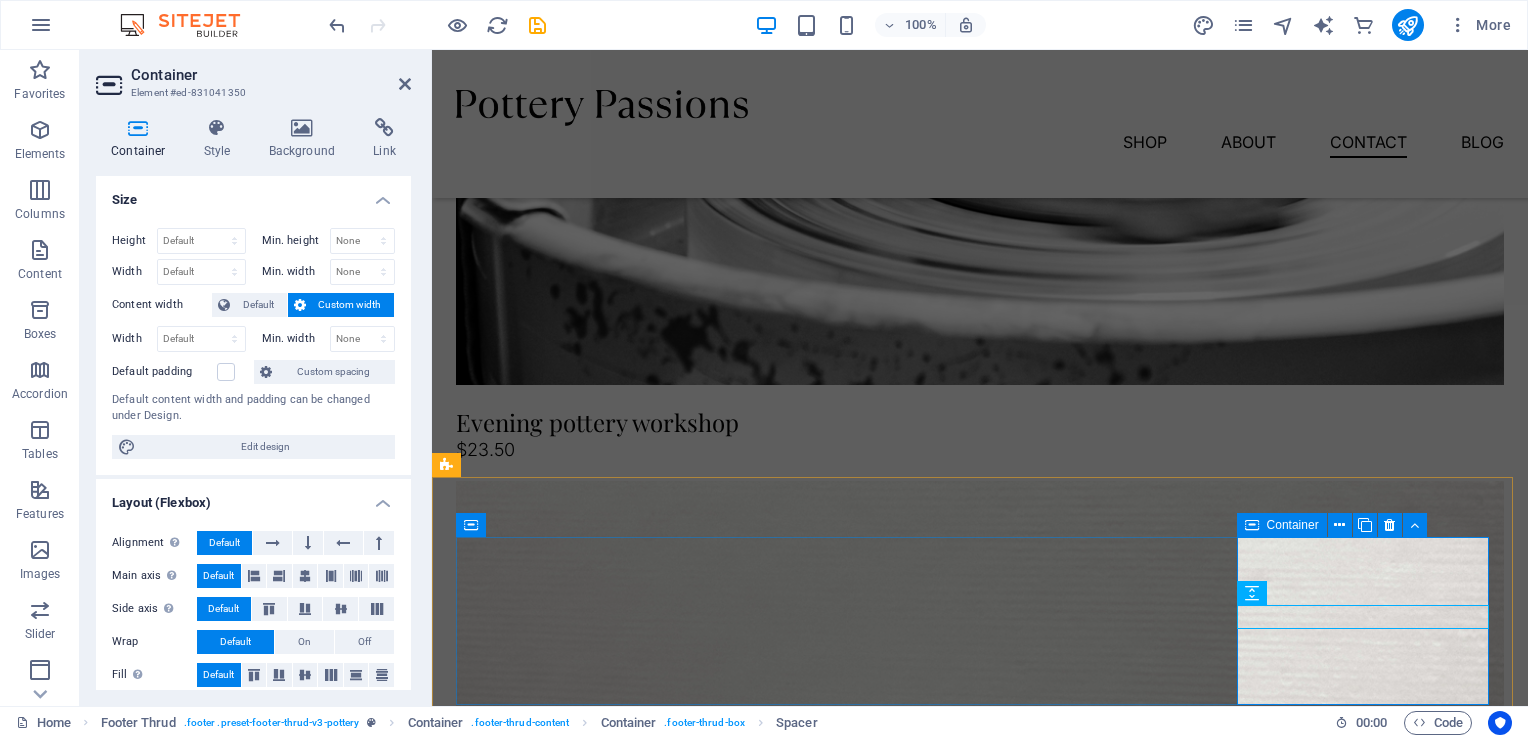 click on "Contact [EMAIL] 10:00 AM - 08:00 PM" at bounding box center (584, 6071) 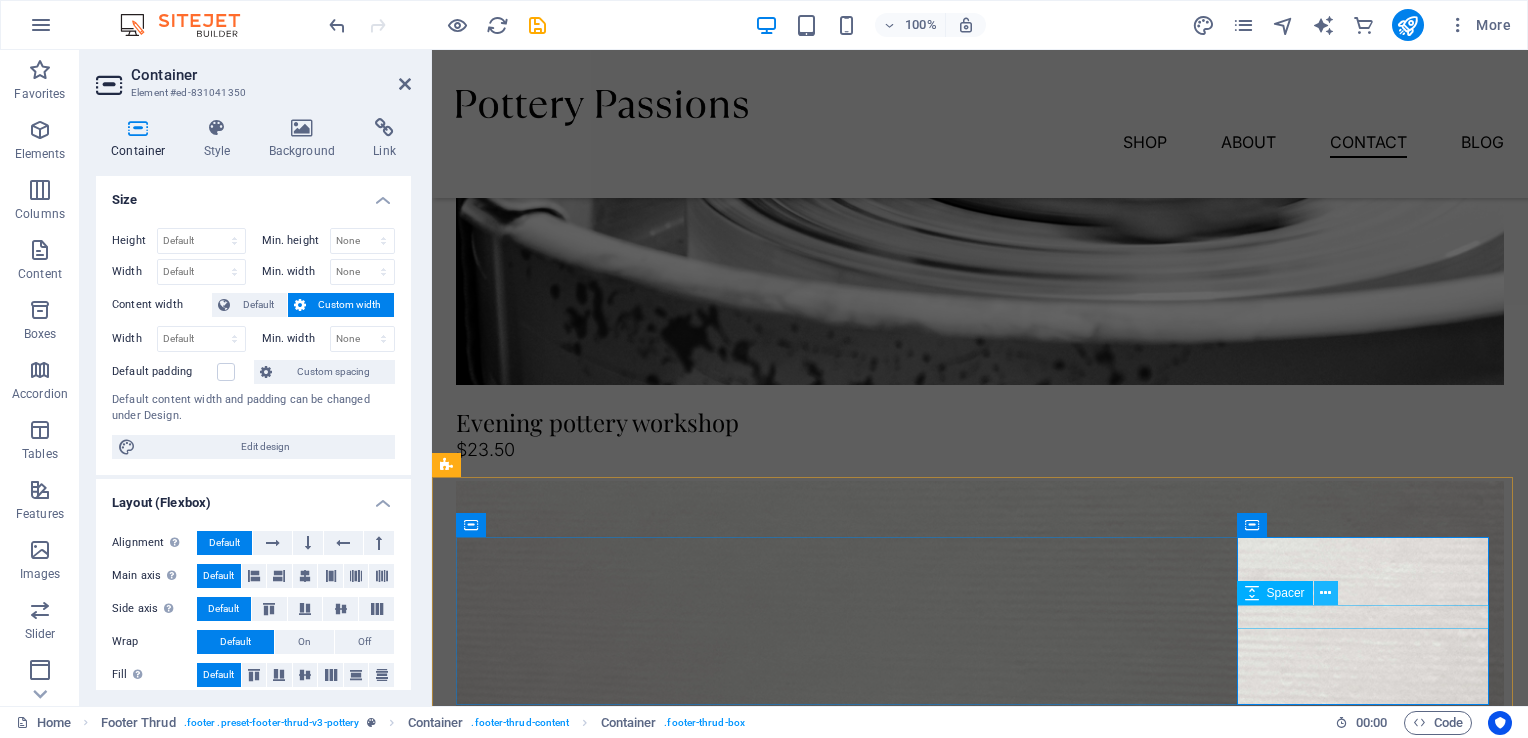 click at bounding box center [1326, 593] 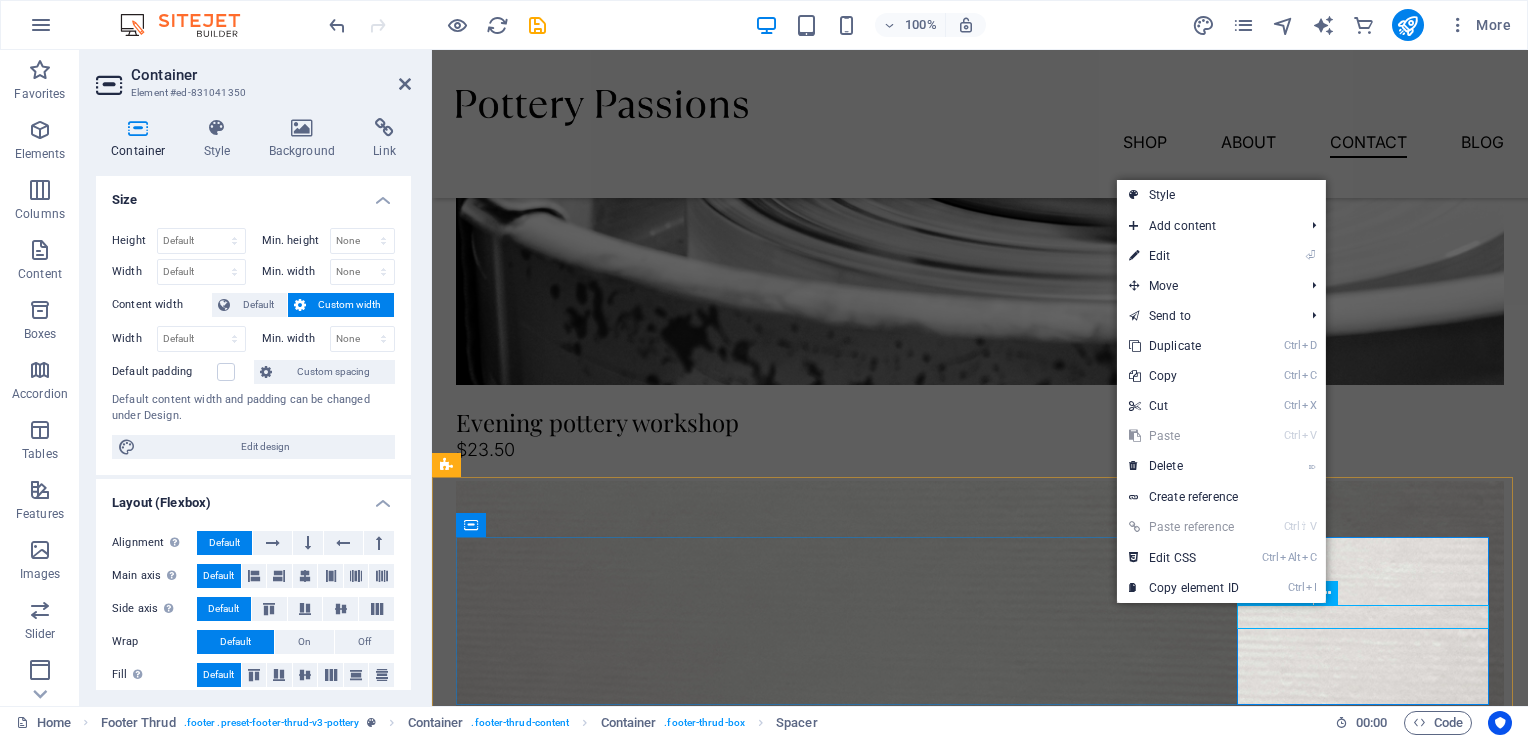 click at bounding box center [584, 6039] 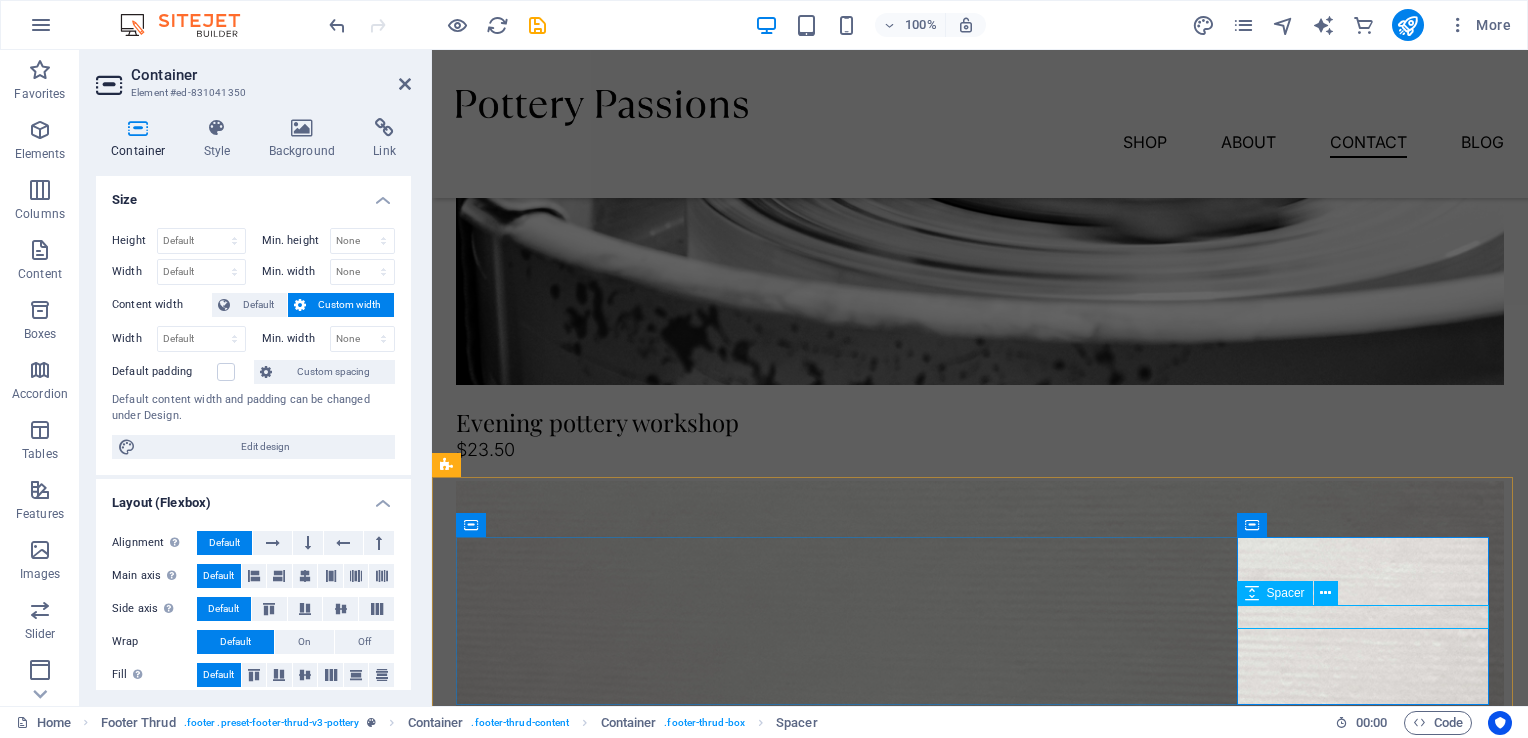 click at bounding box center [584, 6039] 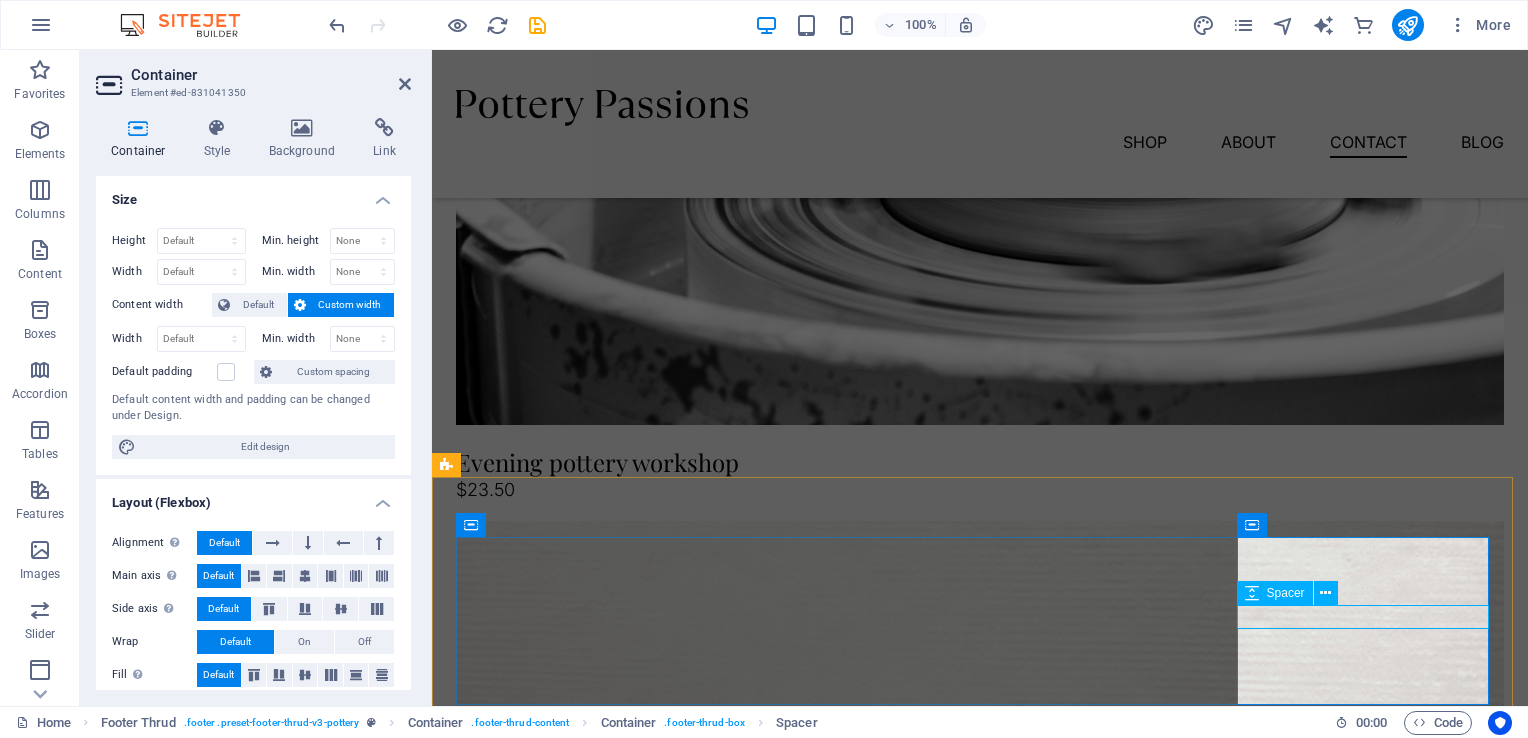 select on "px" 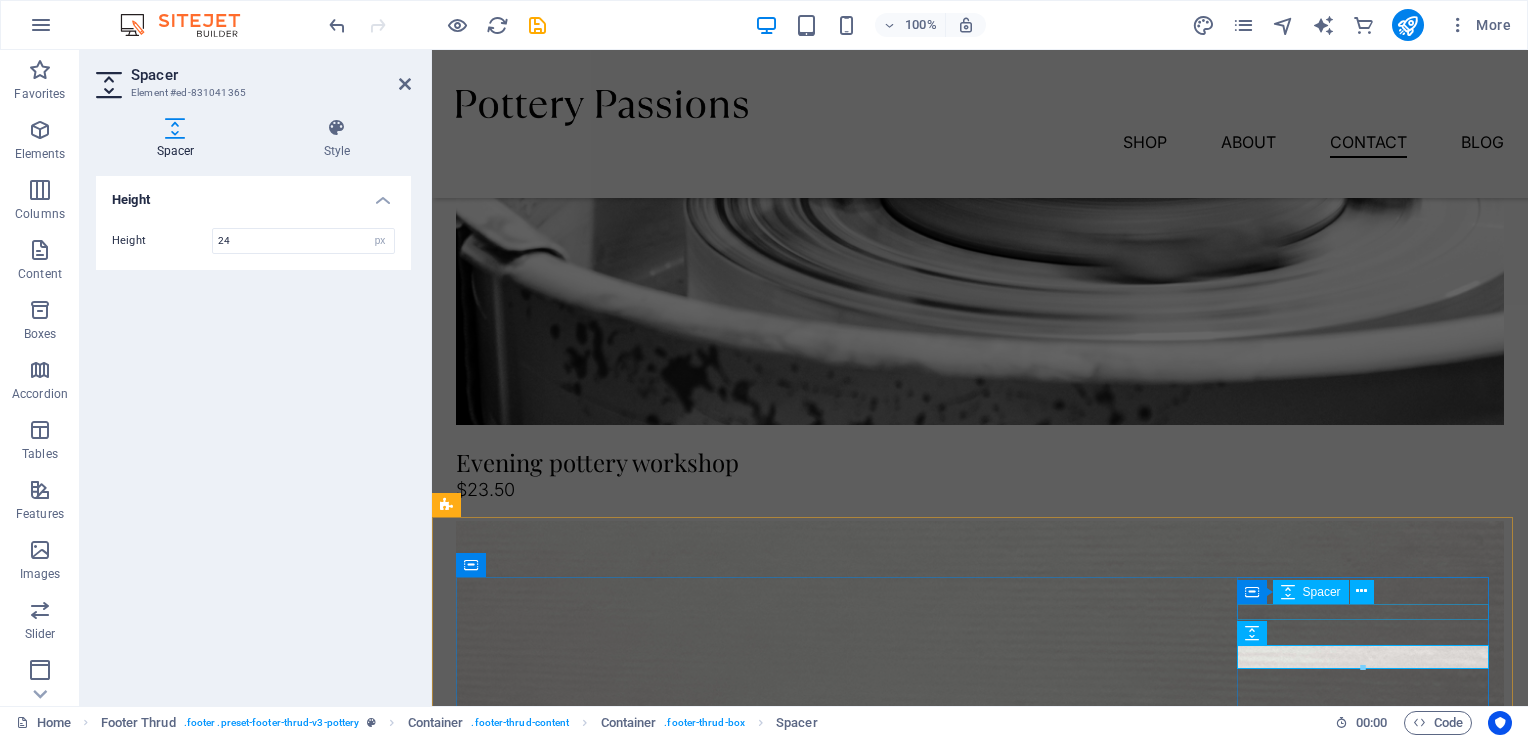 click at bounding box center [584, 6027] 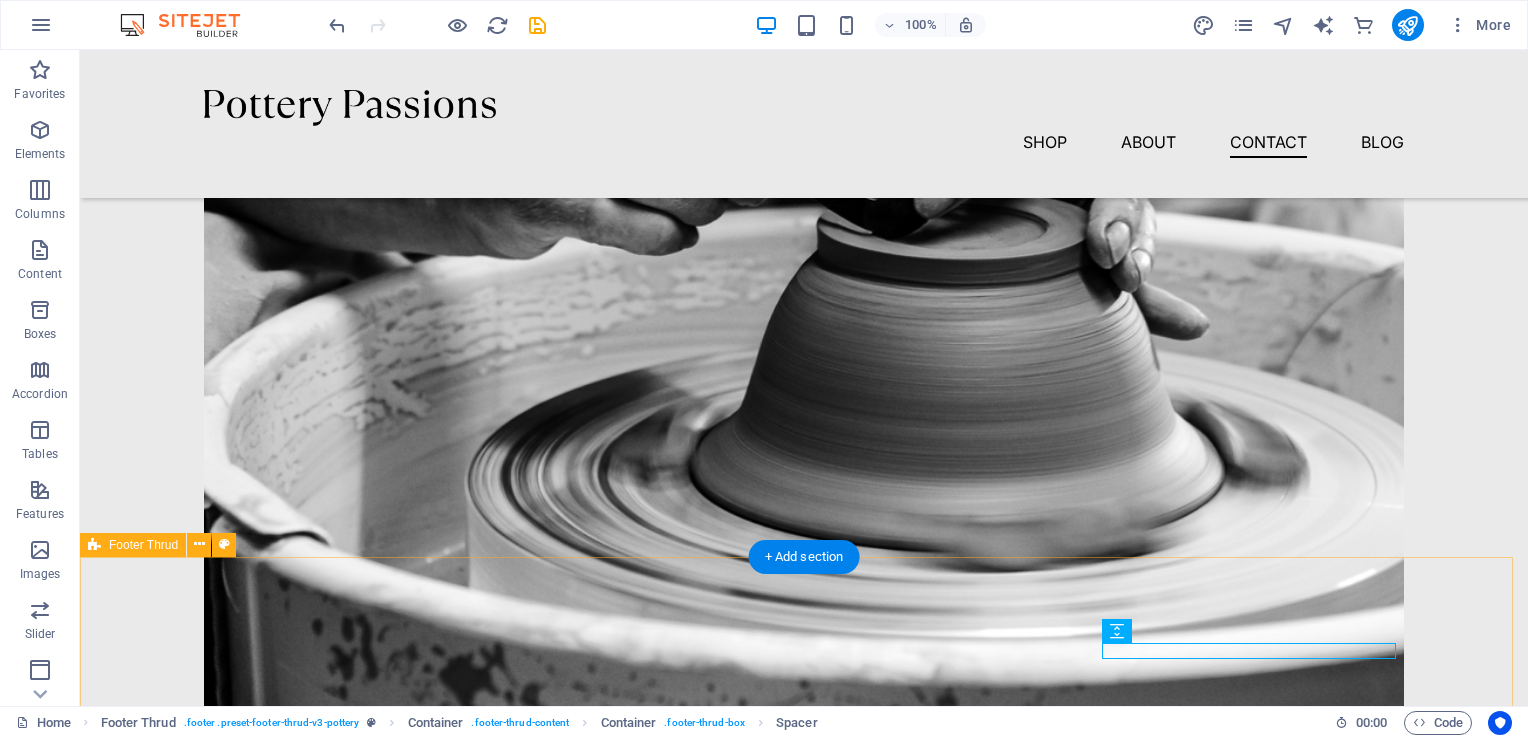 click on ", [CITY], [COUNTRY] ,
Quick Links Shop Contact About Blog Details Legal Notice Privacy Policy Contact [EMAIL] 10:00 AM - 08:00 PM
2024 twoomooi.co.za . All rights reserved." at bounding box center (804, 6401) 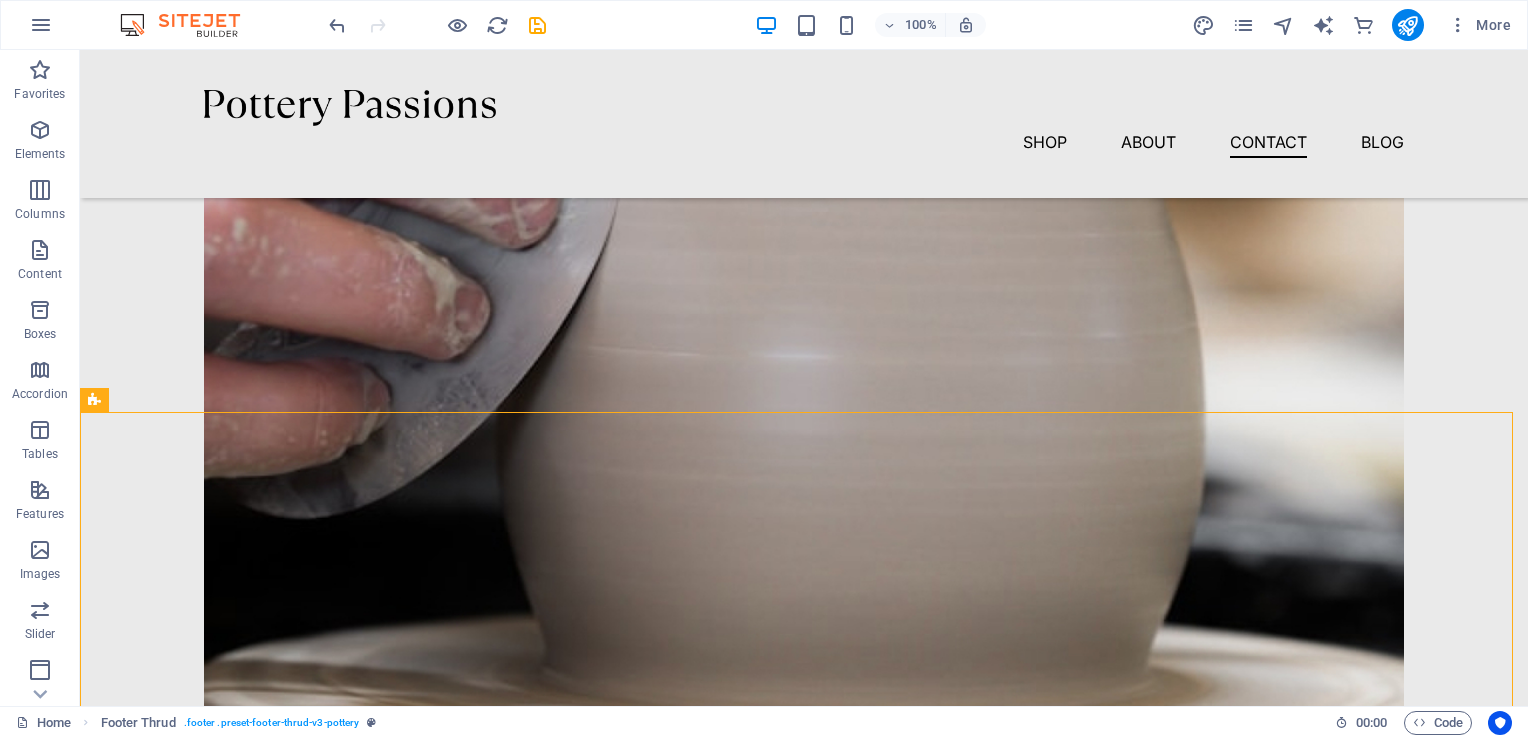 scroll, scrollTop: 5341, scrollLeft: 0, axis: vertical 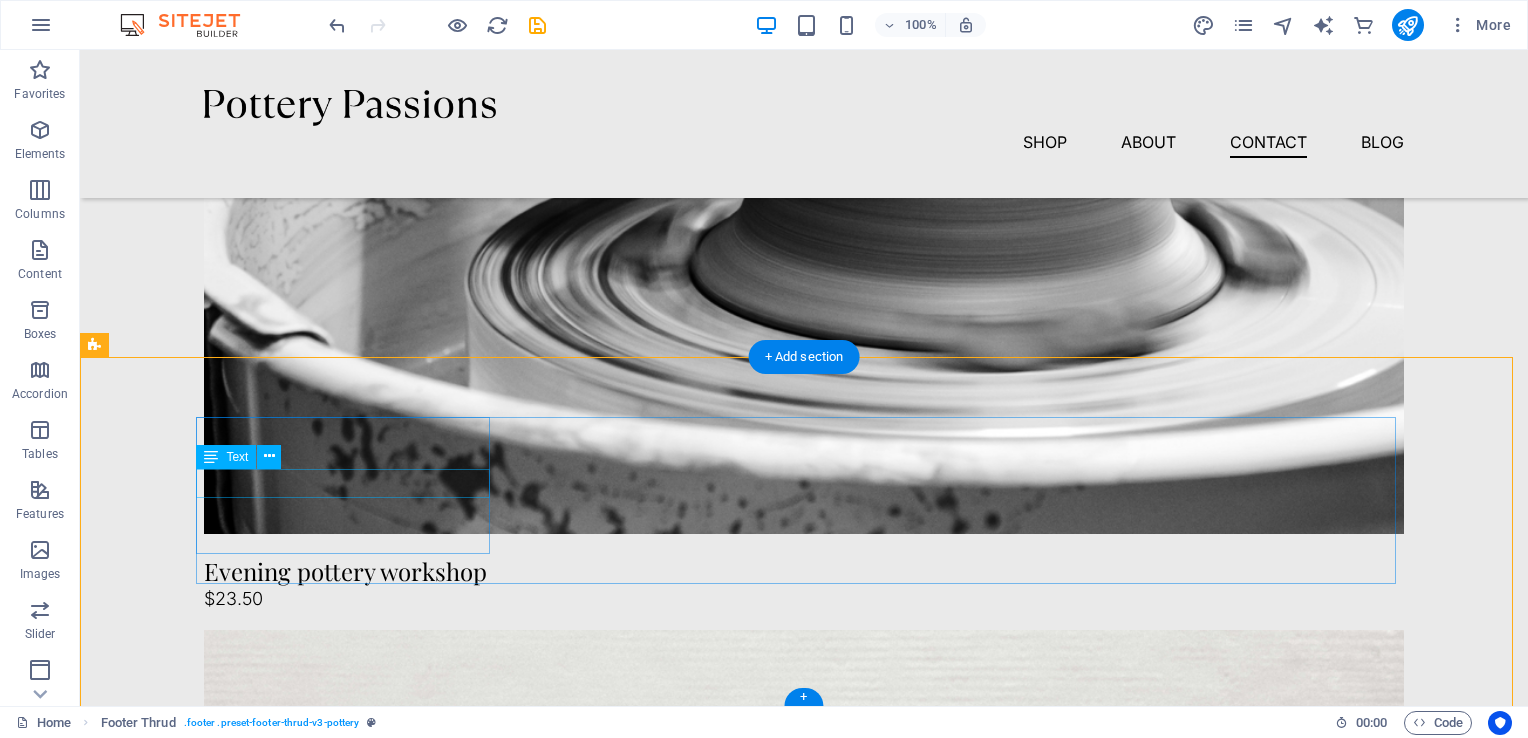 click on "Cape Town, South Africa" at bounding box center [312, 5887] 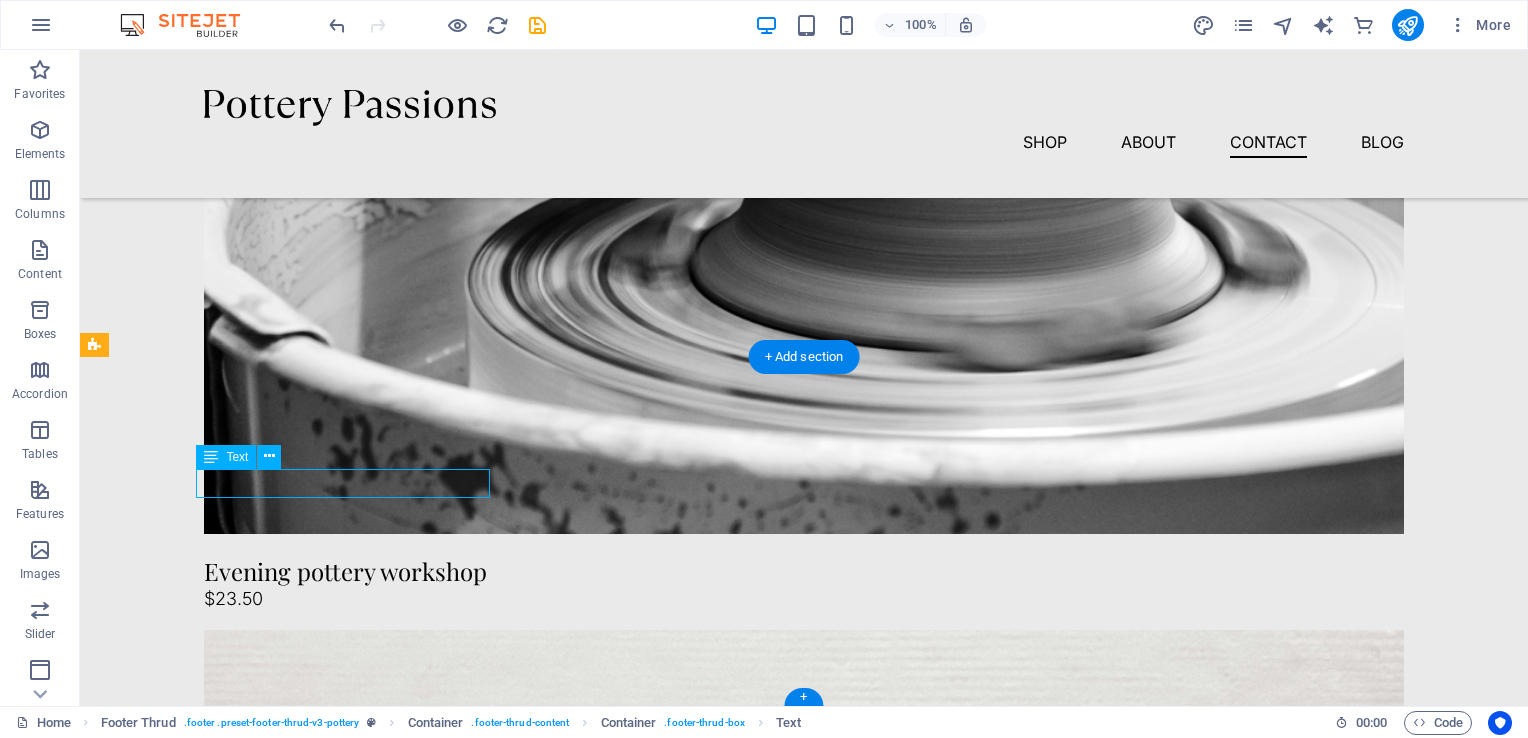 click on "Cape Town, South Africa" at bounding box center [312, 5887] 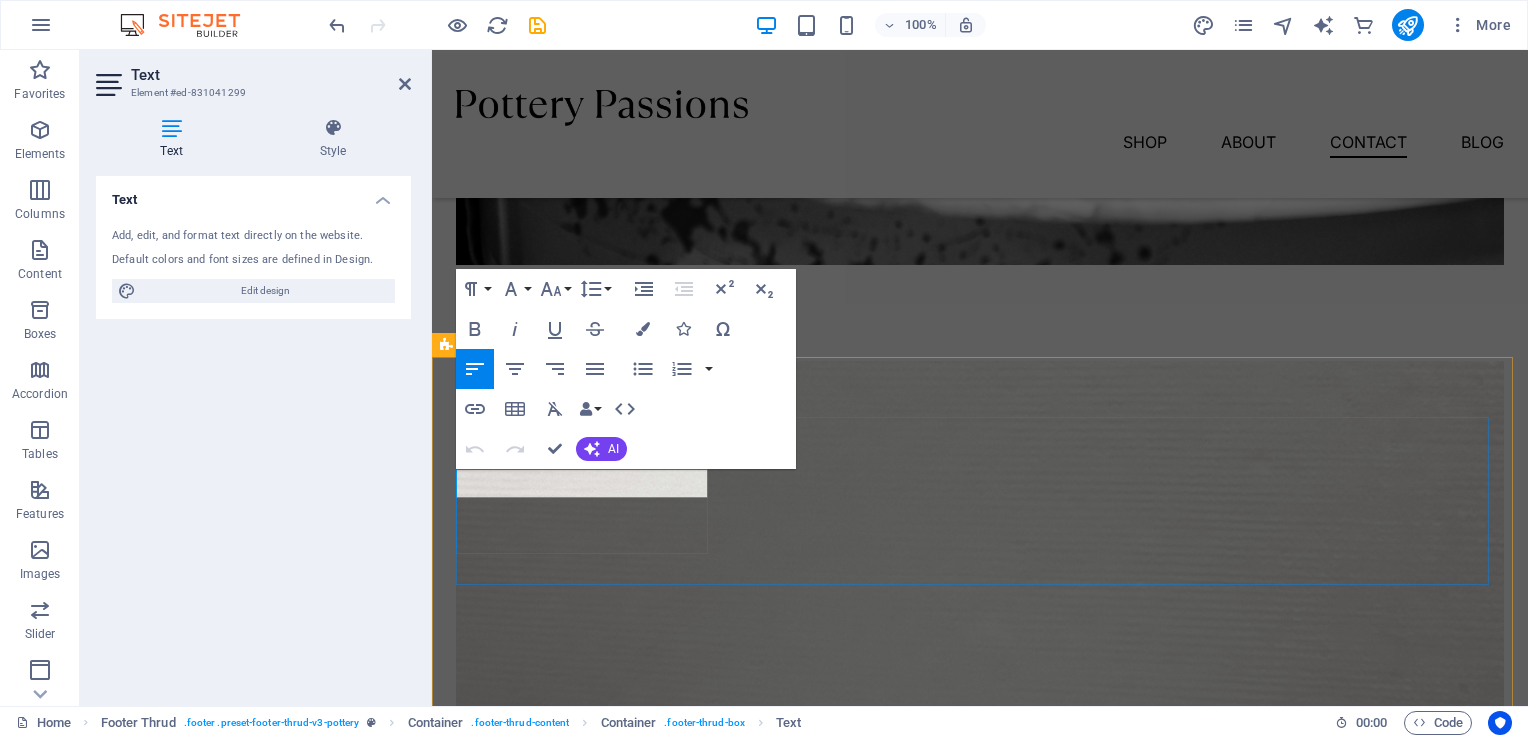 click on "Cape Town, South Africa" at bounding box center (564, 5438) 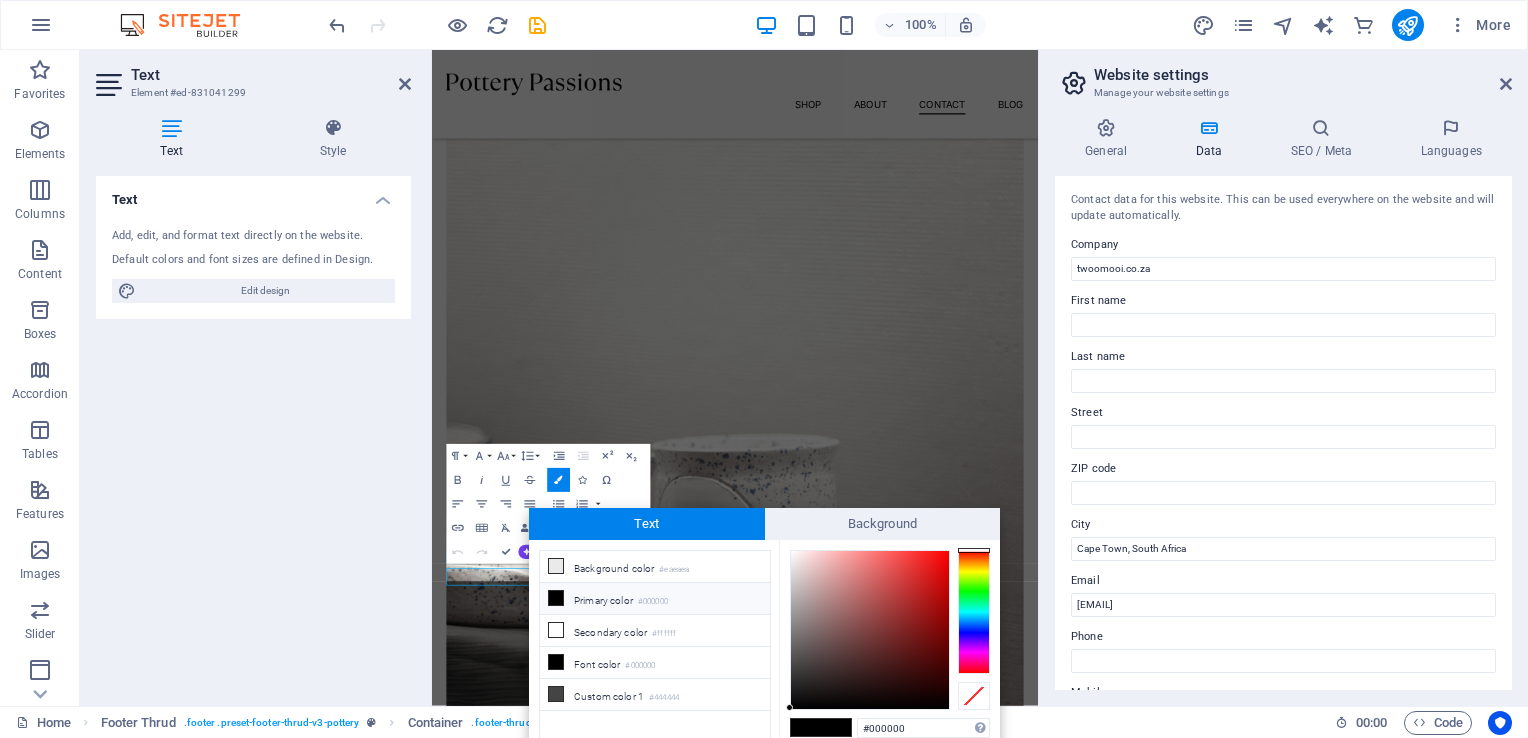 scroll, scrollTop: 4856, scrollLeft: 0, axis: vertical 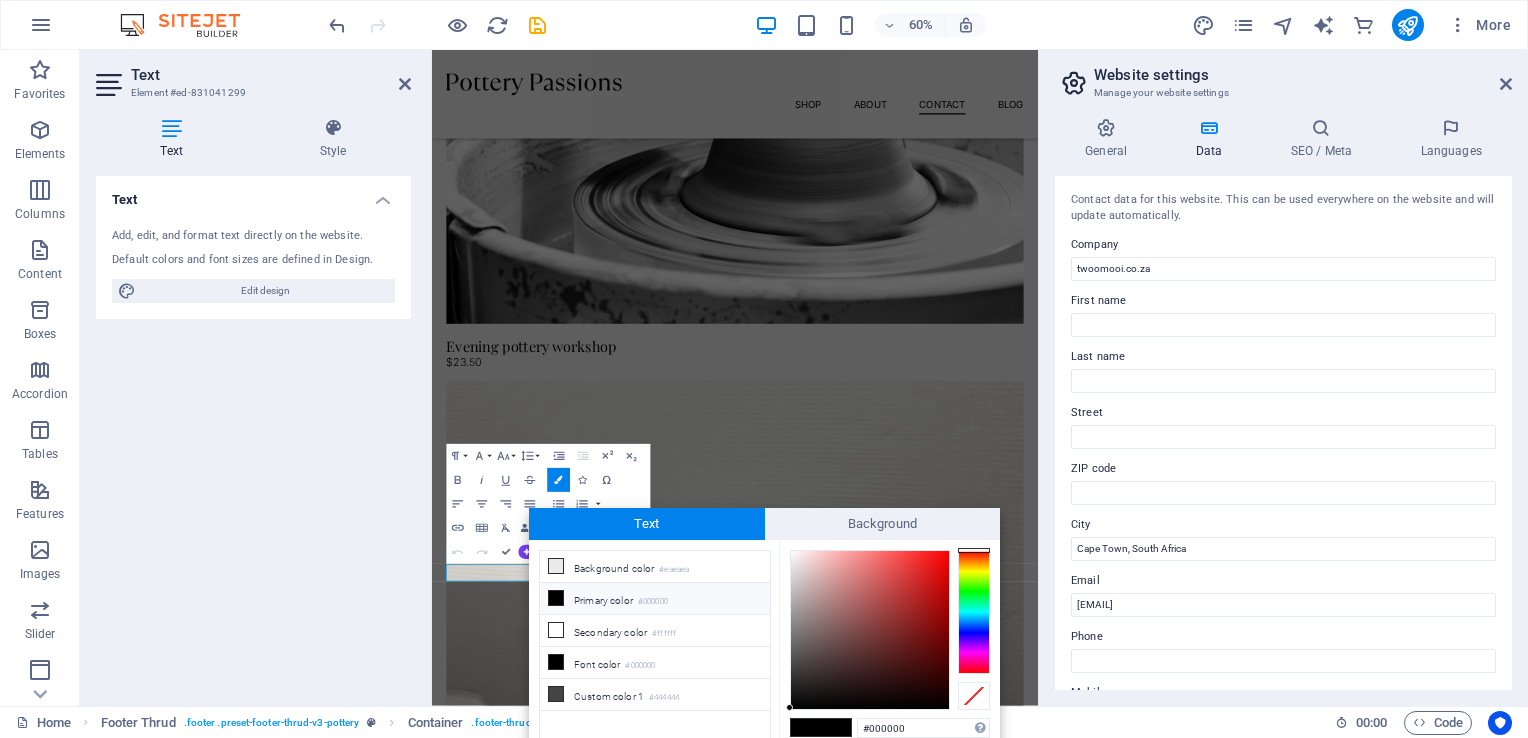 drag, startPoint x: 1512, startPoint y: 378, endPoint x: 1506, endPoint y: 512, distance: 134.13426 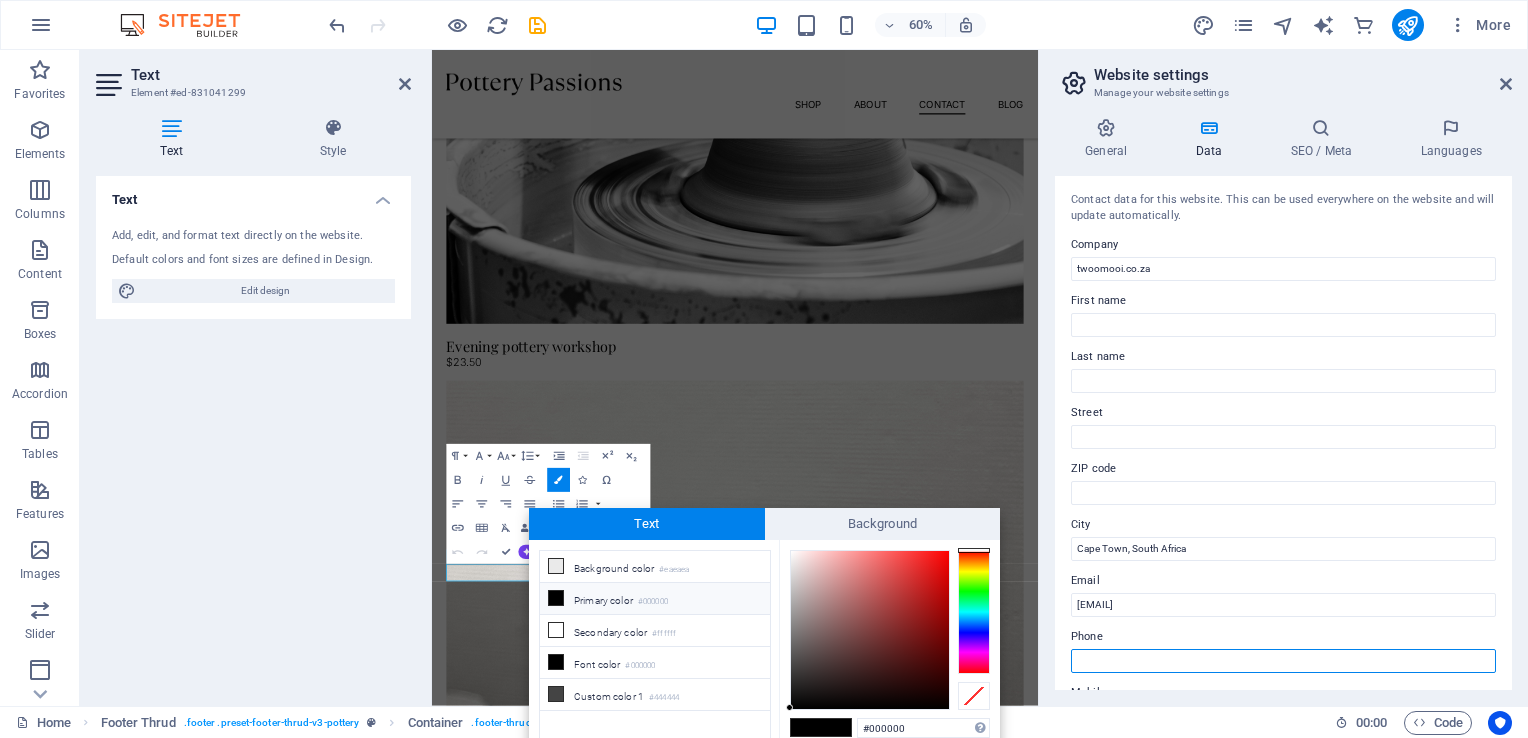 click on "Phone" at bounding box center (1283, 661) 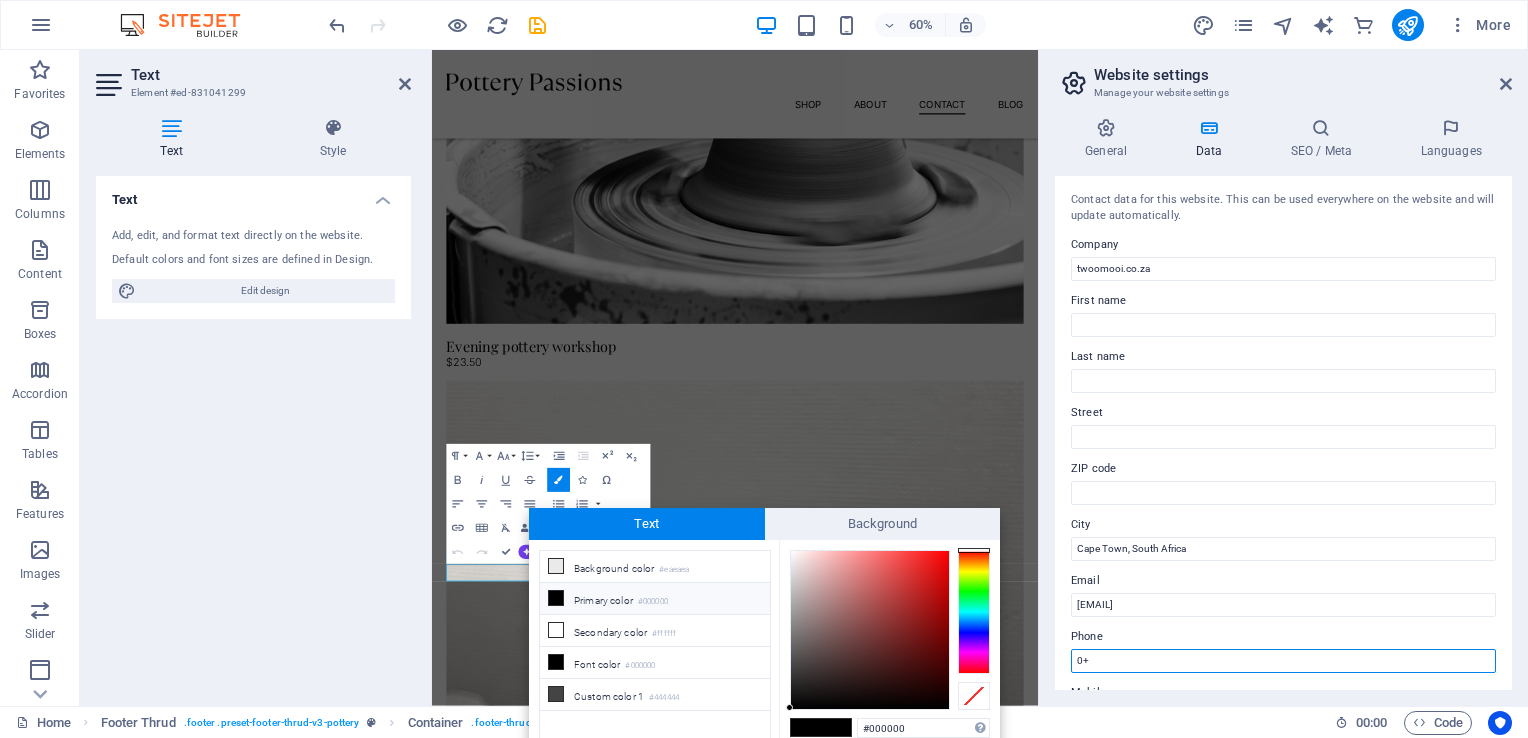 type on "0" 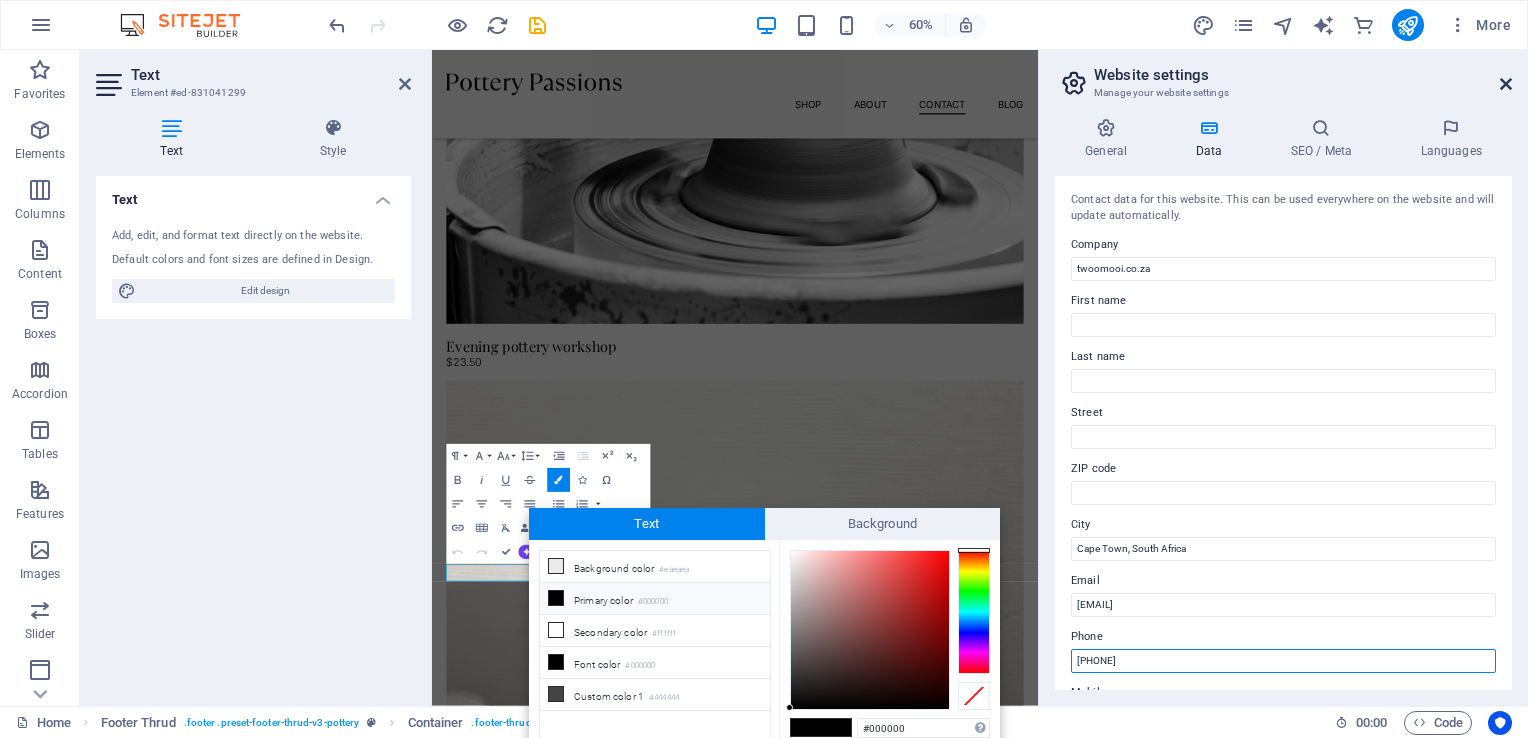 type on "[PHONE]" 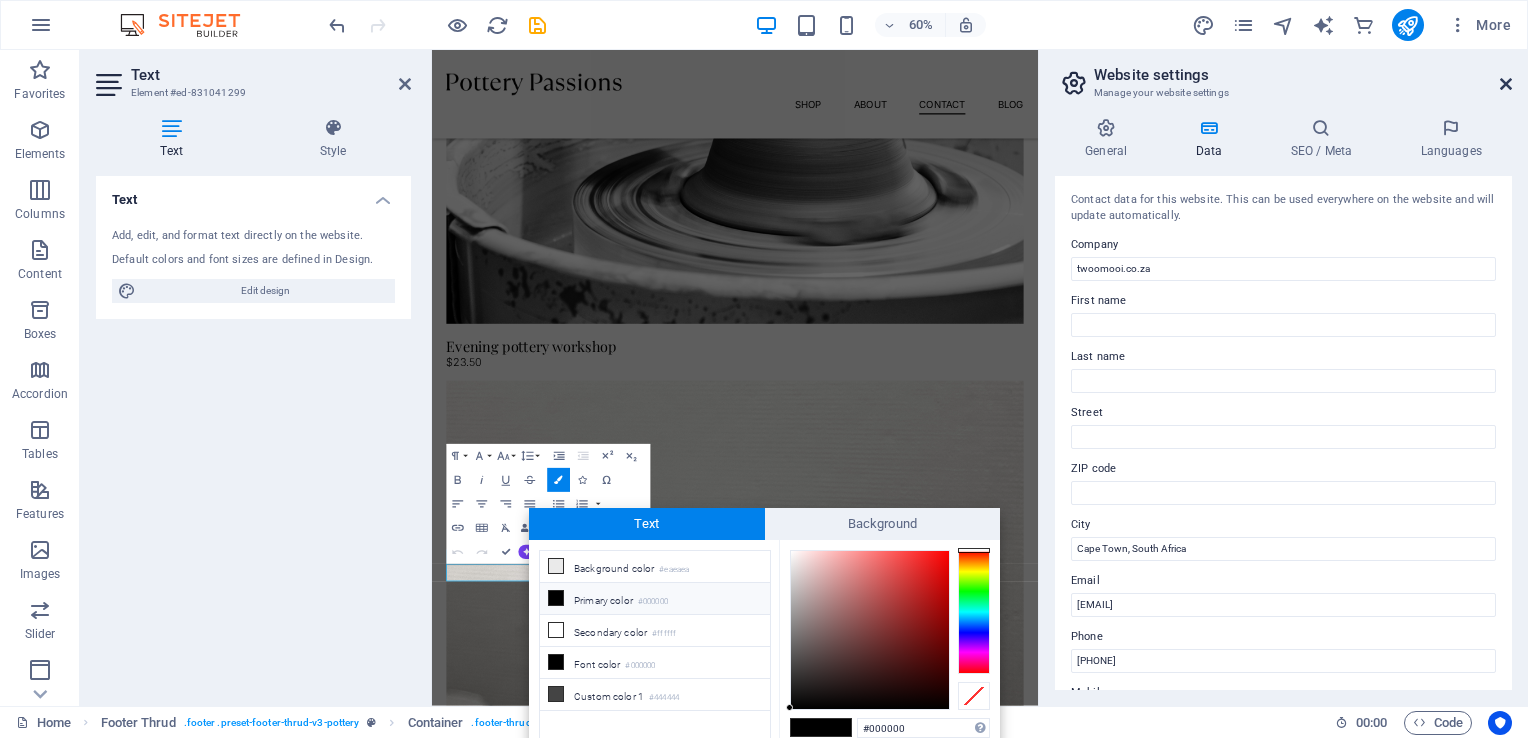click at bounding box center (1506, 84) 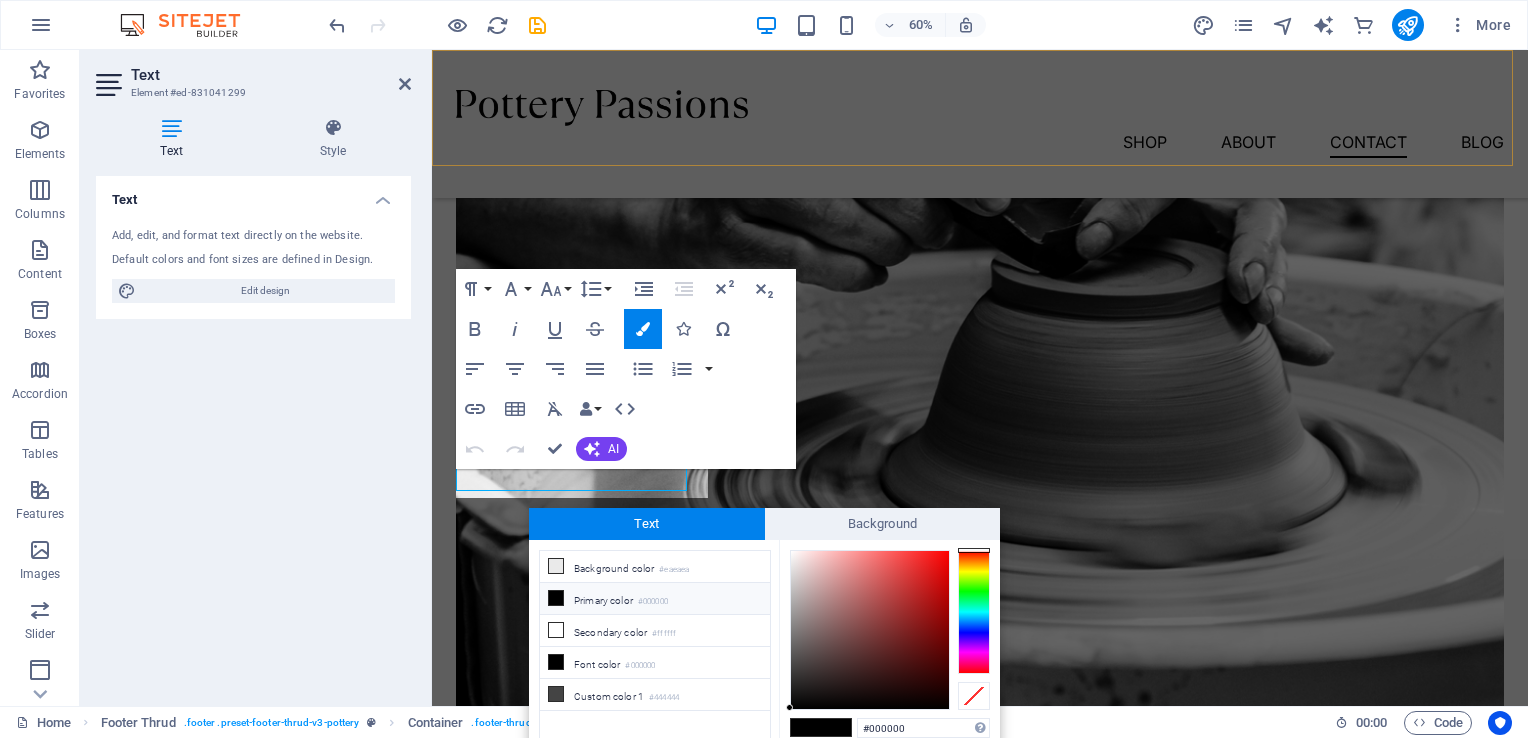 scroll, scrollTop: 5301, scrollLeft: 0, axis: vertical 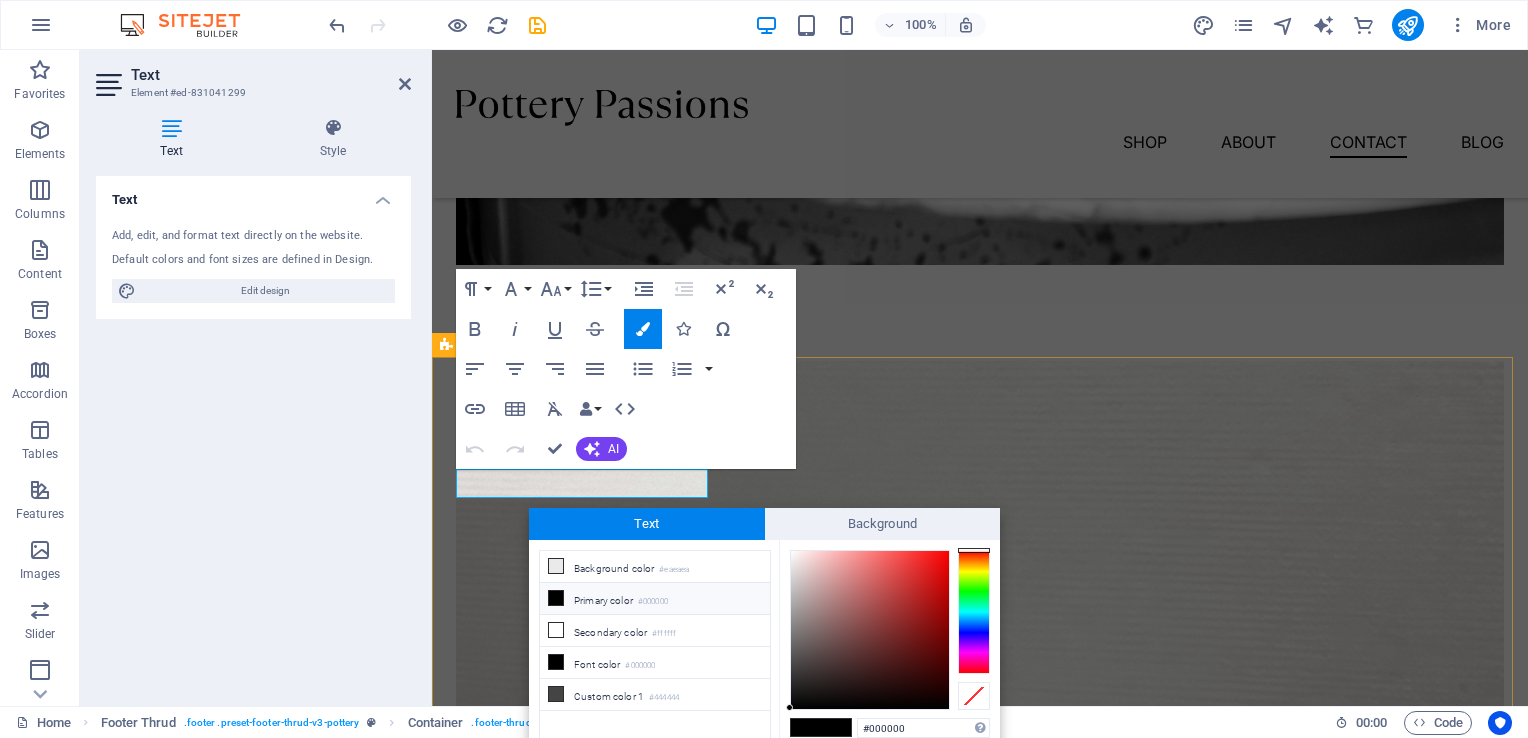 click on ", [CITY], [COUNTRY] ,
Quick Links Shop Contact About Blog Details Legal Notice Privacy Policy Contact [PHONE] [EMAIL] 10:00 AM - 08:00 PM
2024 twoomooi.co.za . All rights reserved." at bounding box center (980, 5765) 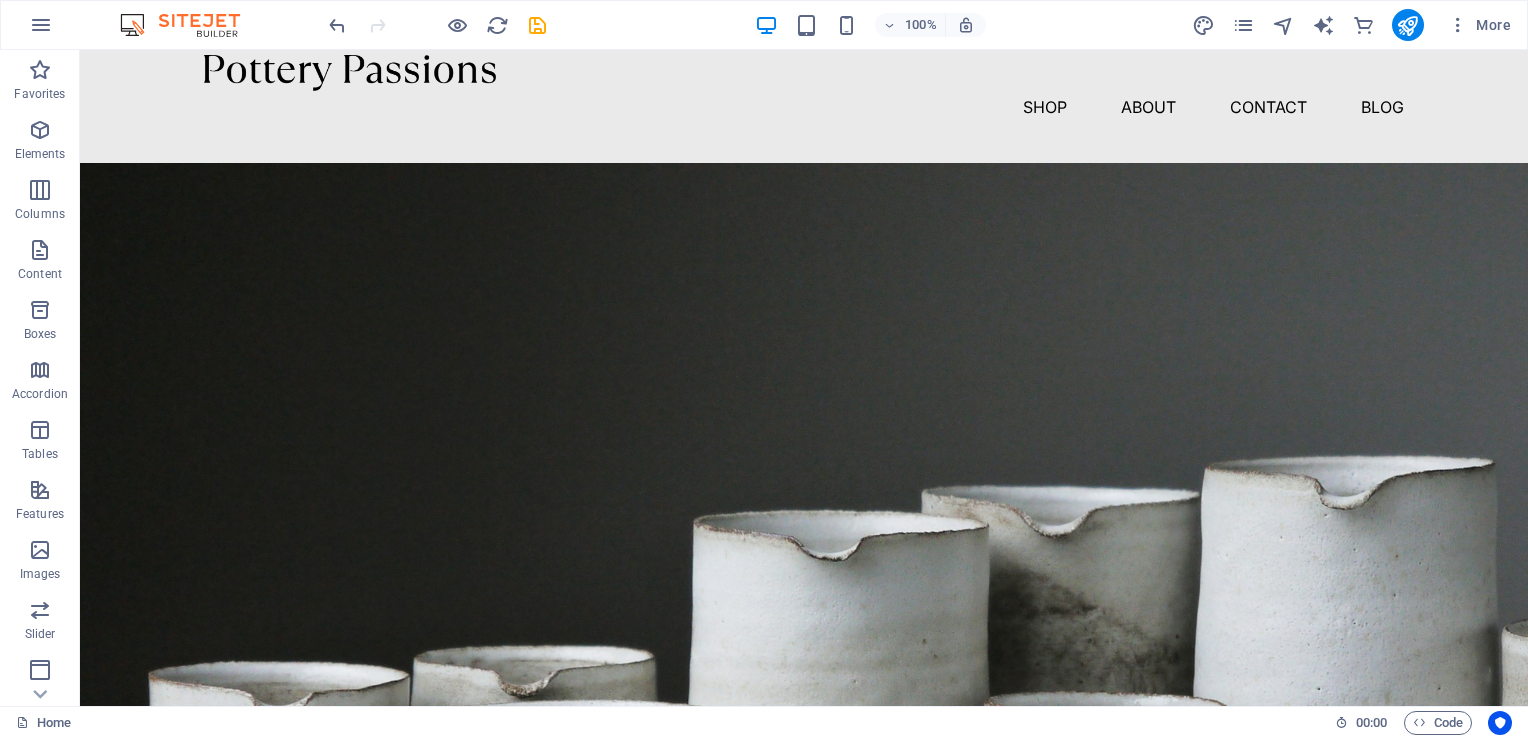 scroll, scrollTop: 0, scrollLeft: 0, axis: both 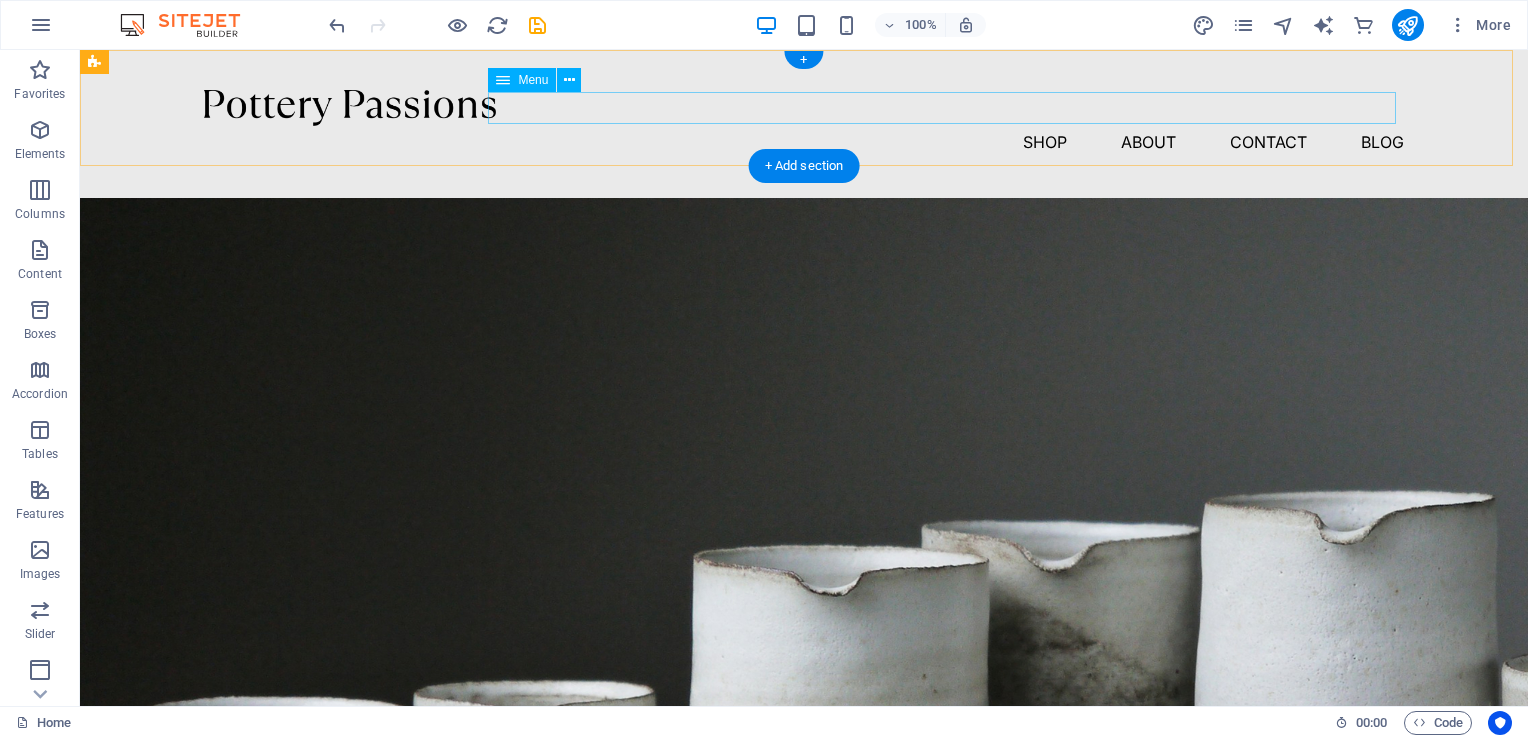 click on "Shop About Contact Blog" at bounding box center [804, 142] 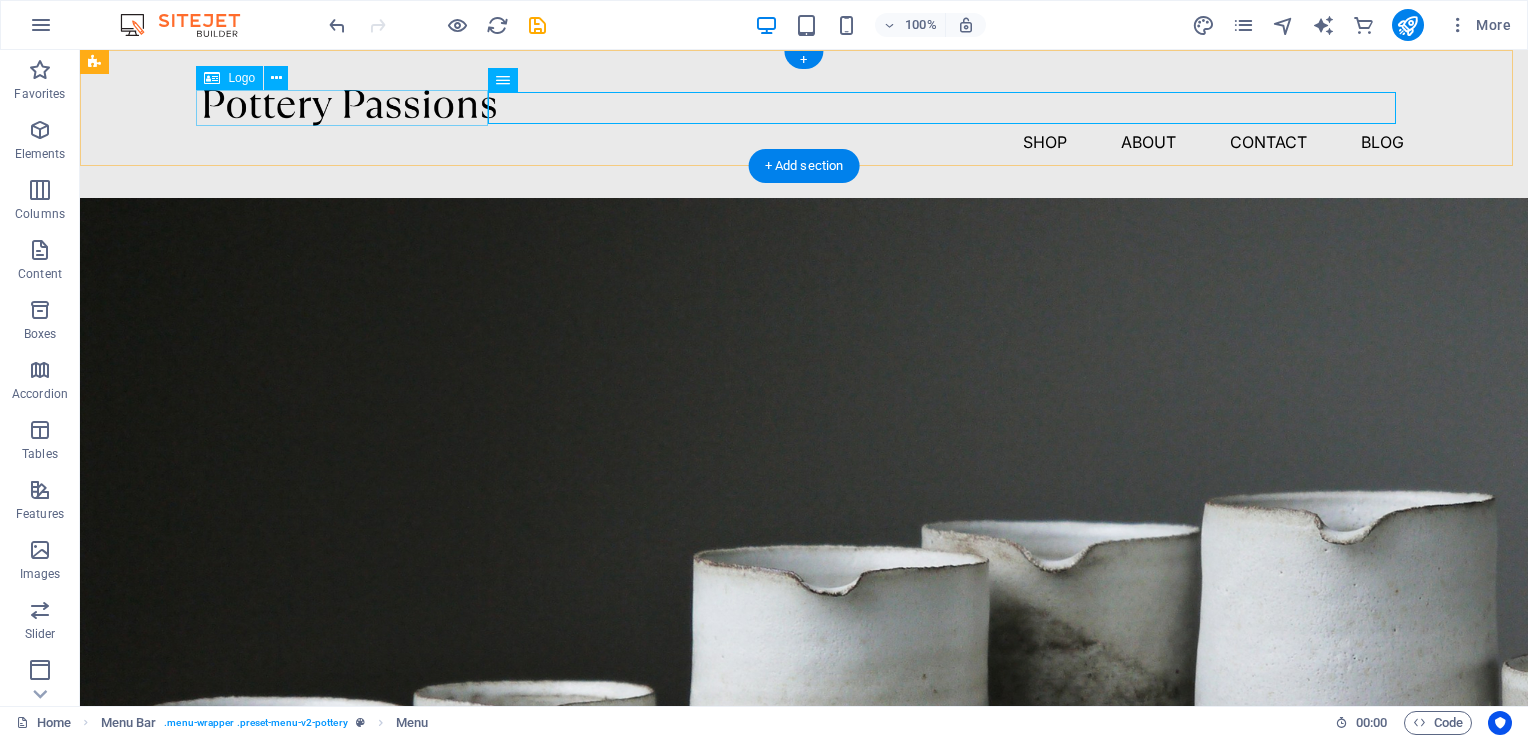 click at bounding box center (804, 108) 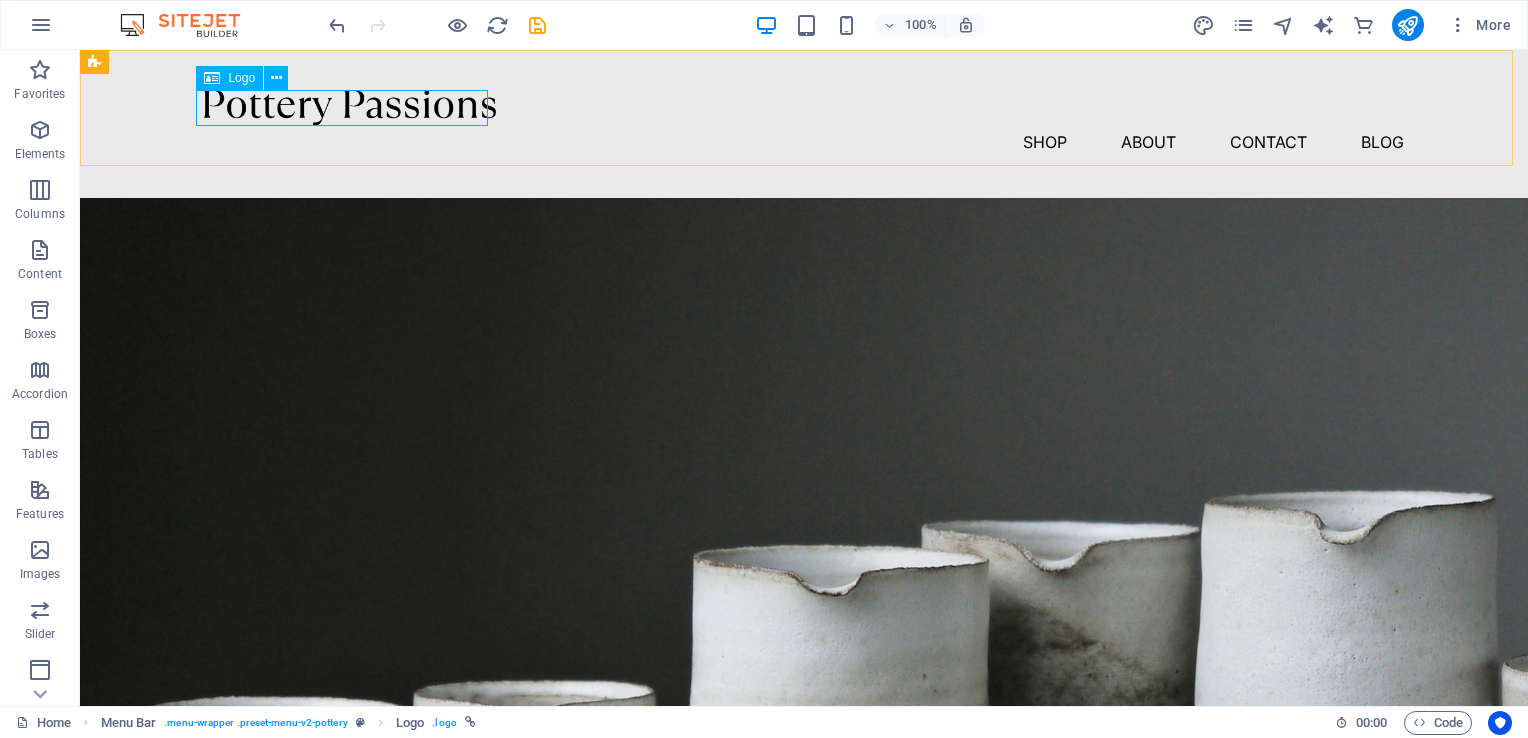 click on "Logo" at bounding box center [241, 78] 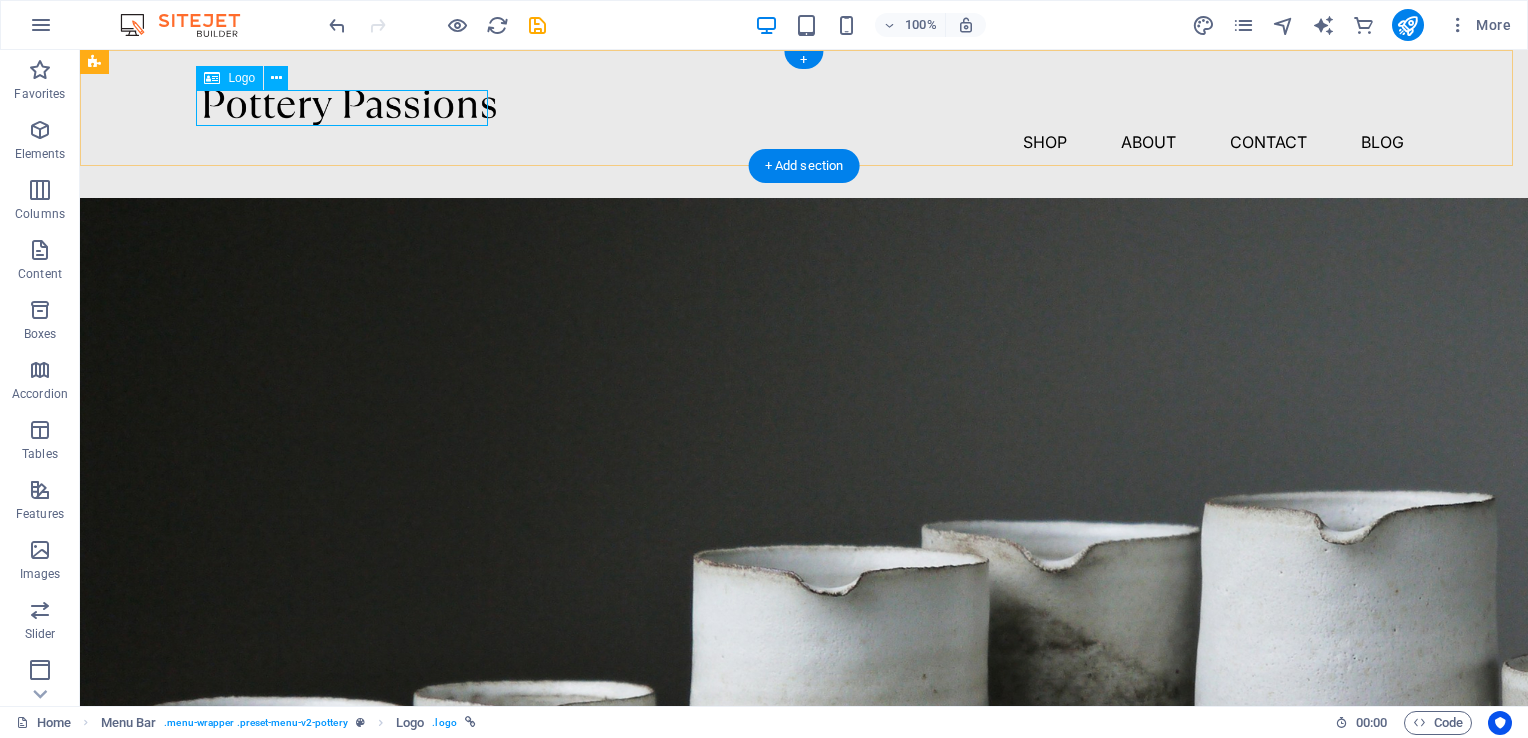 click at bounding box center (804, 108) 